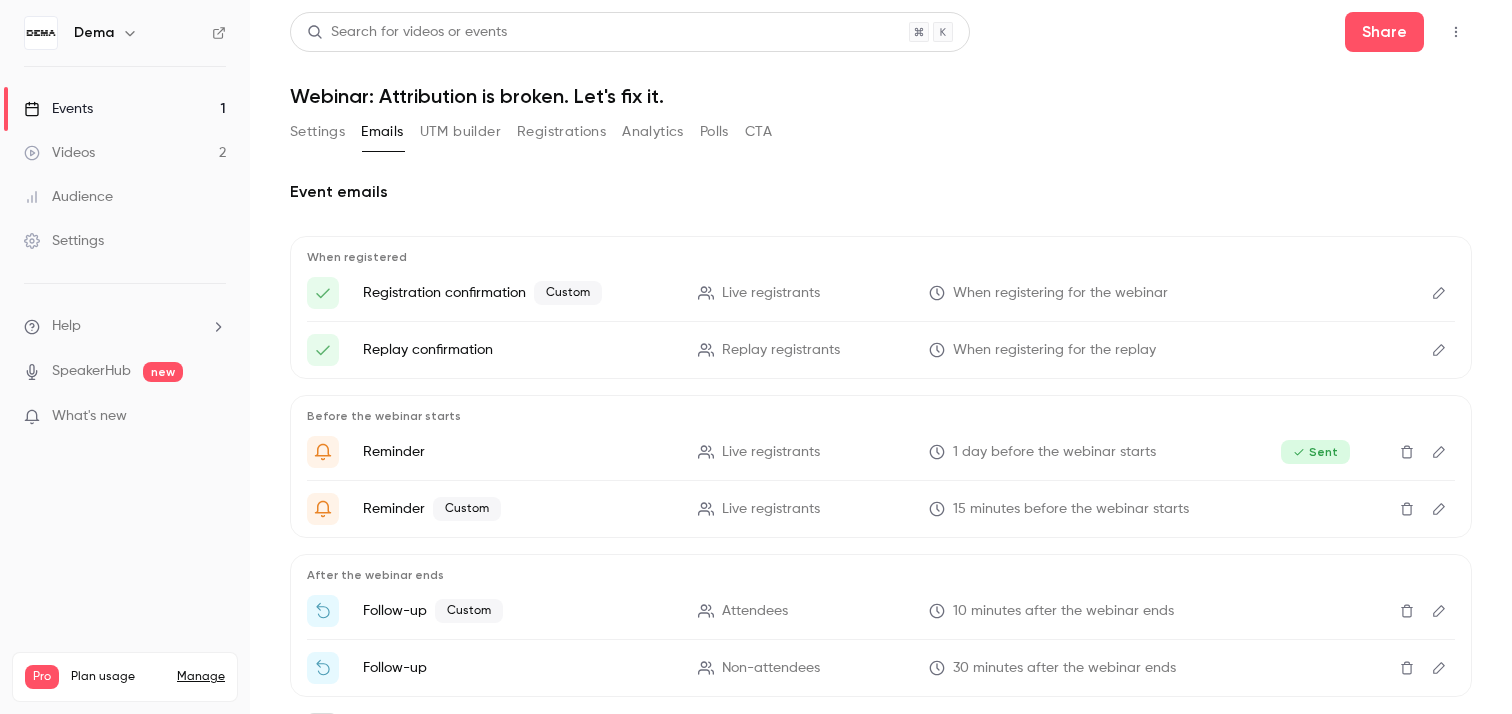scroll, scrollTop: 0, scrollLeft: 0, axis: both 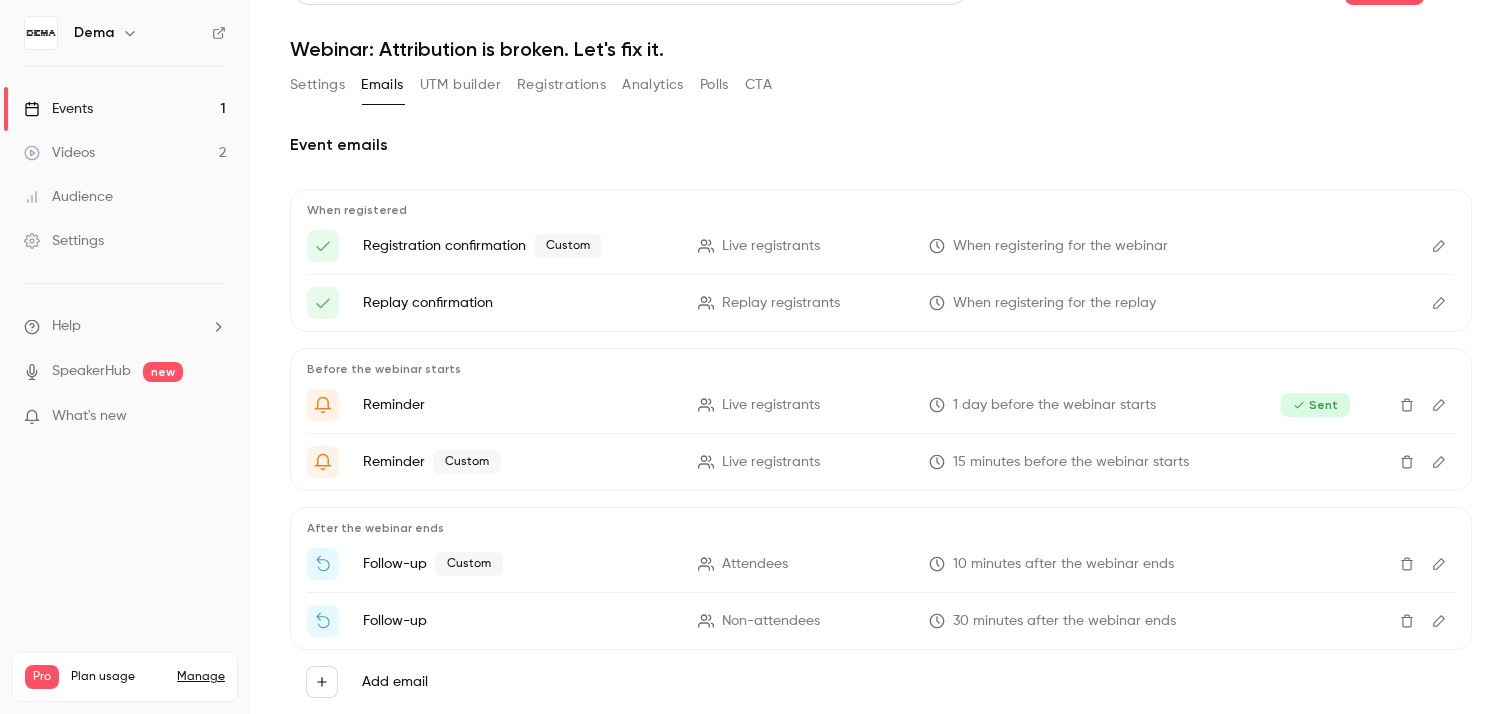 click on "Event emails" at bounding box center (881, 145) 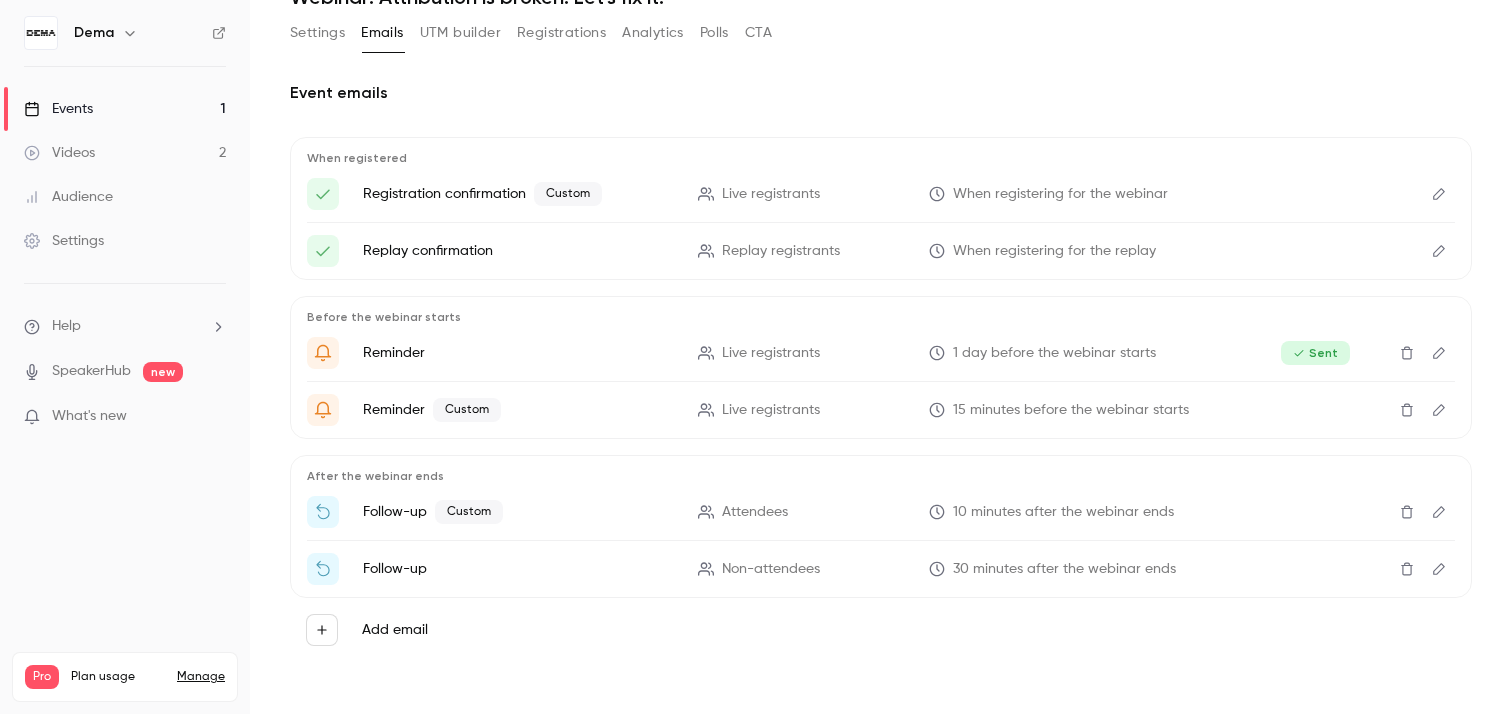 click 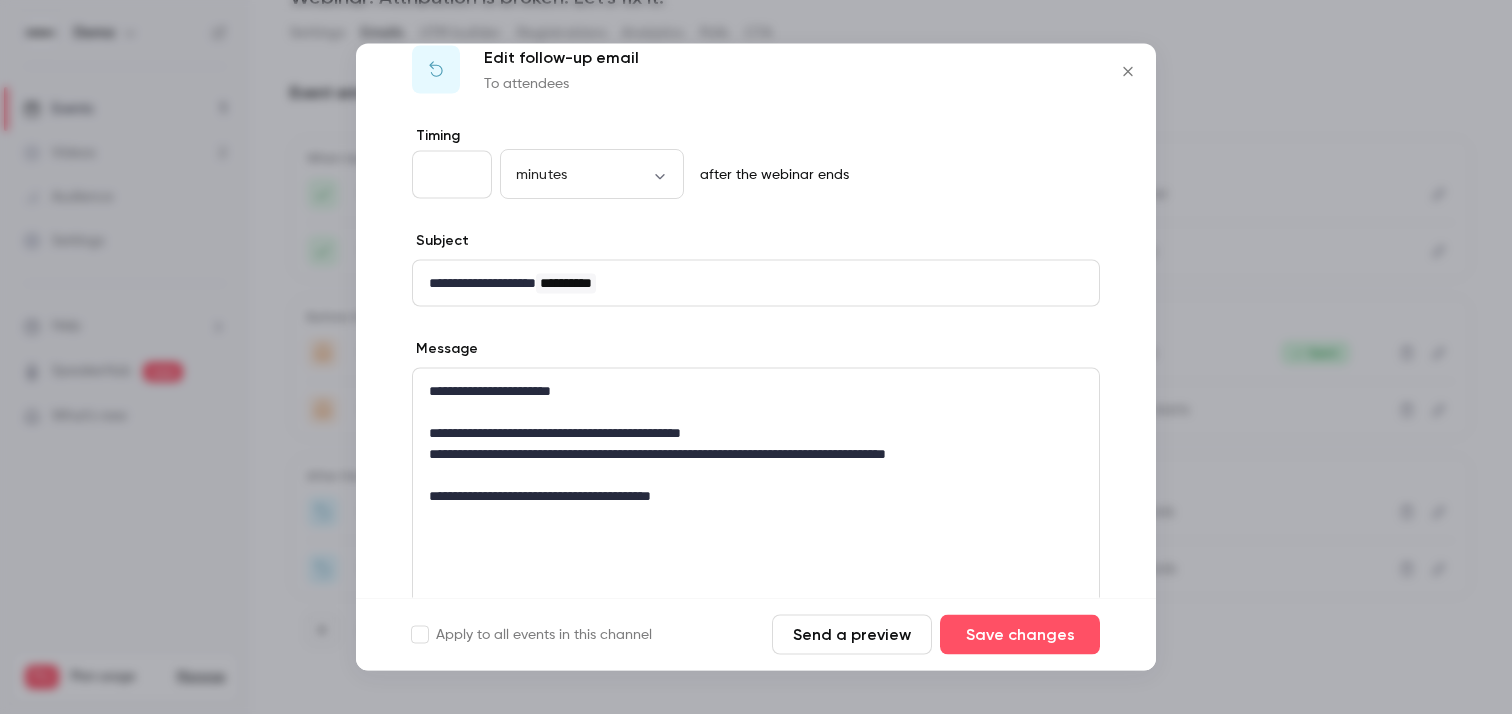scroll, scrollTop: 47, scrollLeft: 0, axis: vertical 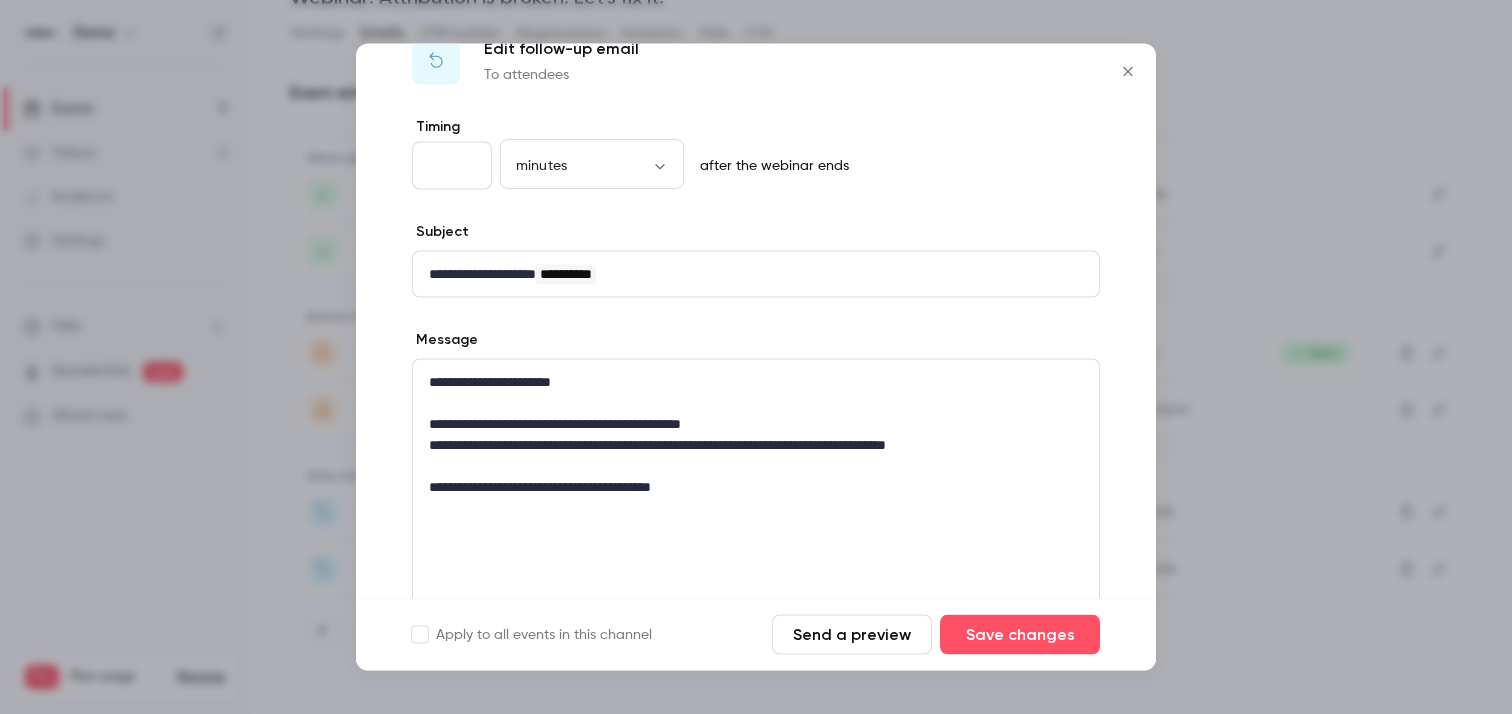 click on "**********" at bounding box center [756, 382] 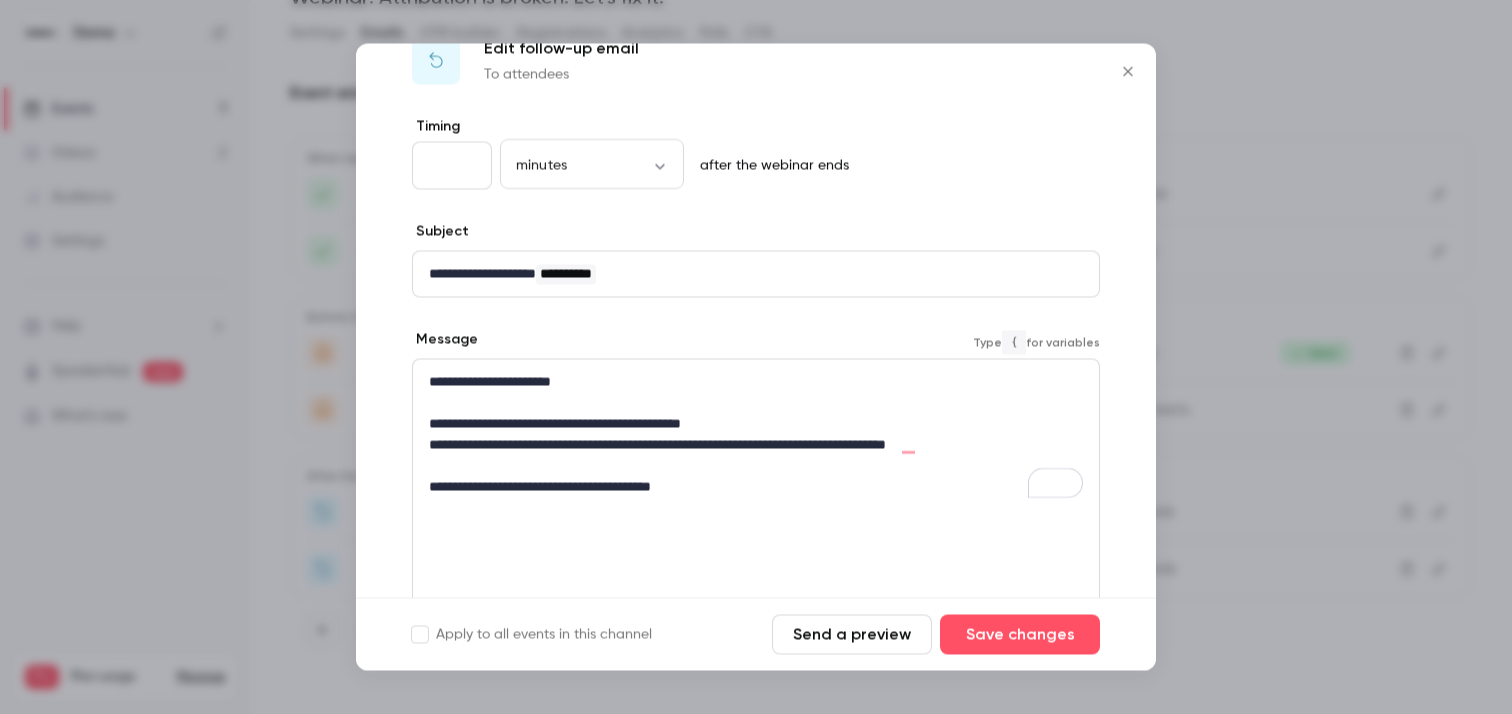 click at bounding box center [756, 403] 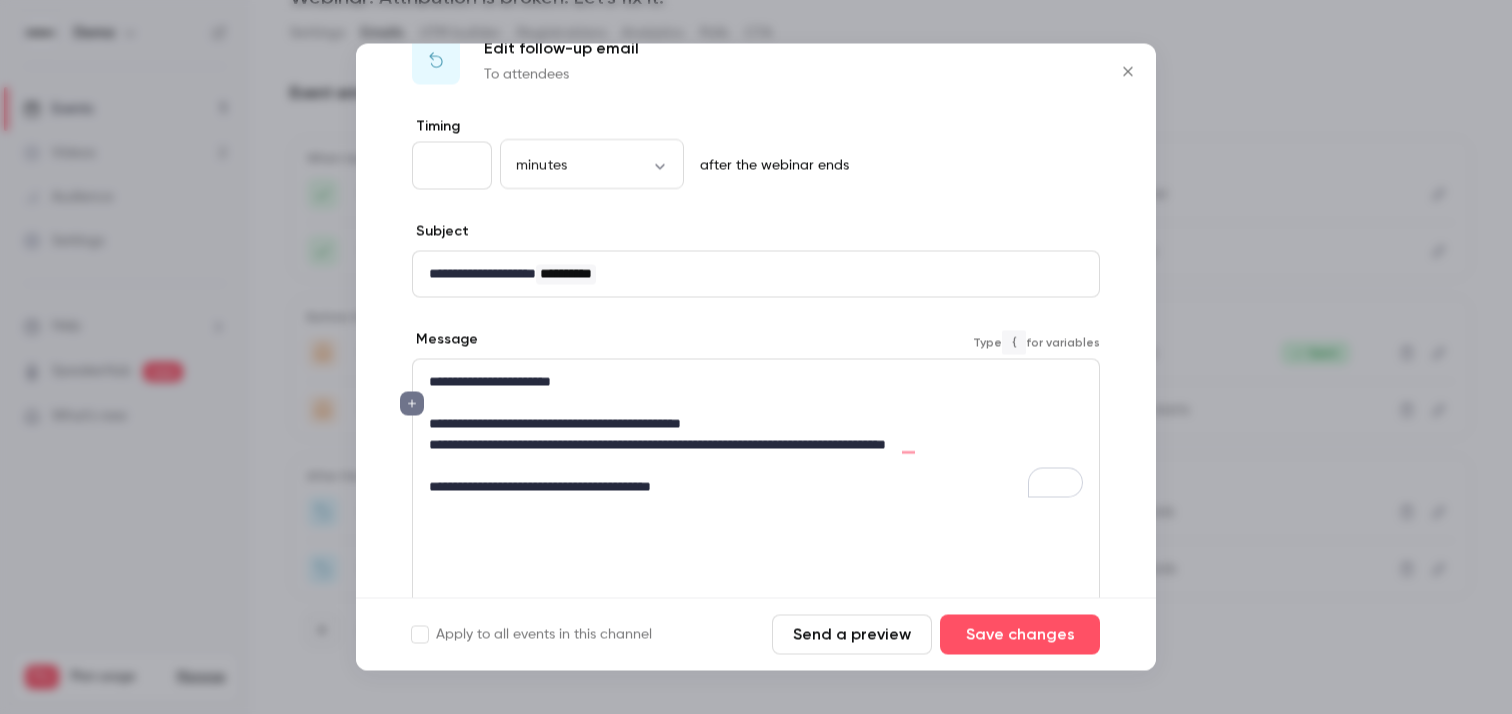 click on "**********" at bounding box center [756, 424] 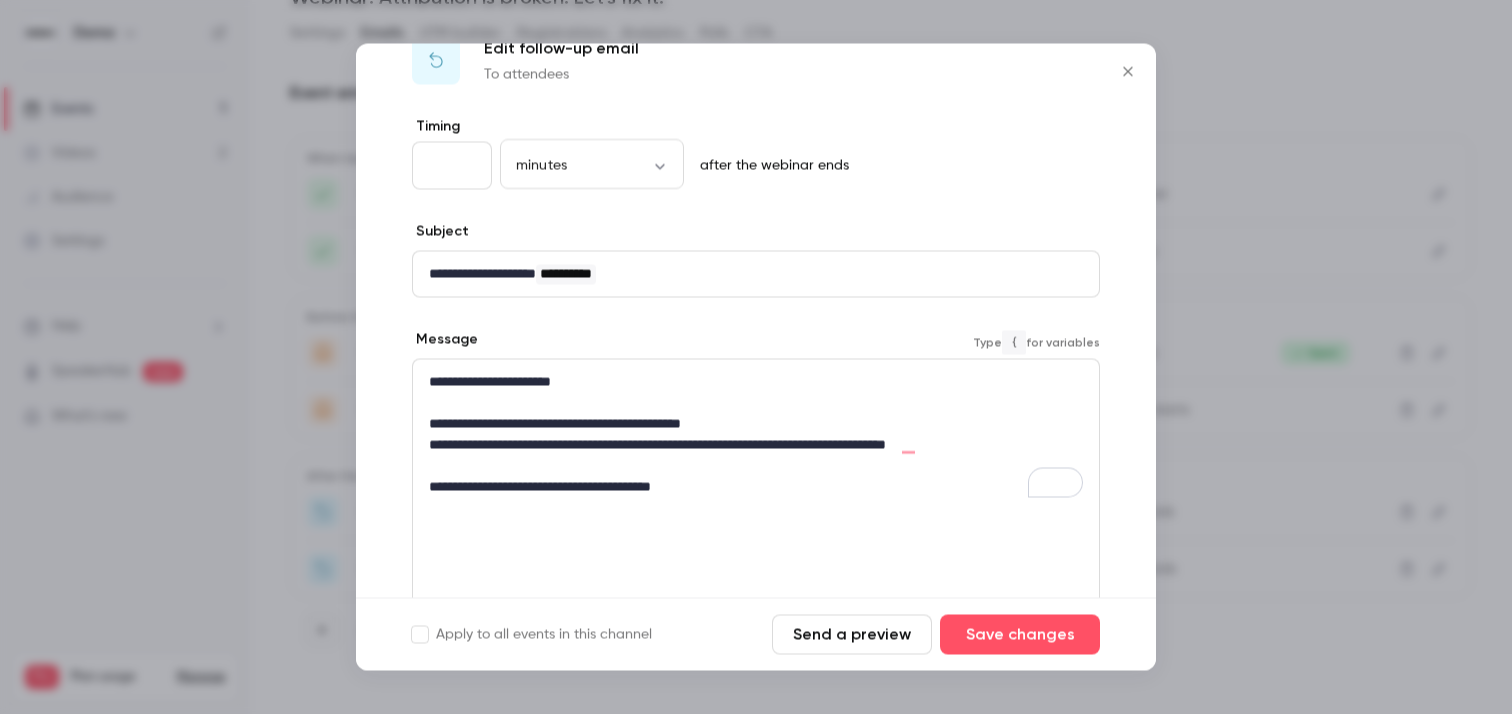 type 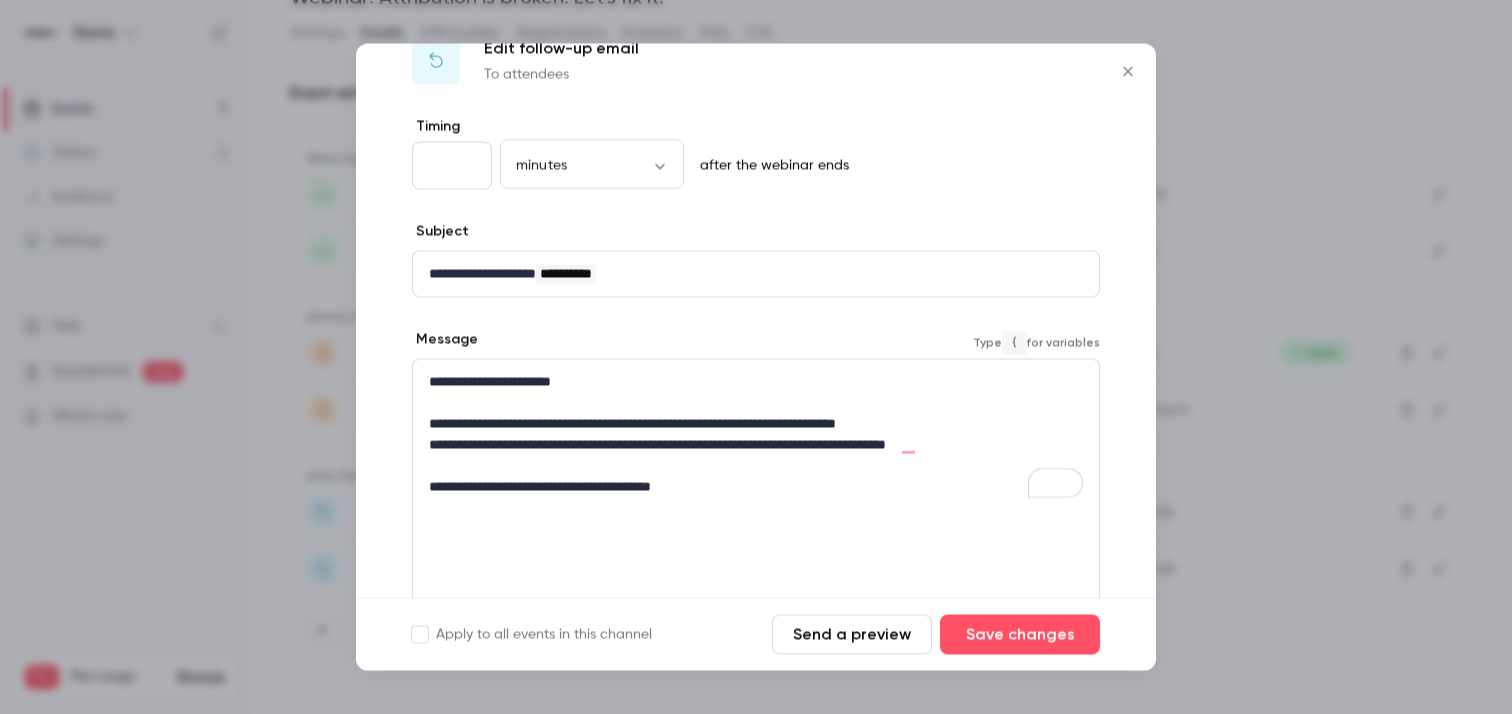click on "**********" at bounding box center [756, 424] 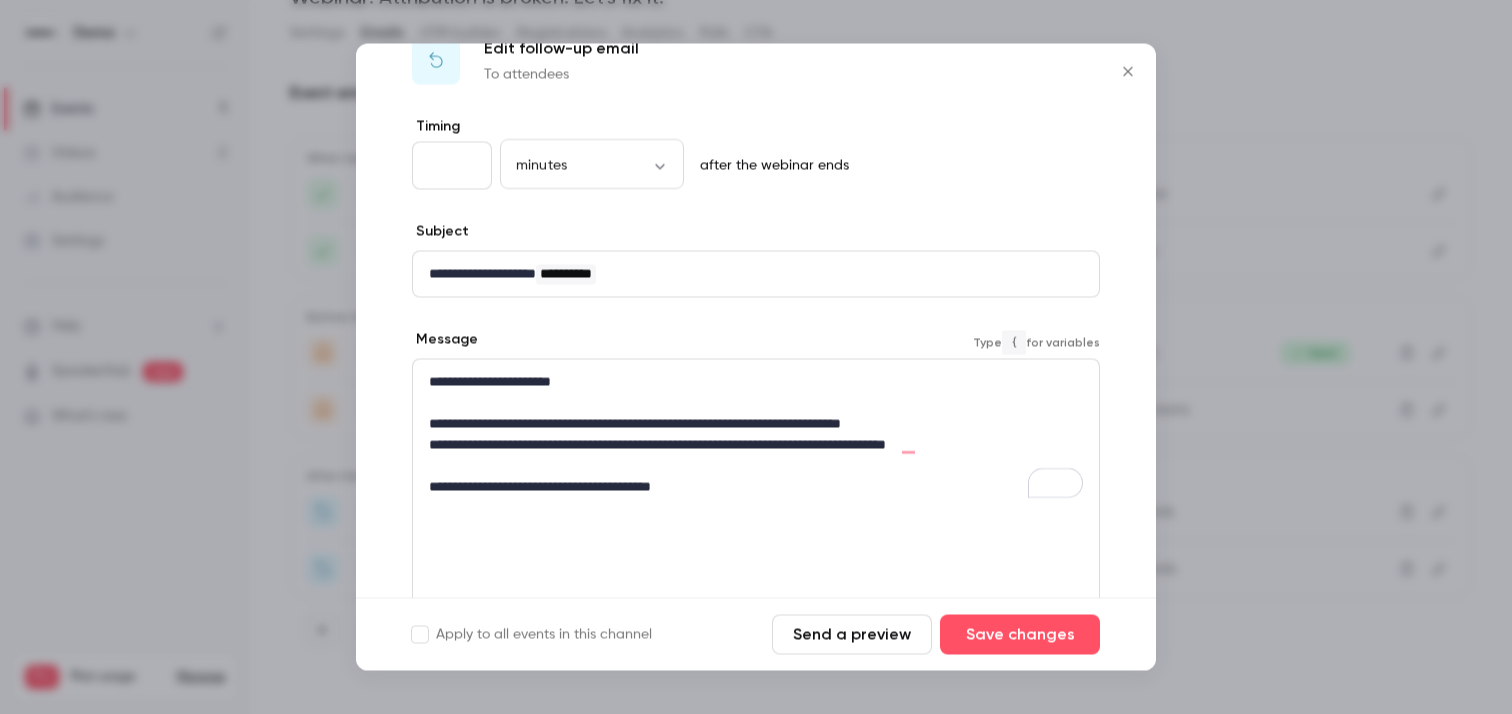 click on "**********" at bounding box center [756, 424] 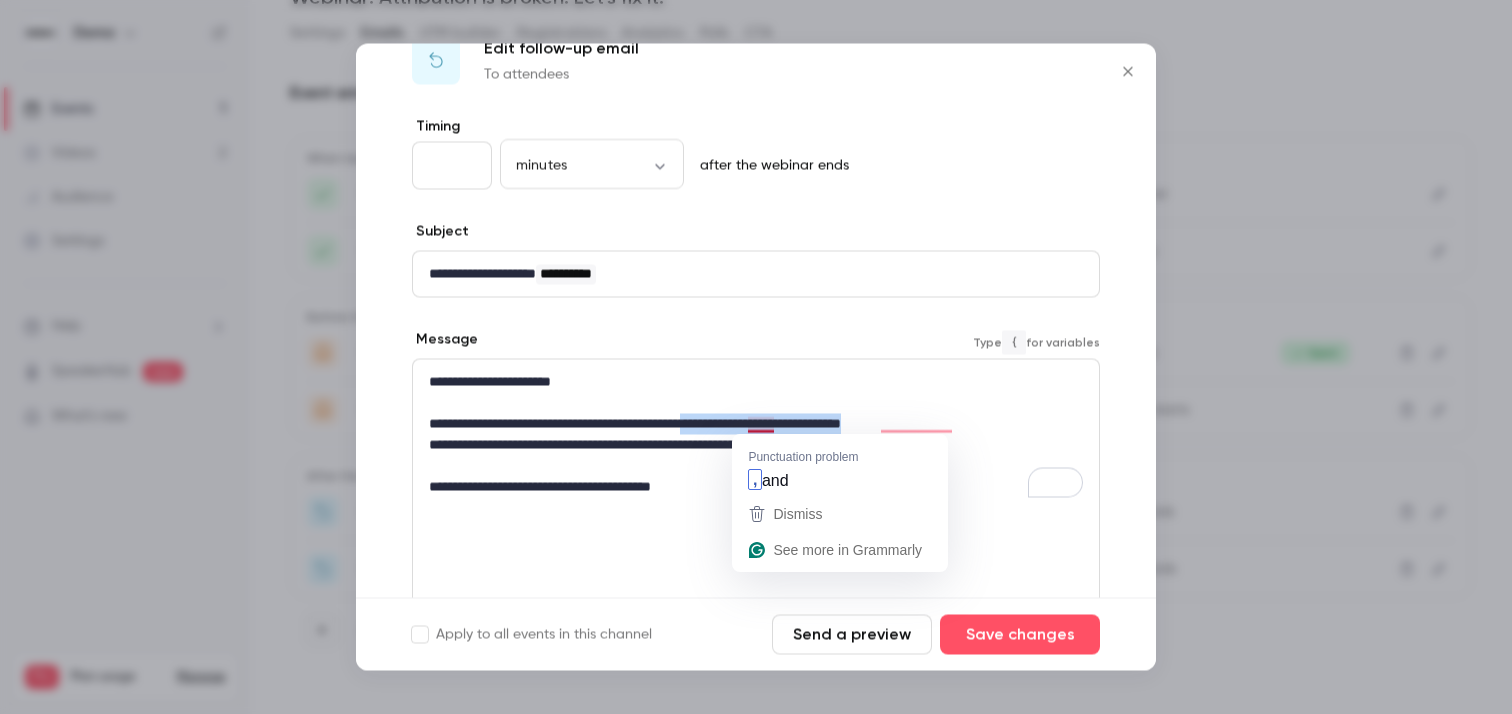 click on "**********" at bounding box center [756, 424] 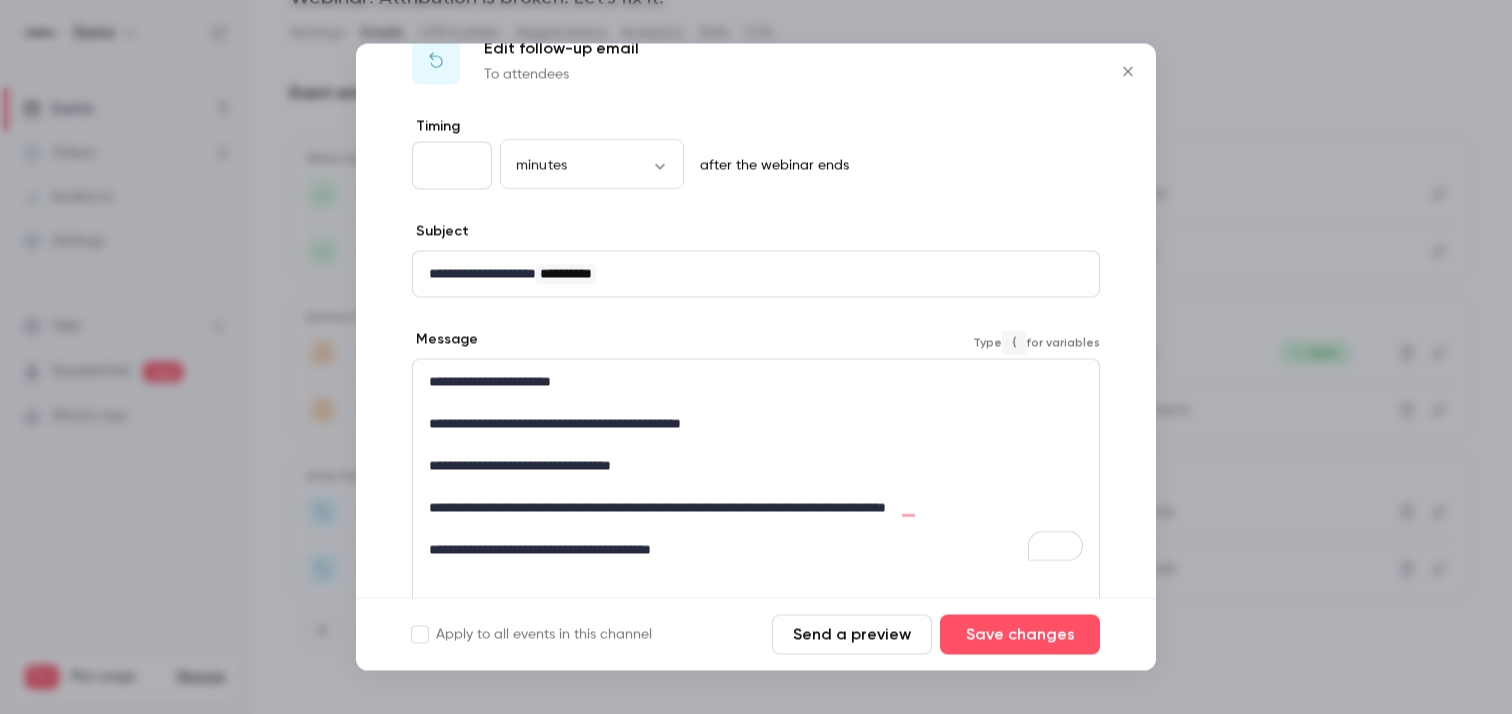 click on "**********" at bounding box center [756, 466] 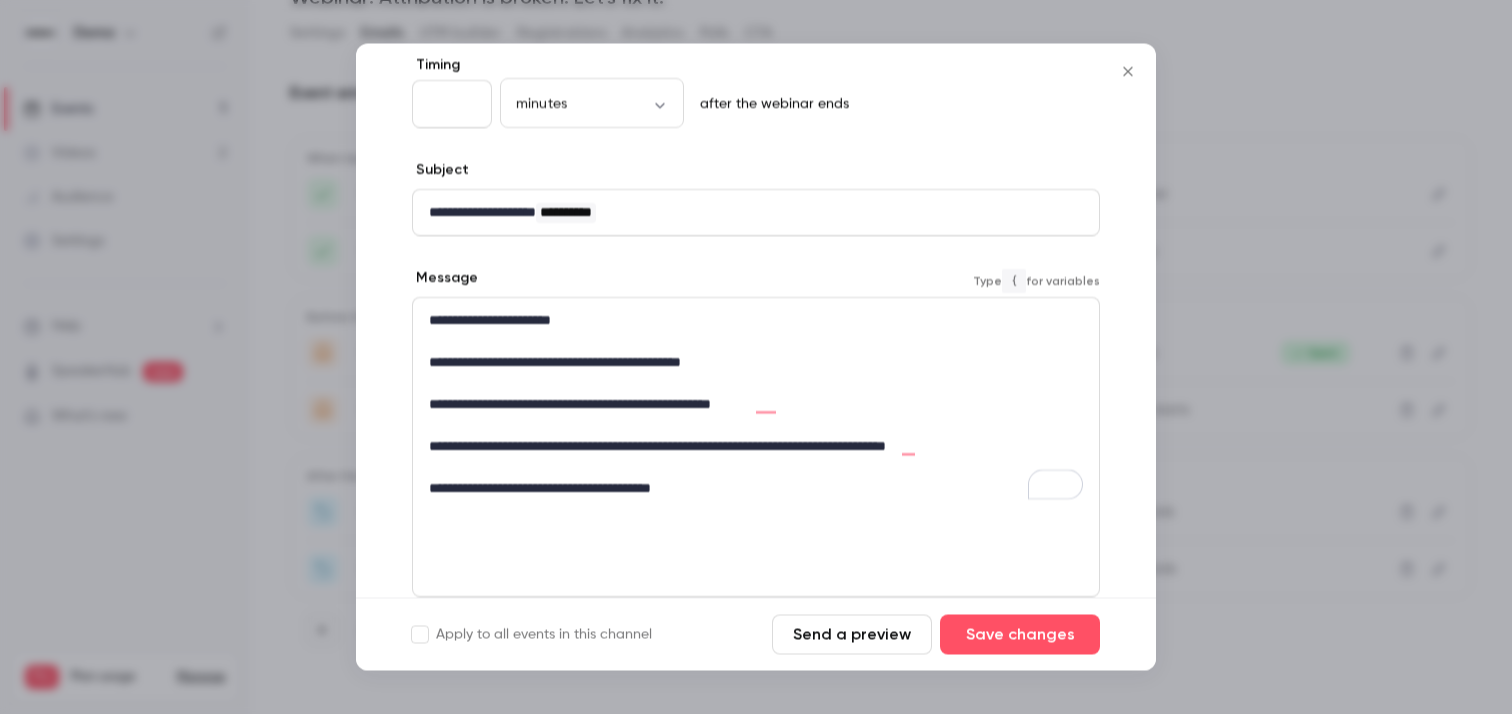 scroll, scrollTop: 119, scrollLeft: 0, axis: vertical 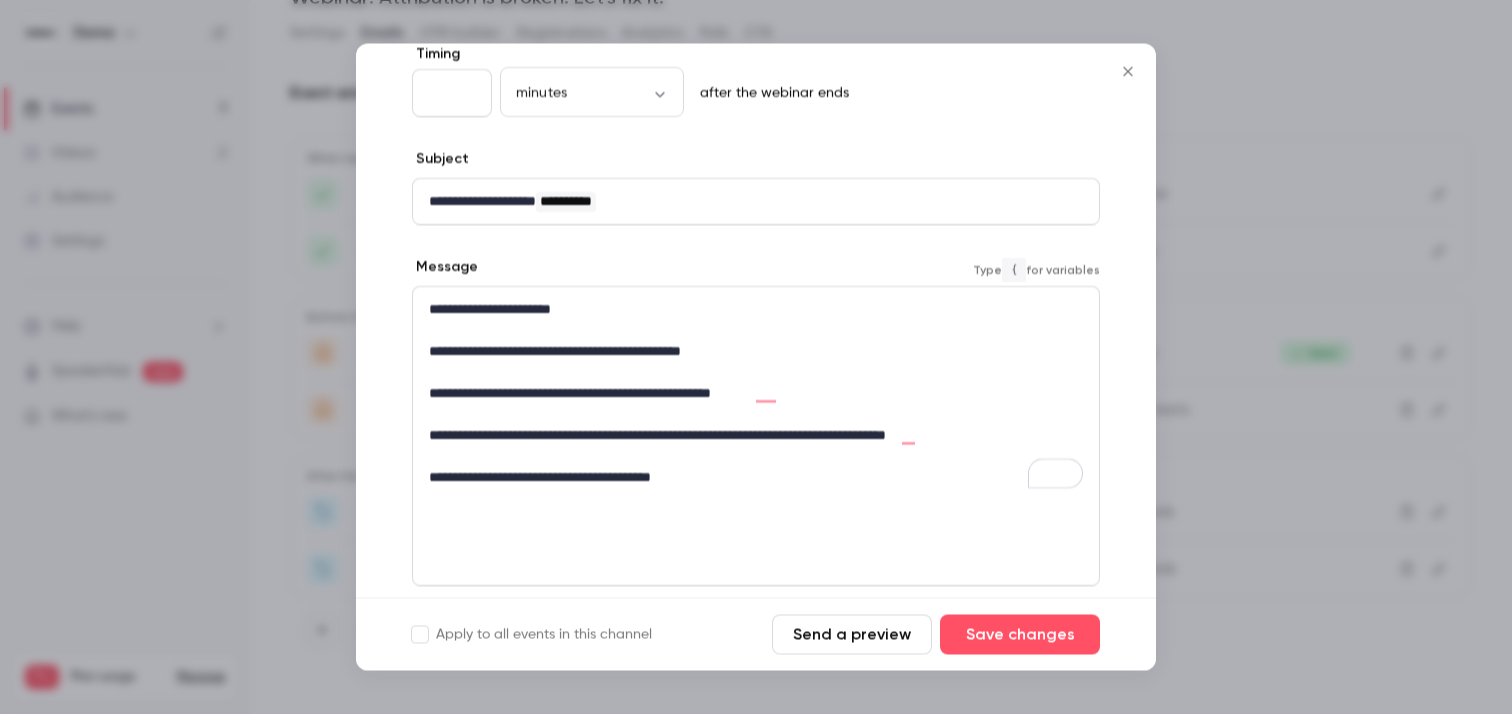 click on "**********" at bounding box center (756, 436) 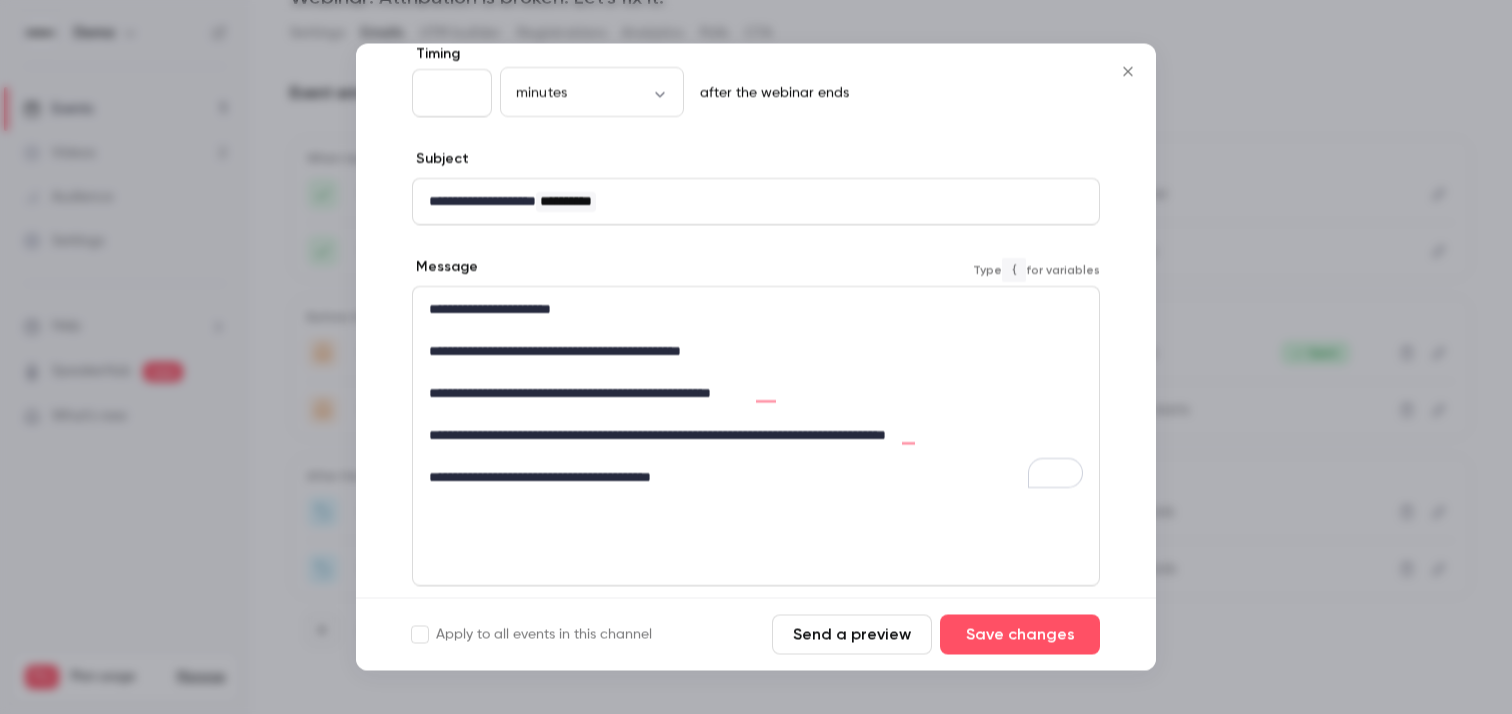 click on "**********" at bounding box center (756, 436) 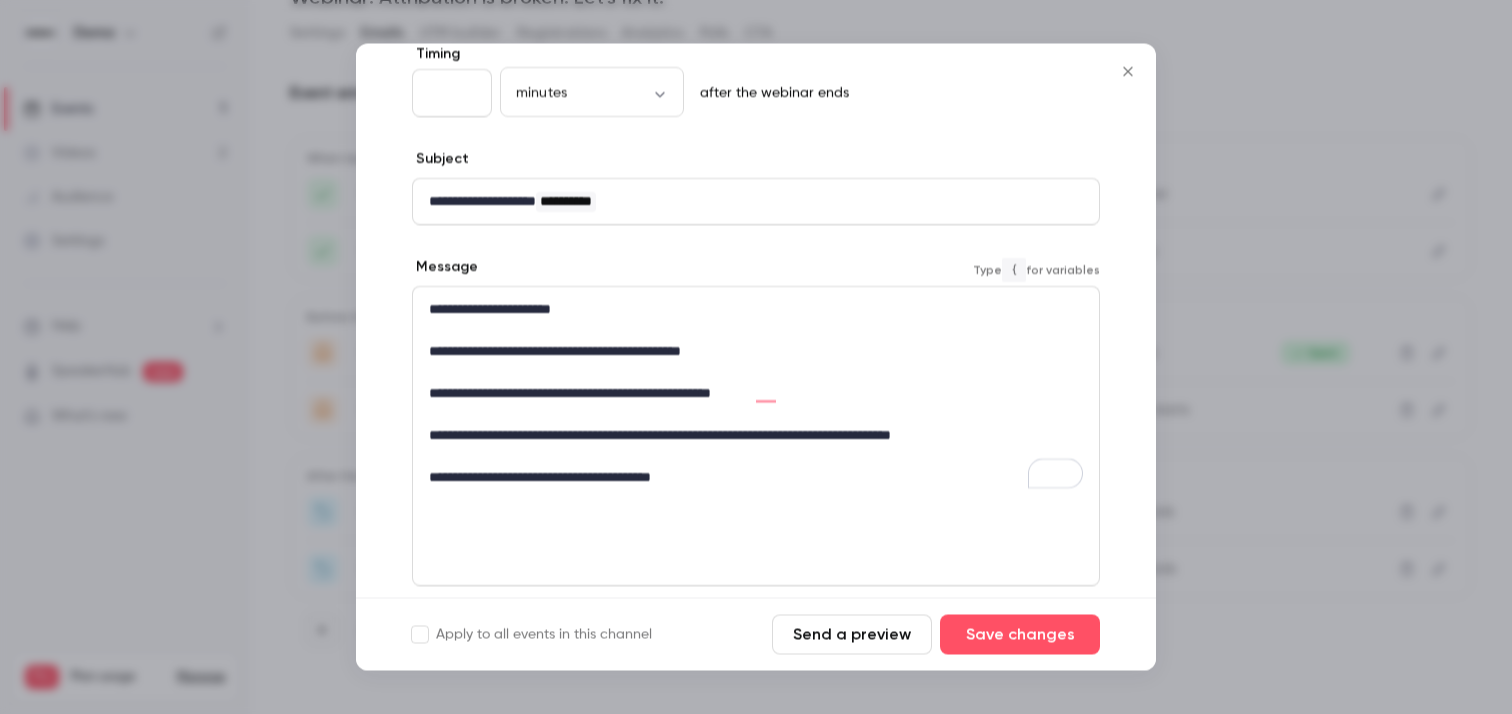 click on "**********" at bounding box center (756, 436) 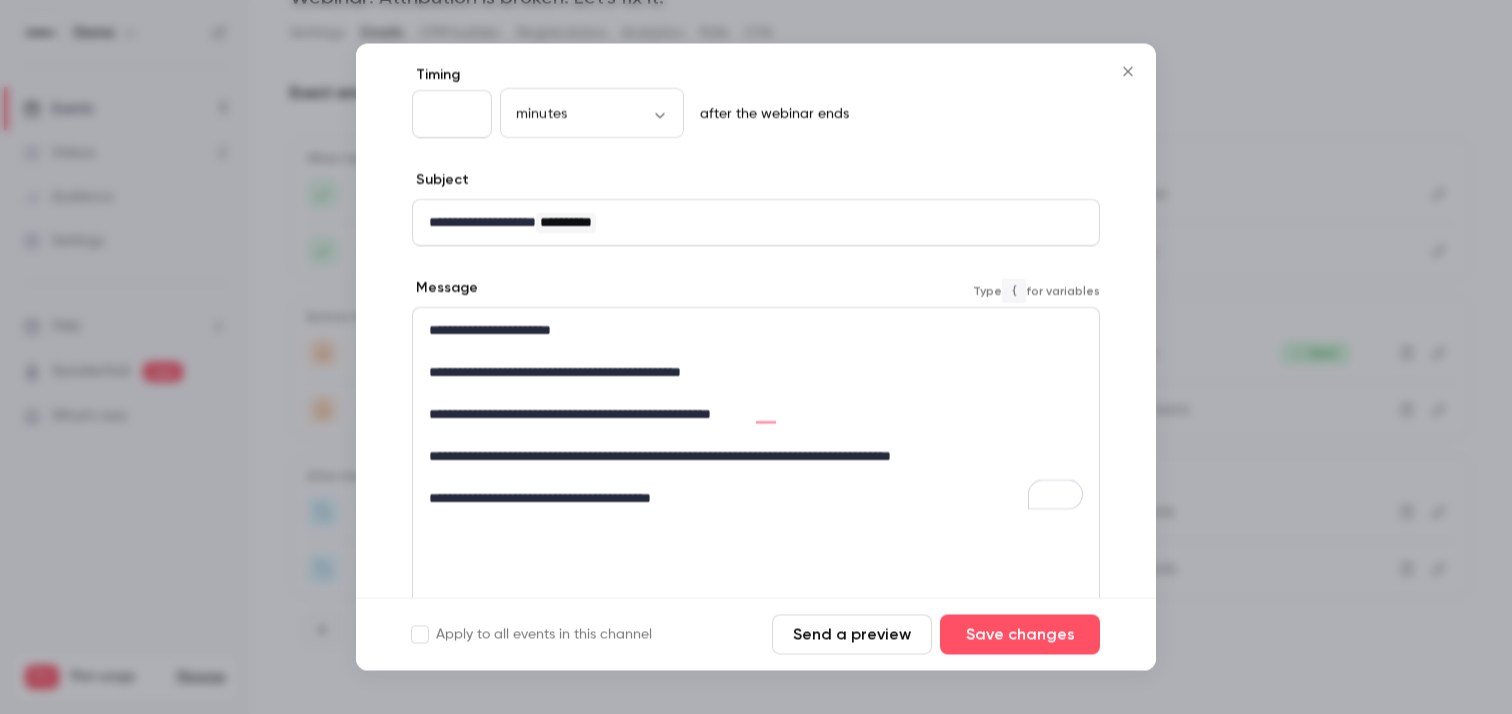 scroll, scrollTop: 90, scrollLeft: 0, axis: vertical 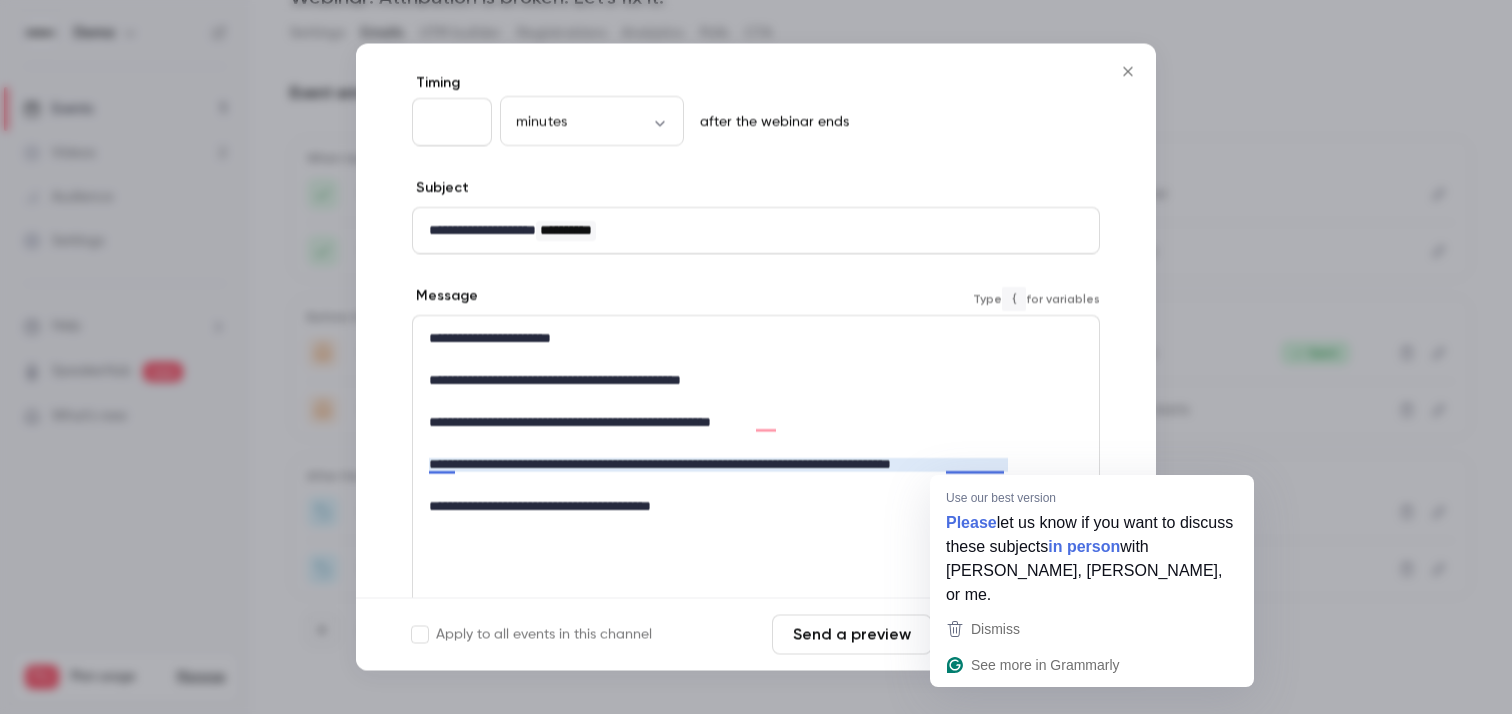 click on "**********" at bounding box center [756, 465] 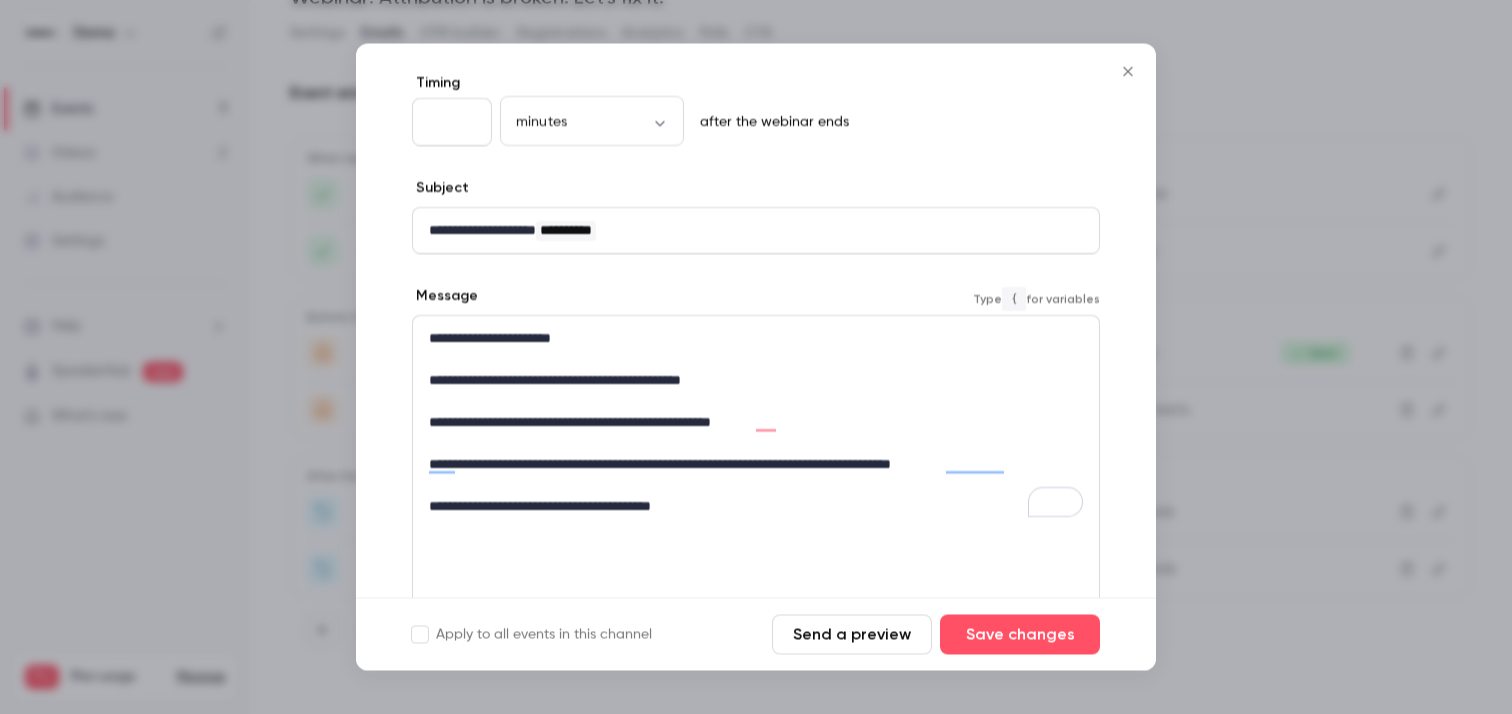 click on "**********" at bounding box center (756, 465) 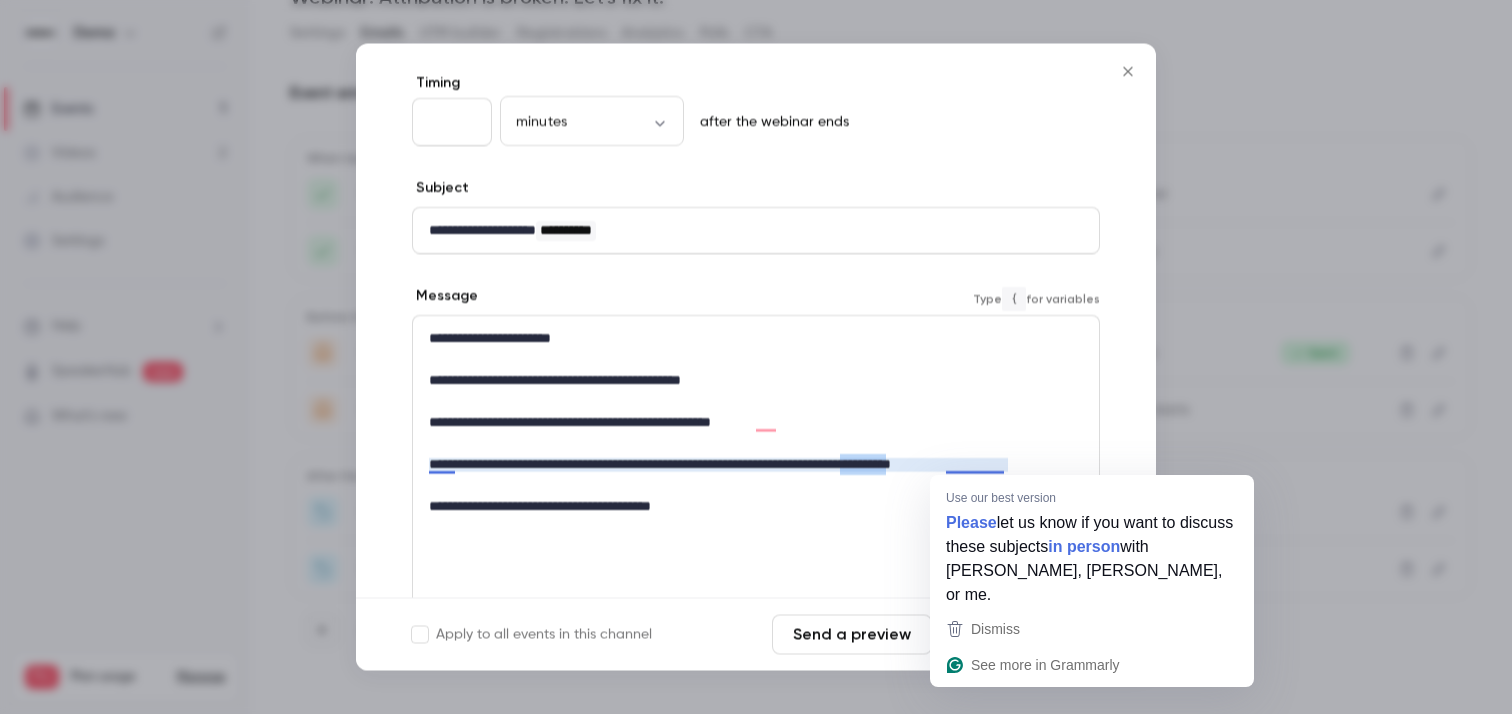 click on "**********" at bounding box center (756, 465) 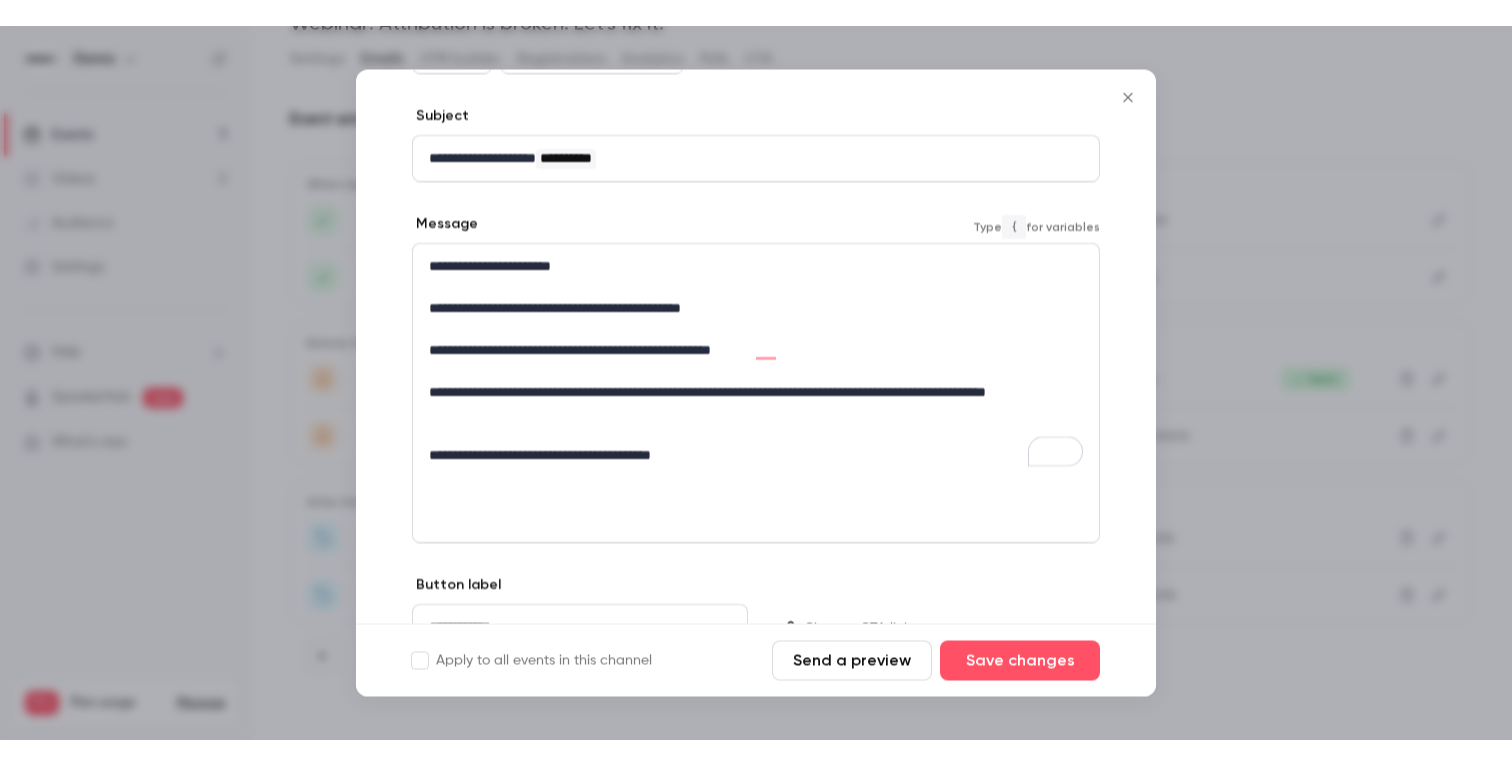 scroll, scrollTop: 265, scrollLeft: 0, axis: vertical 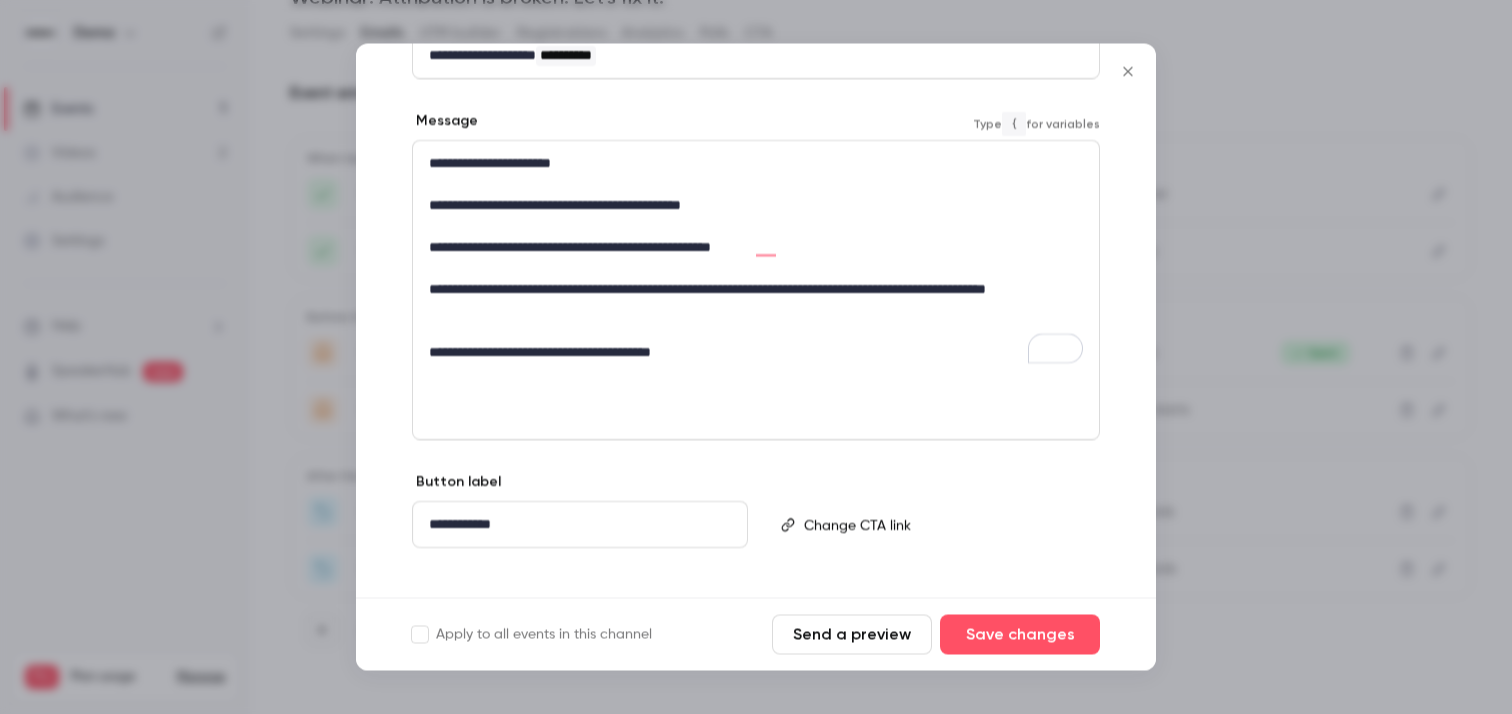 click on "**********" at bounding box center (756, 353) 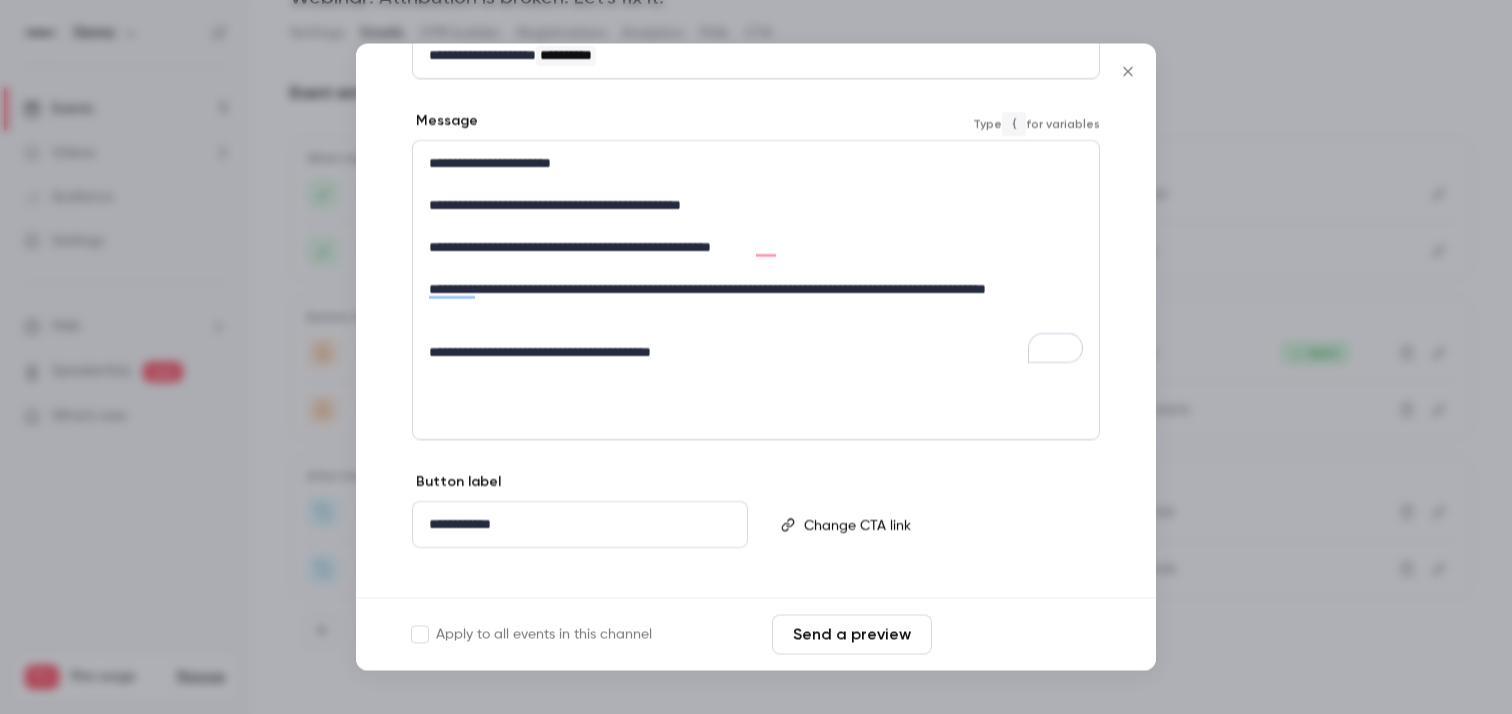 click on "Save changes" at bounding box center (1020, 635) 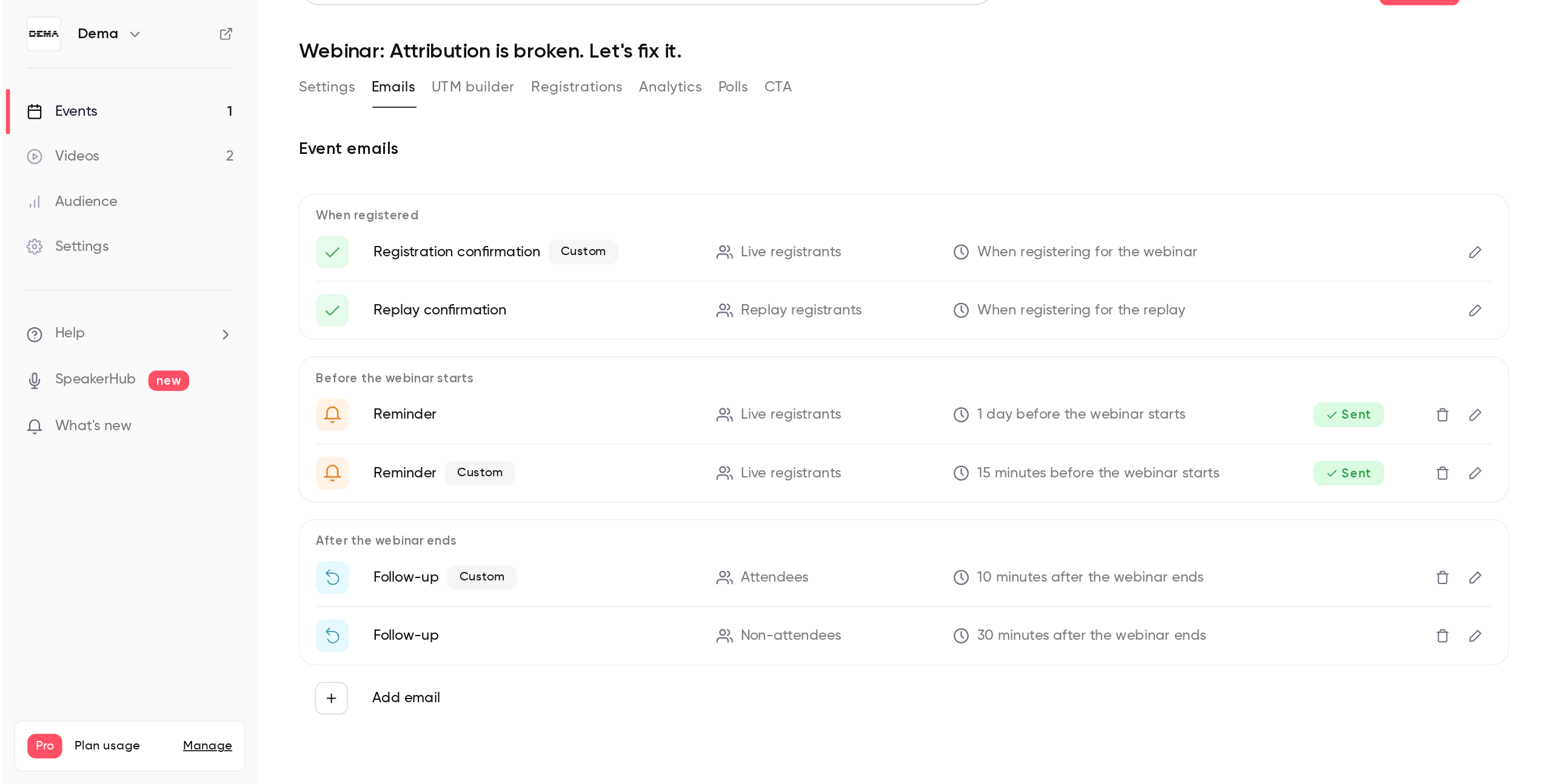 scroll, scrollTop: 0, scrollLeft: 0, axis: both 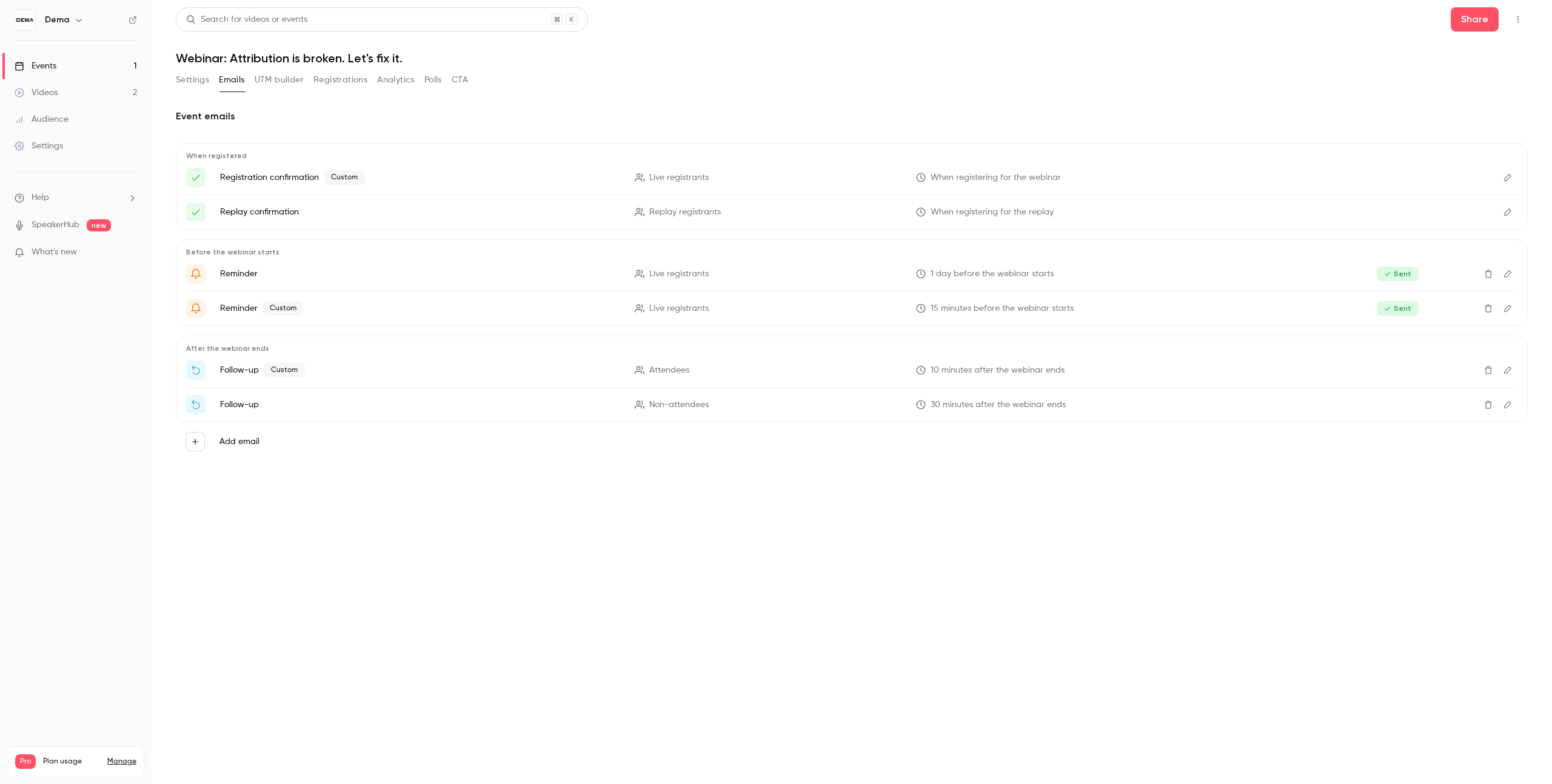 click on "Videos 2" at bounding box center [76, 93] 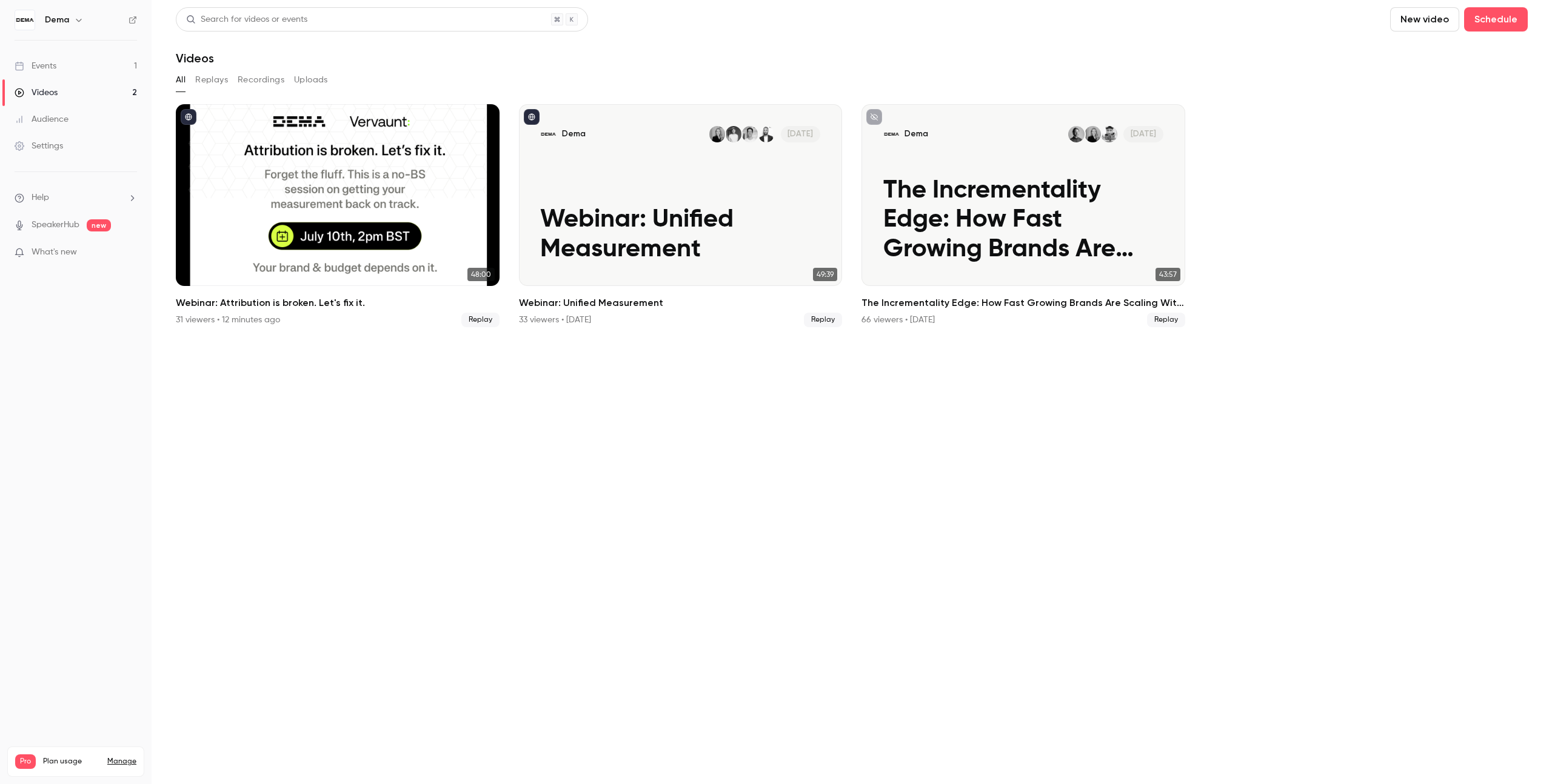 click on "Events 1" at bounding box center (76, 66) 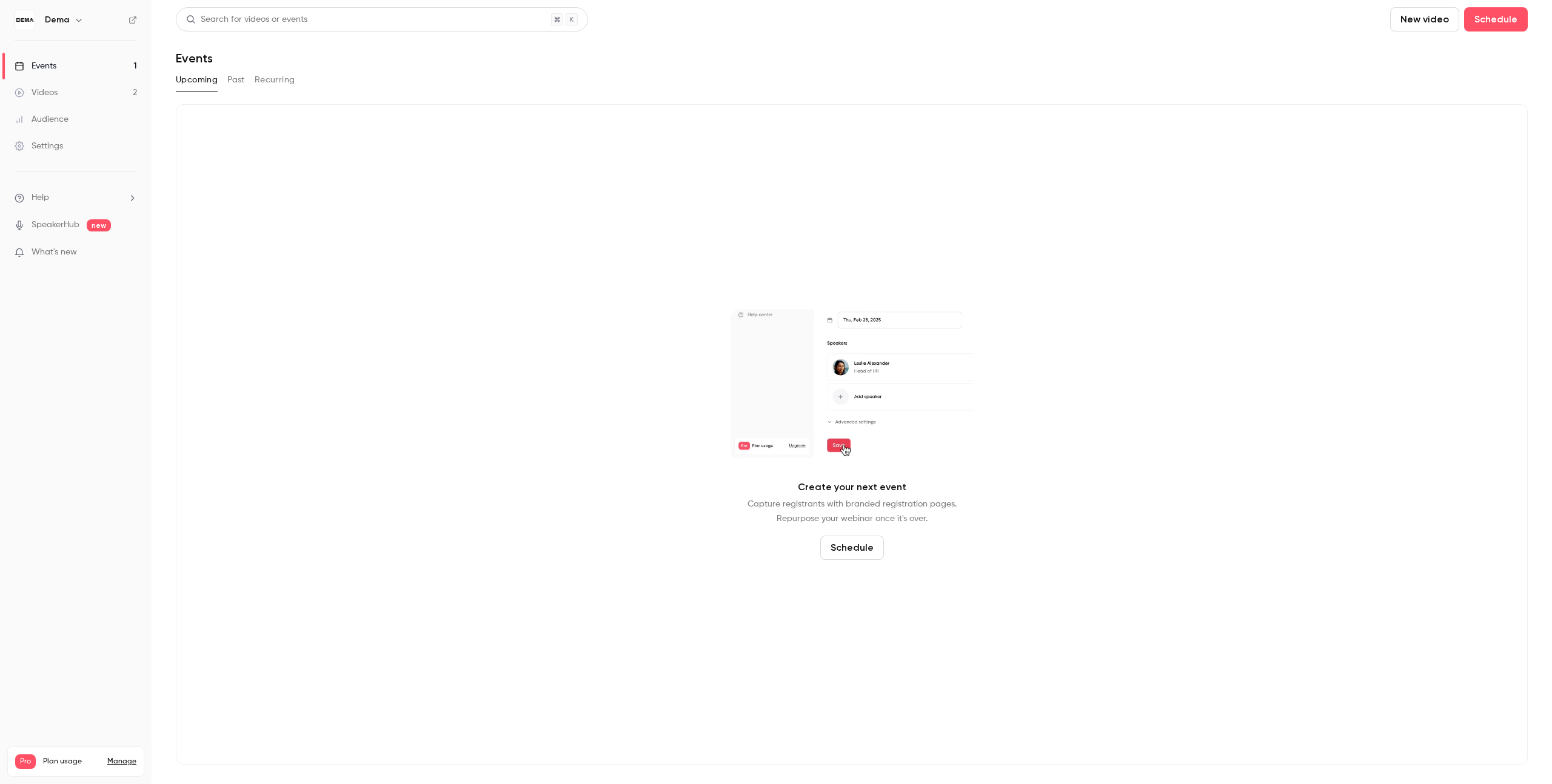 click on "Videos 2" at bounding box center [76, 93] 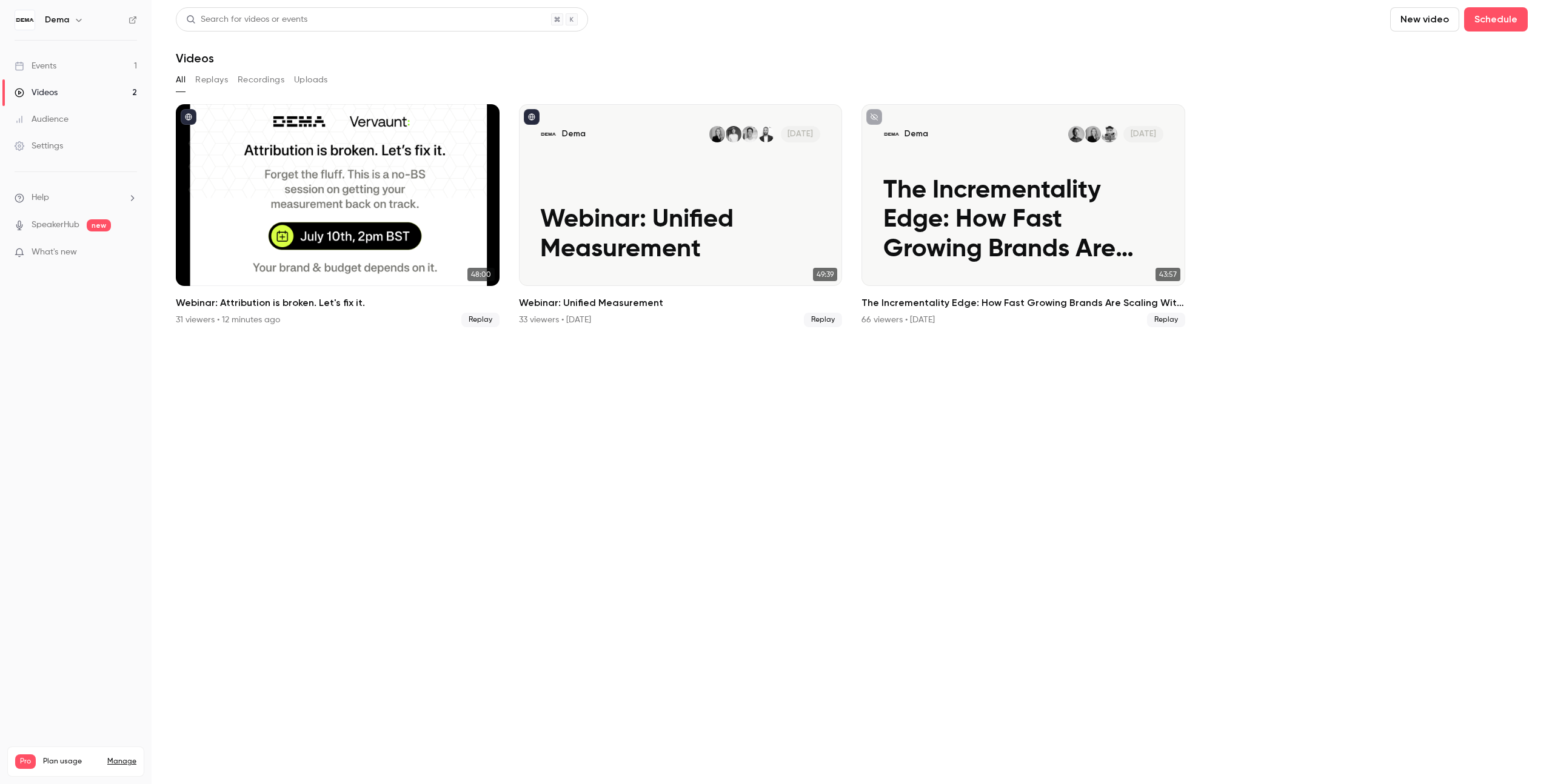click on "Events 1" at bounding box center [76, 66] 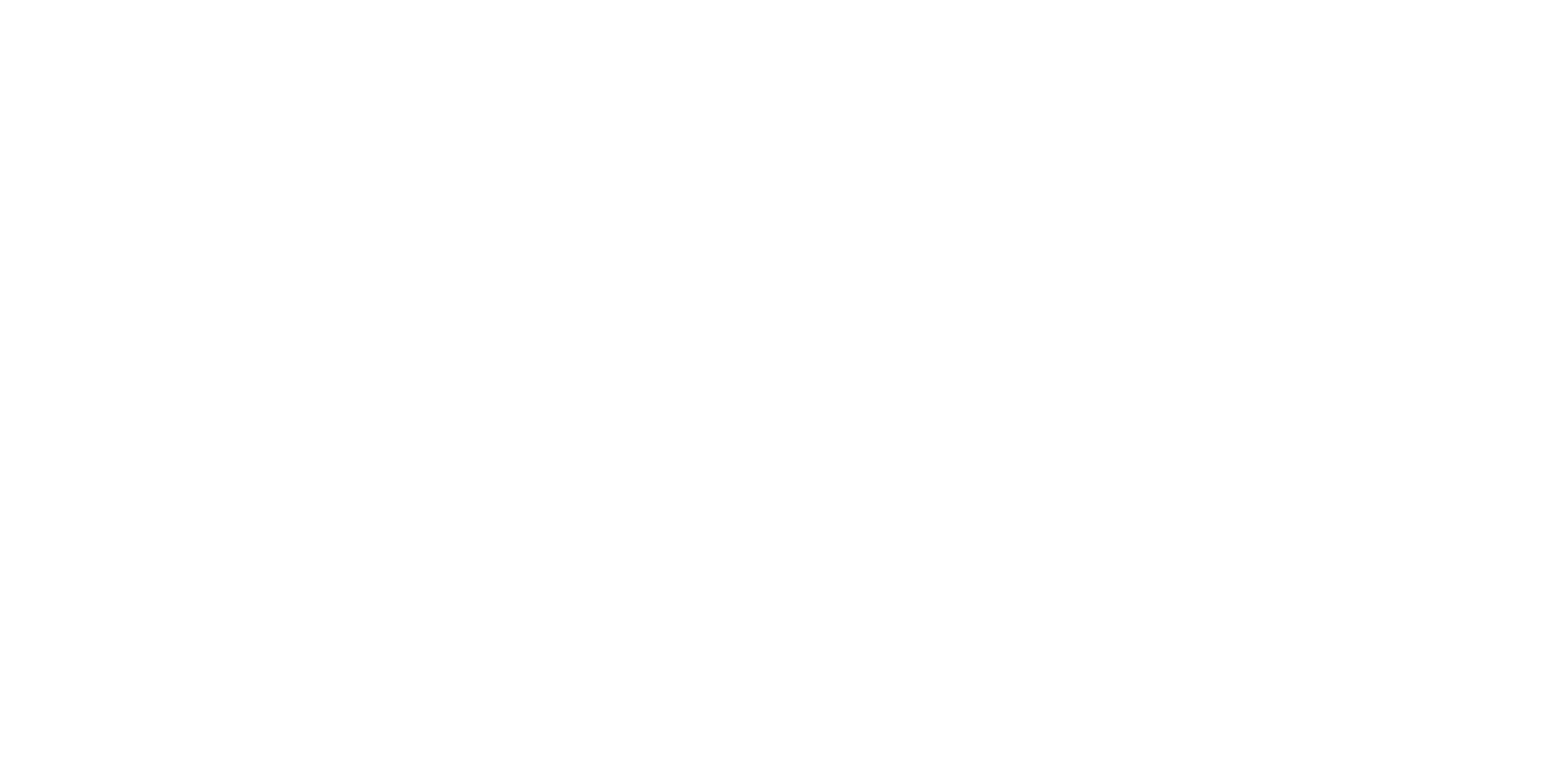 scroll, scrollTop: 0, scrollLeft: 0, axis: both 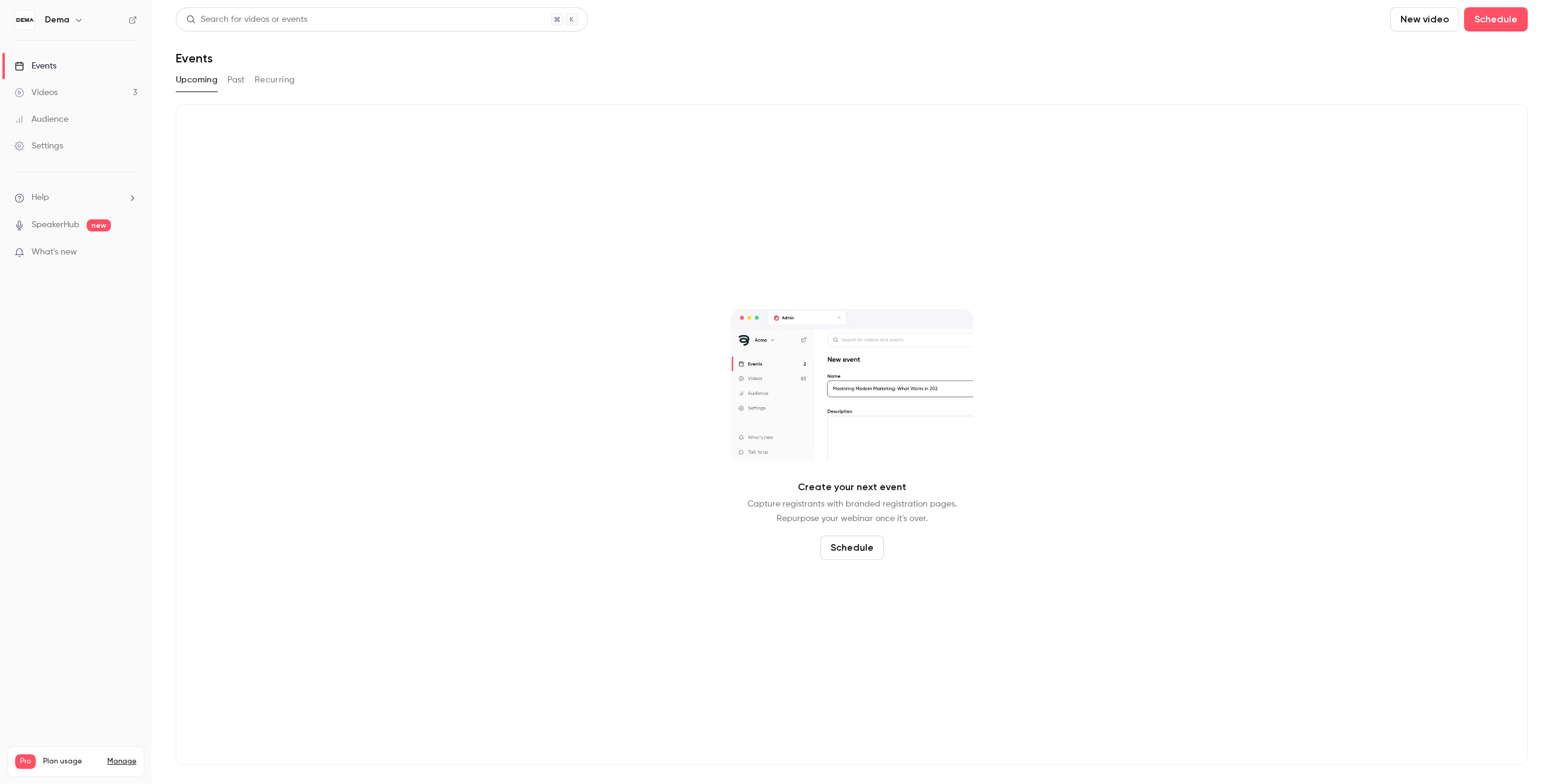 click on "Search for videos or events New video Schedule Events" at bounding box center (852, 36) 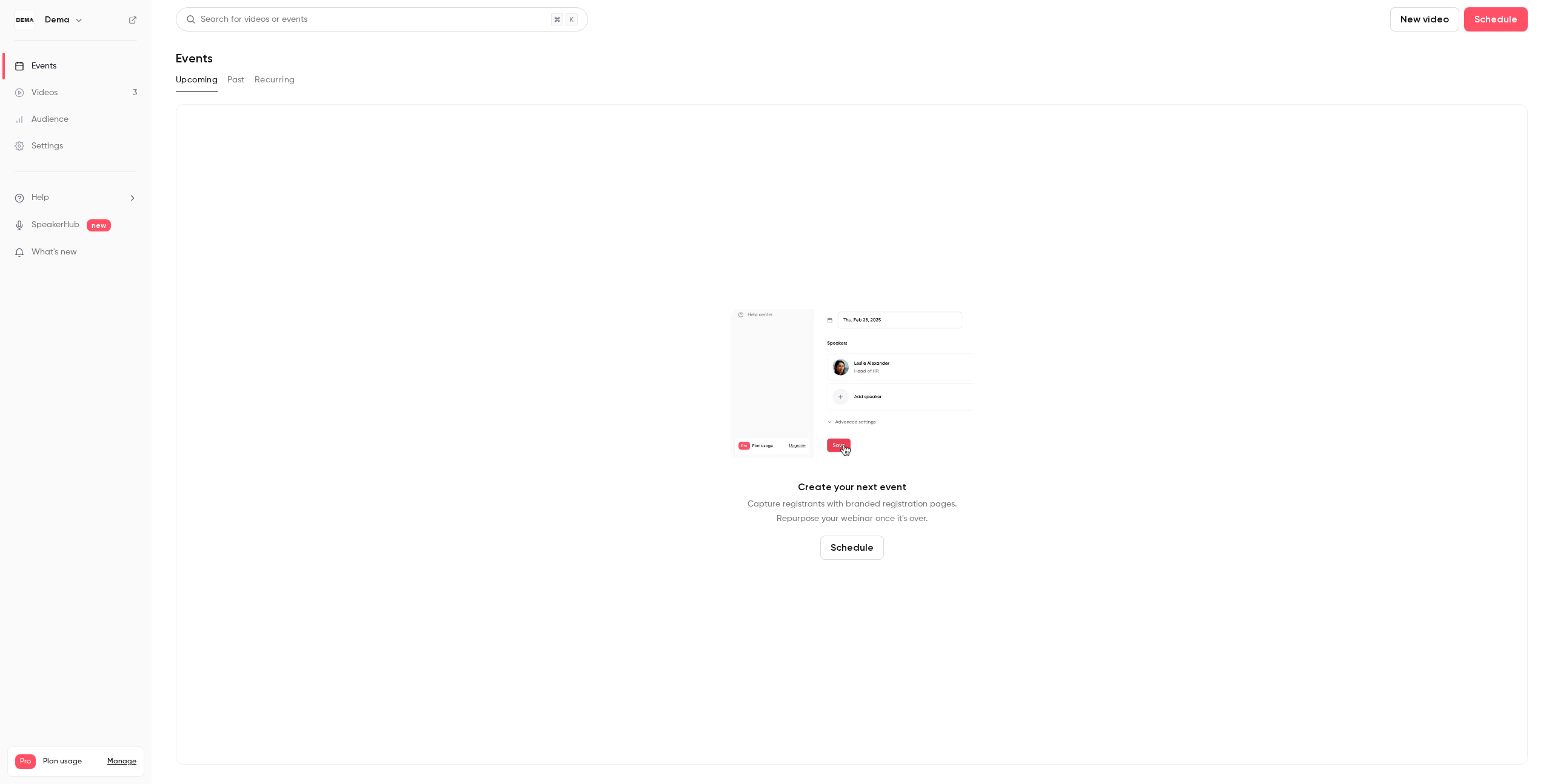 click on "Past" at bounding box center (236, 80) 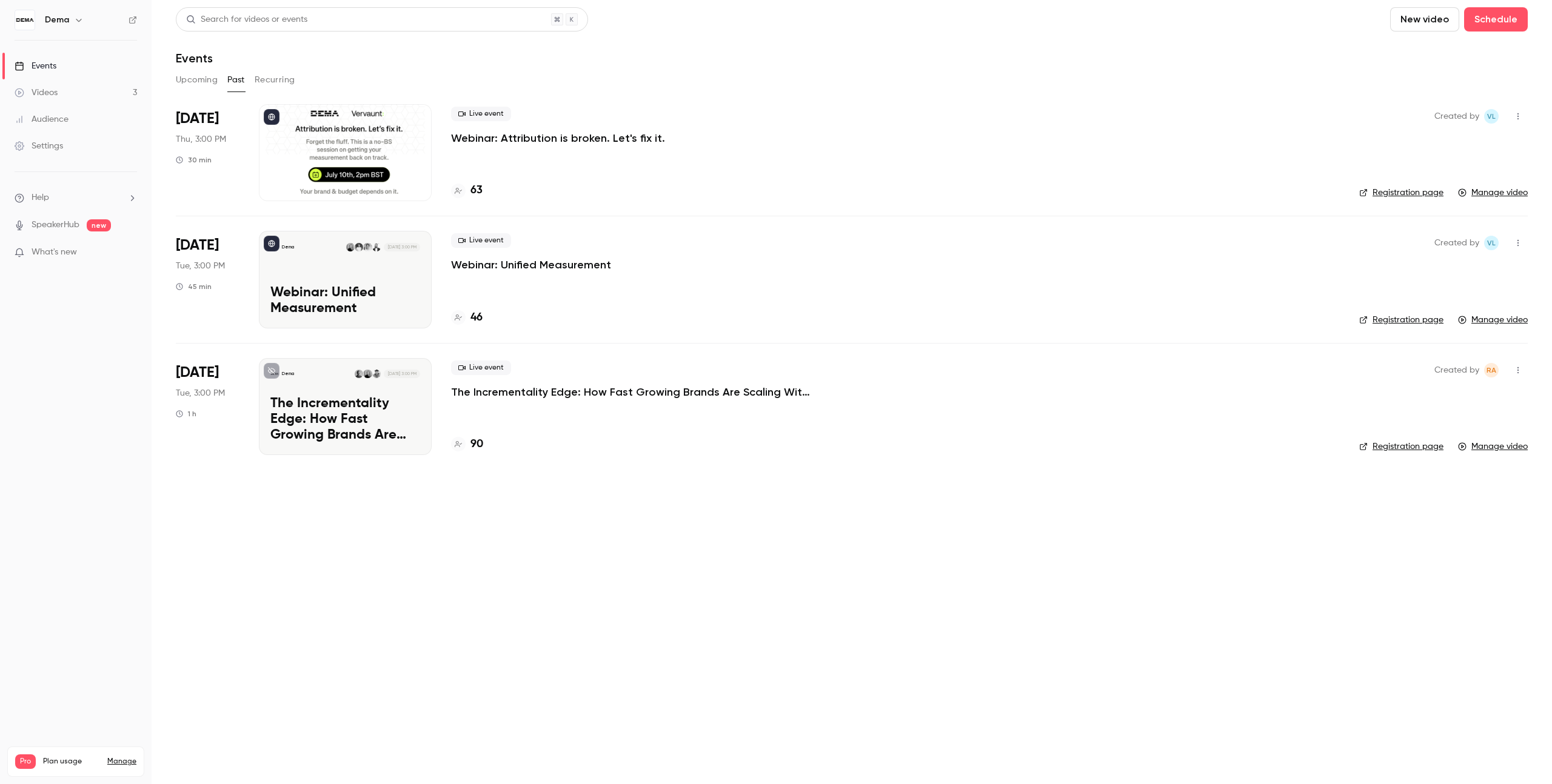 click at bounding box center (345, 153) 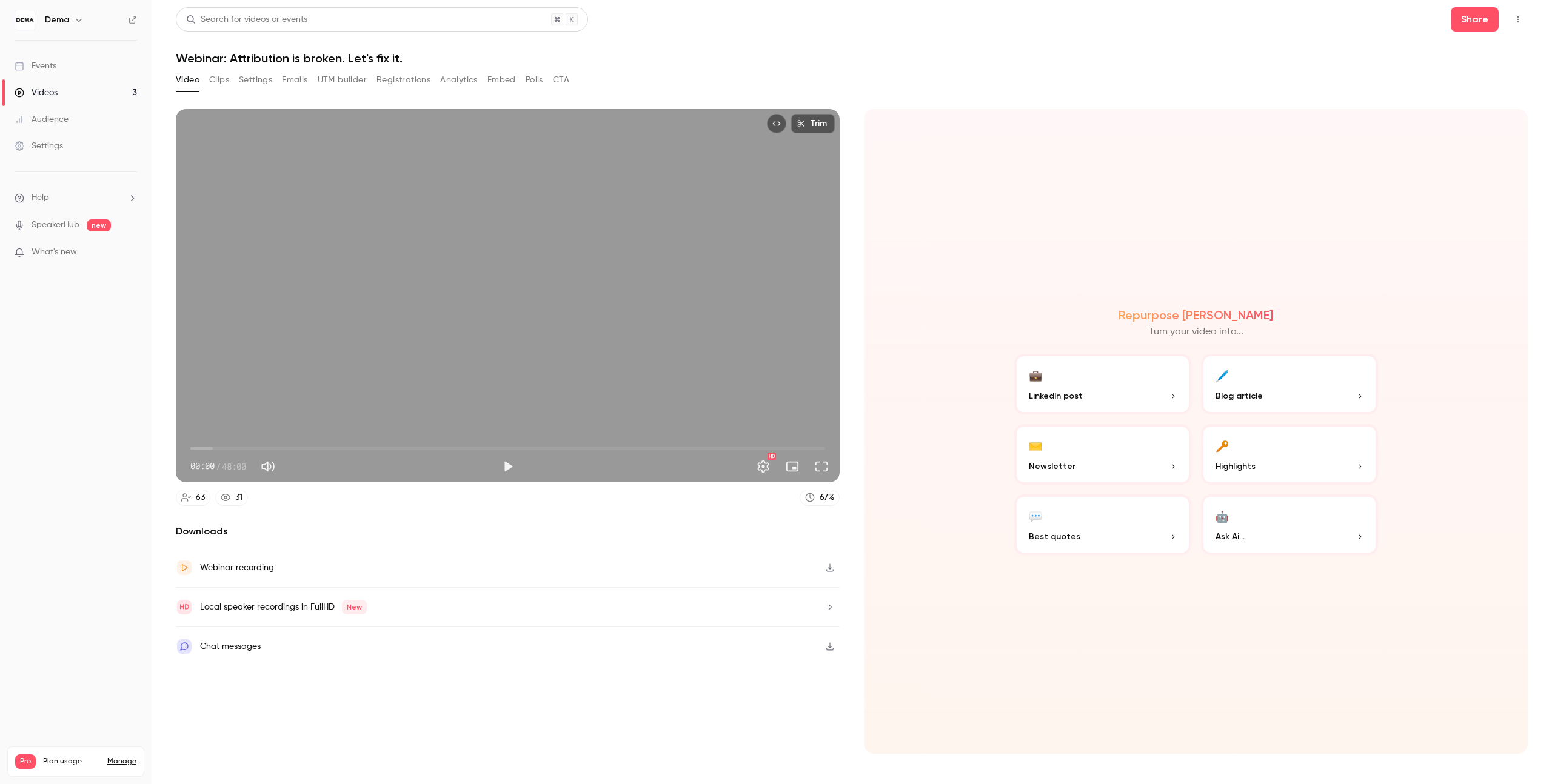 click on "Best quotes" at bounding box center [1103, 536] 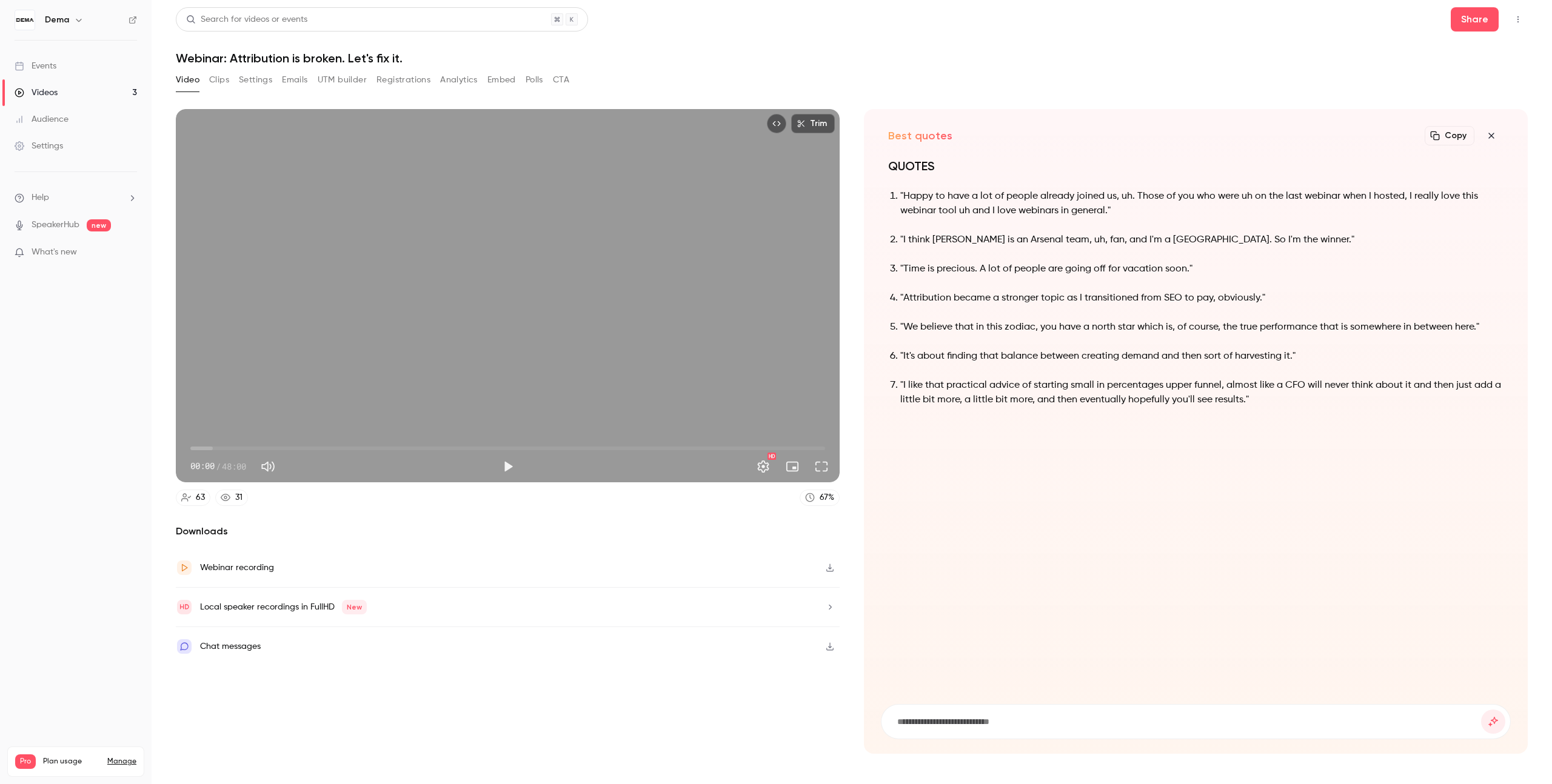 click at bounding box center (1188, 722) 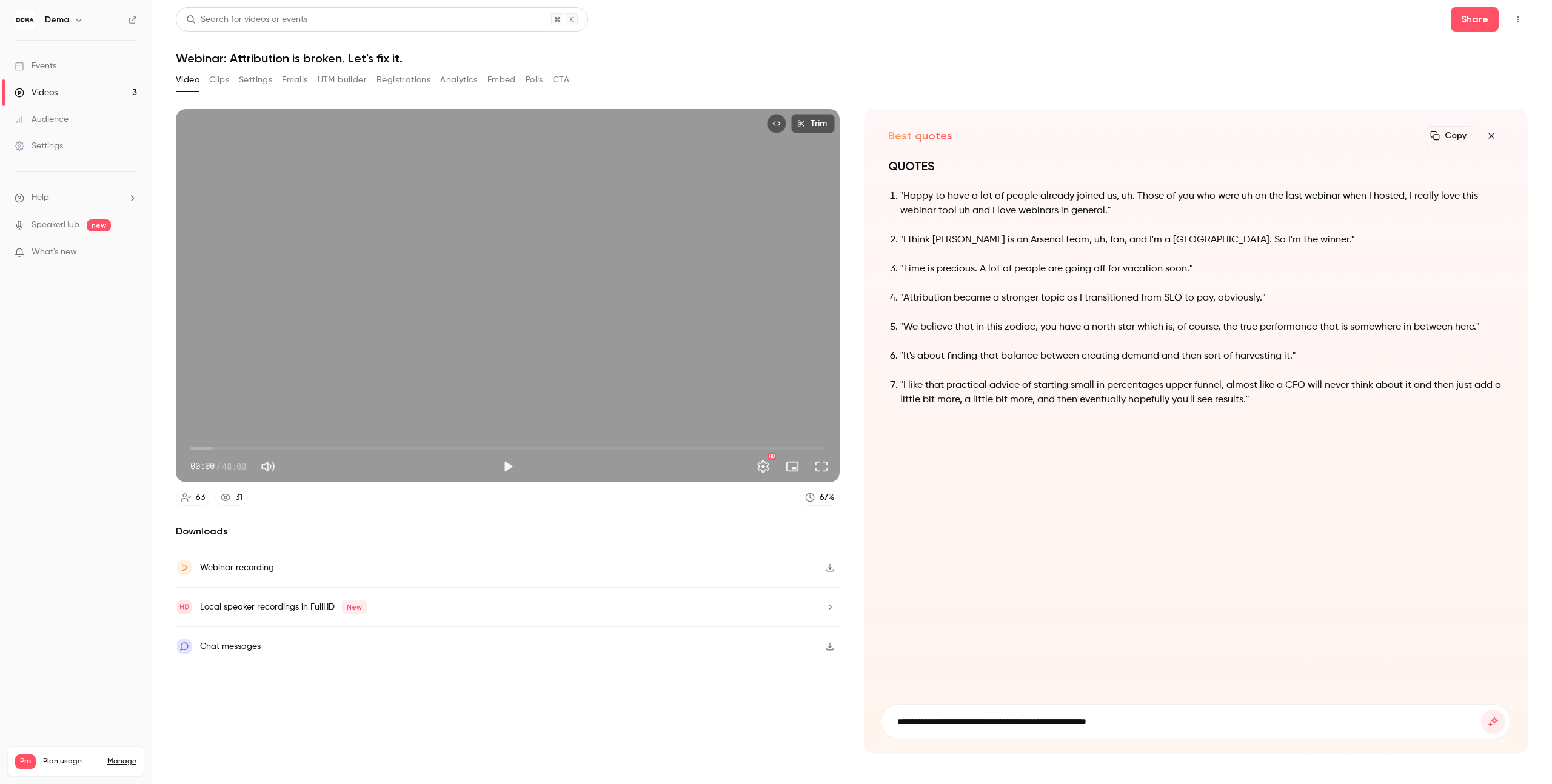 type on "**********" 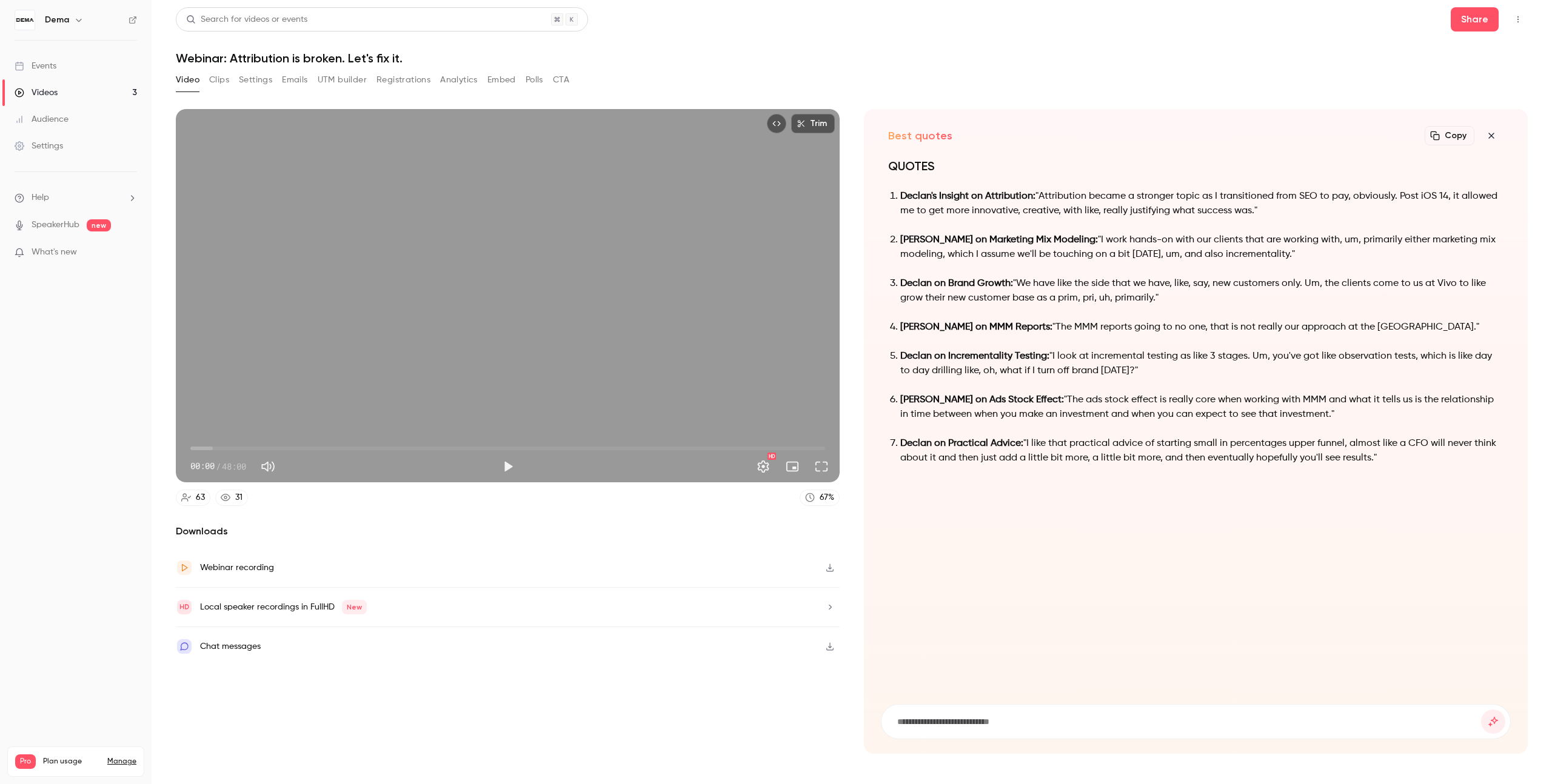 click on "Downloads Webinar recording Local speaker recordings in FullHD New Chat messages" at bounding box center (507, 639) 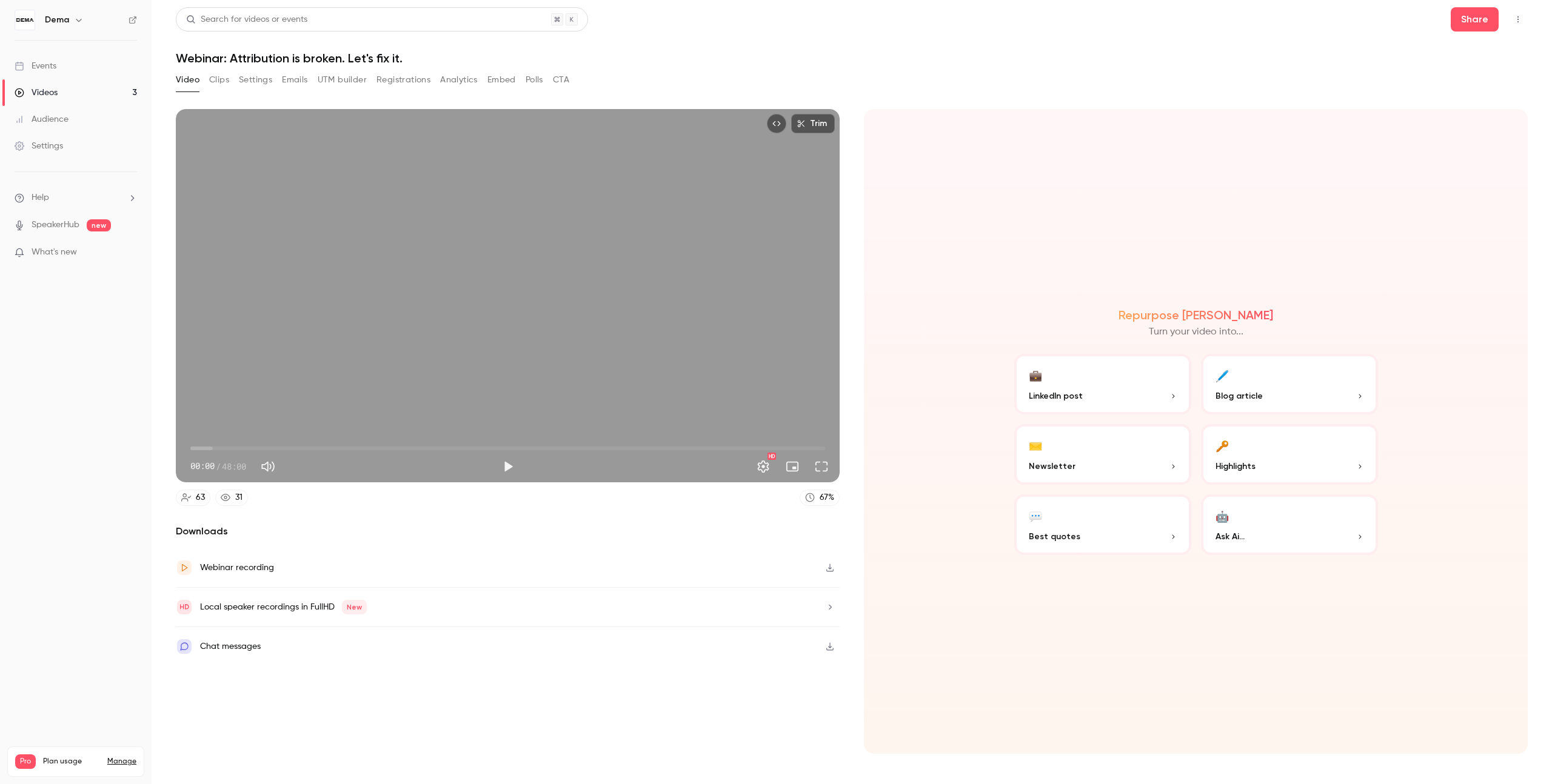 click on "🔑 Highlights" at bounding box center (1289, 454) 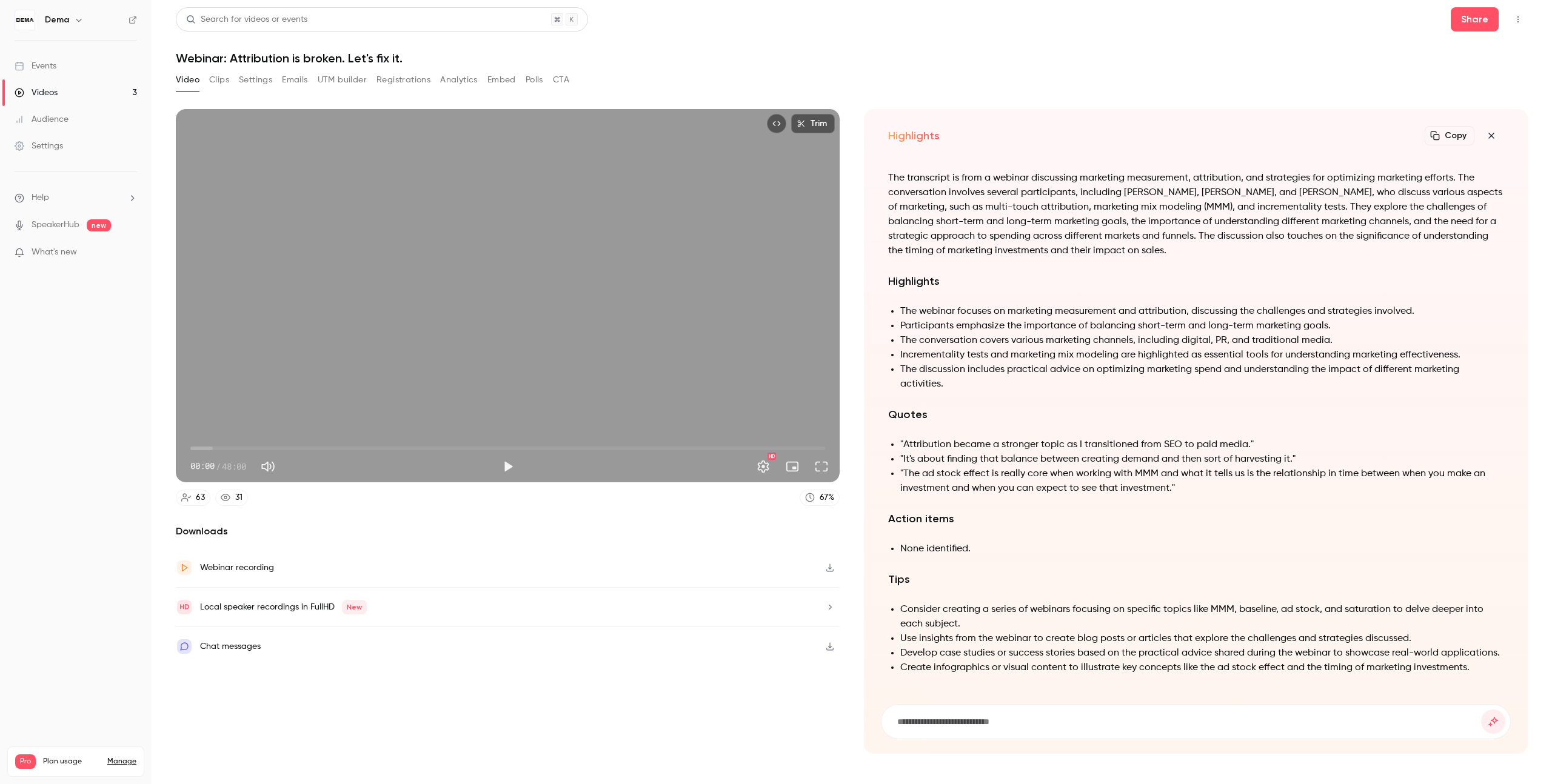 click on "Emails" at bounding box center [295, 80] 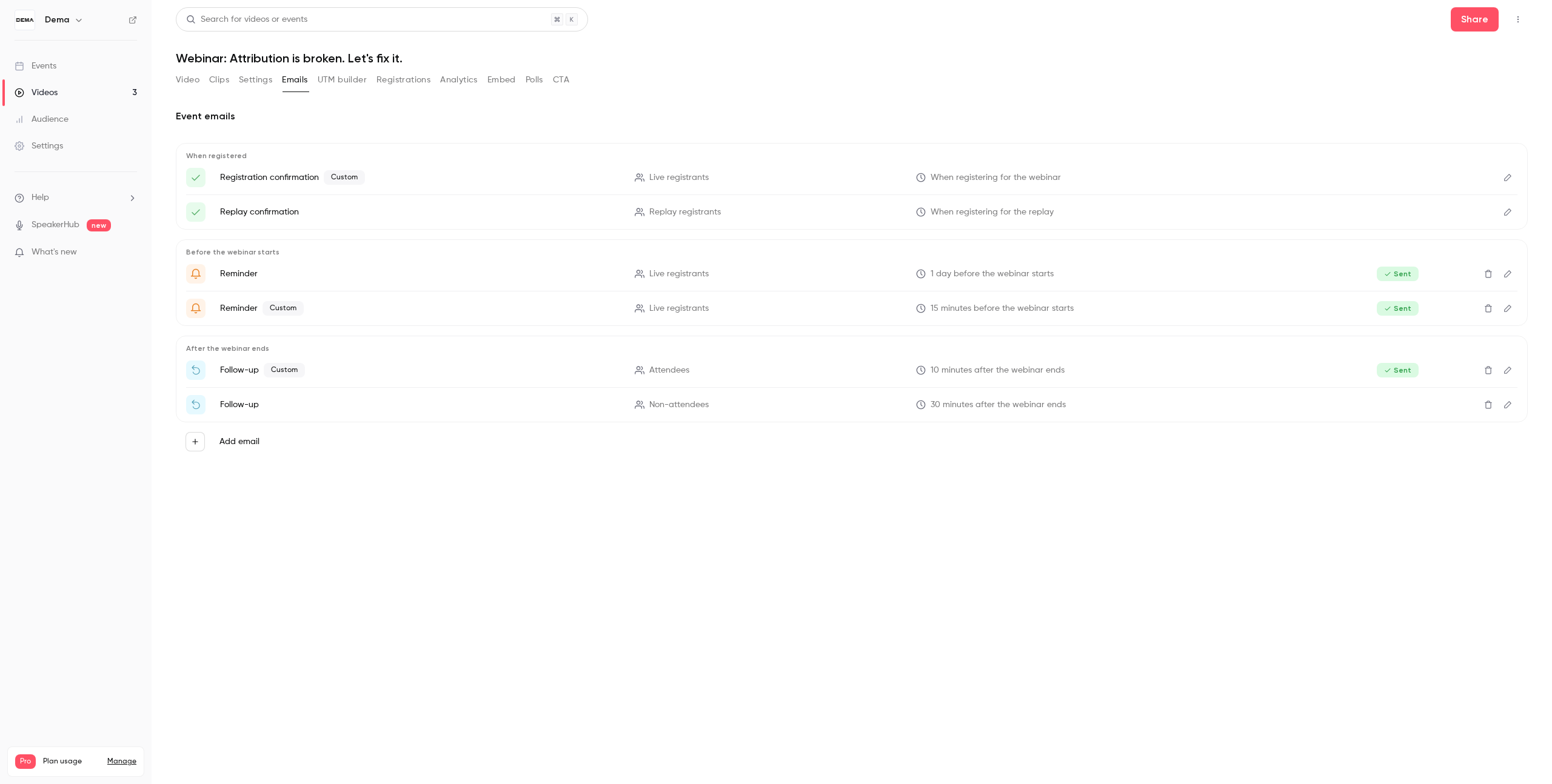 click 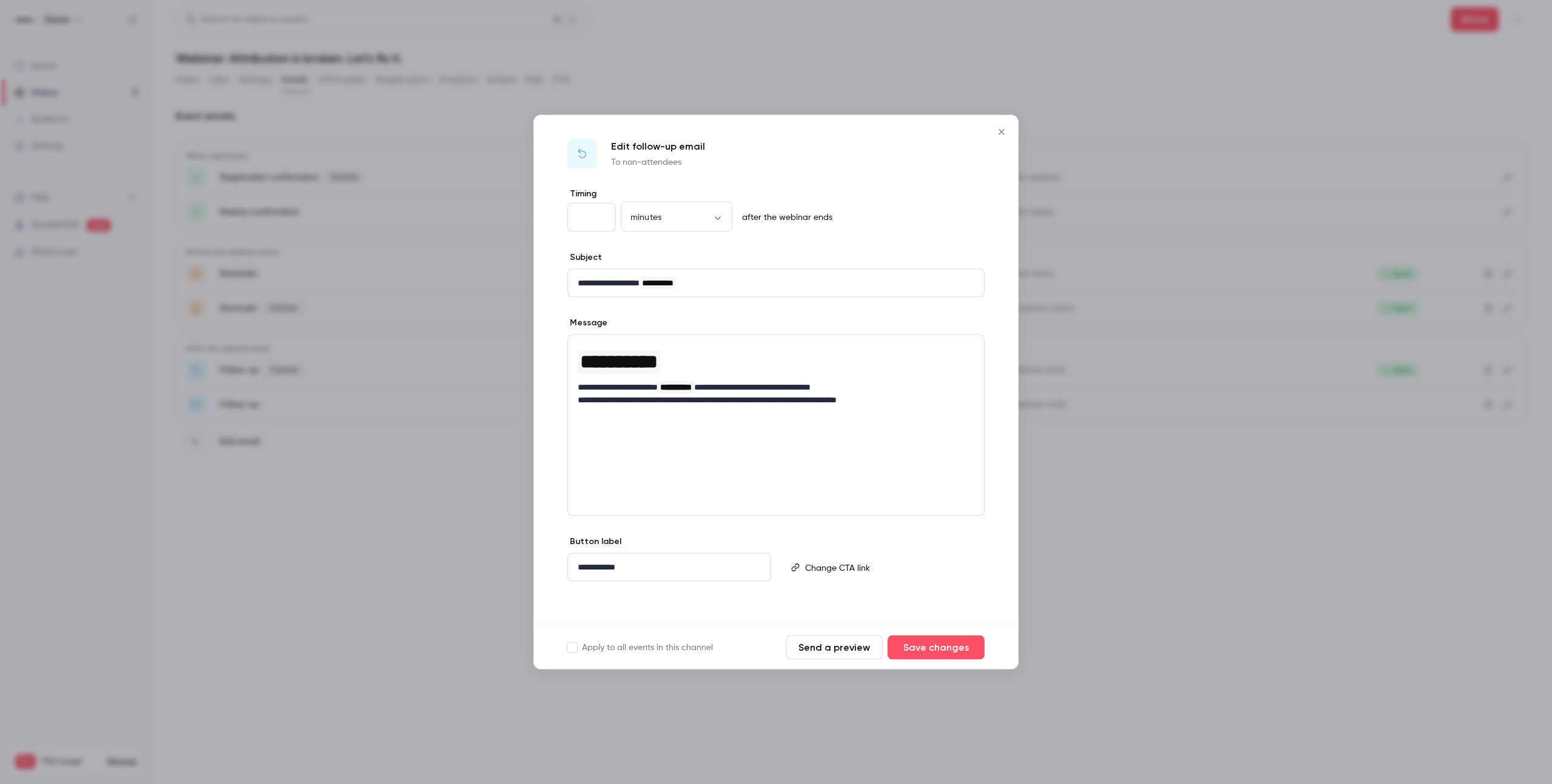 click on "**" at bounding box center (592, 218) 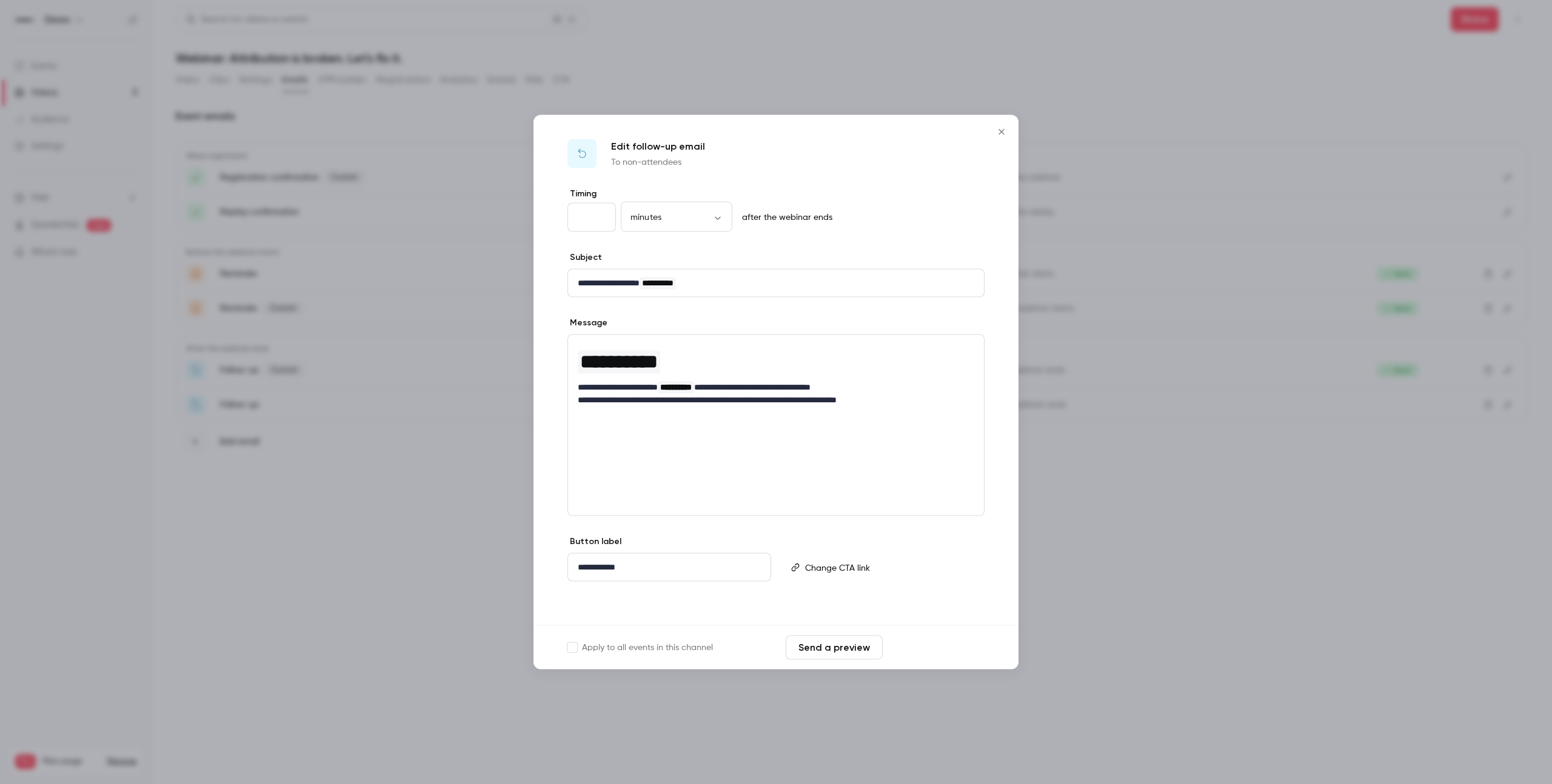 click on "Save changes" at bounding box center [936, 648] 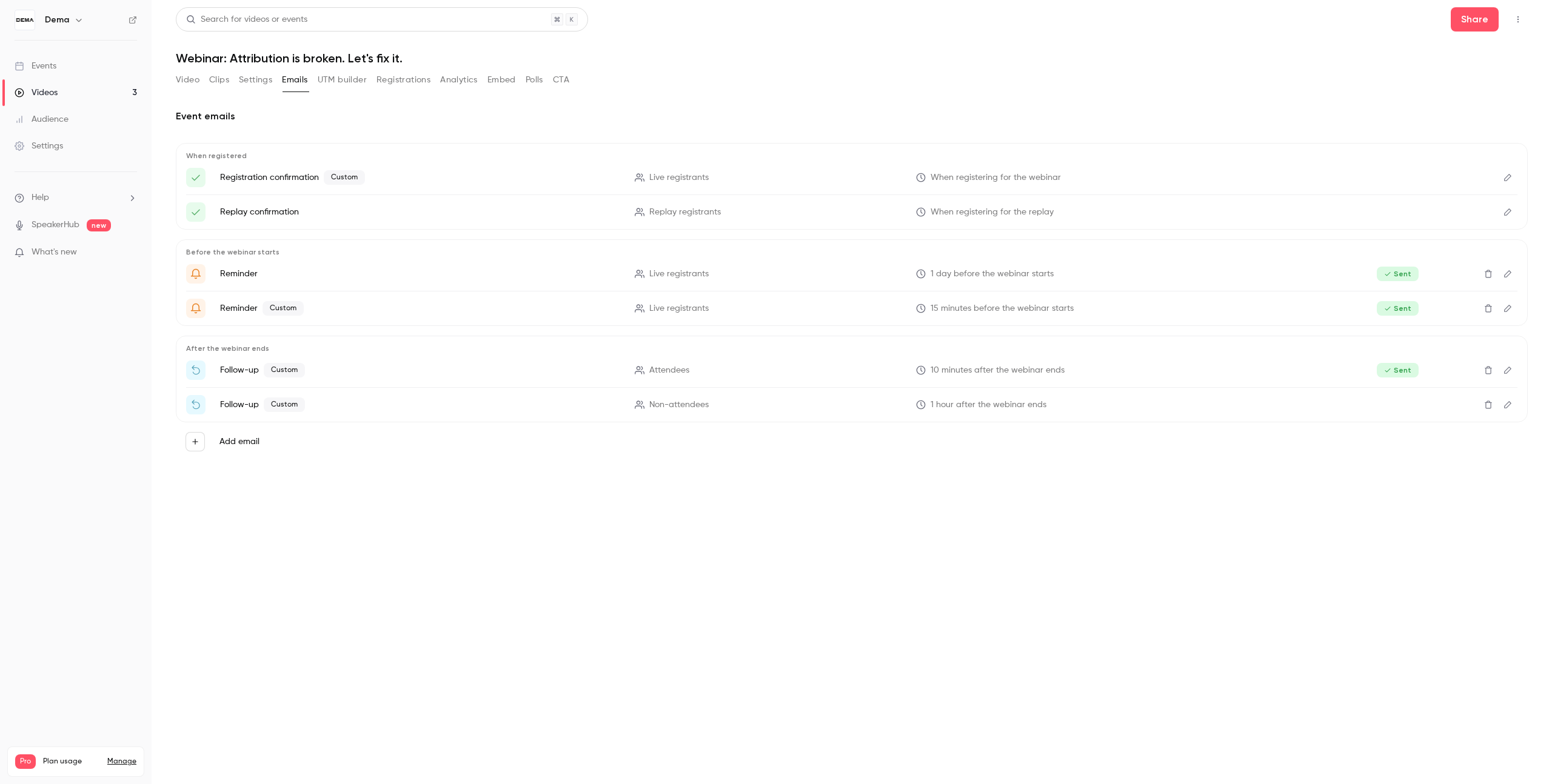 type 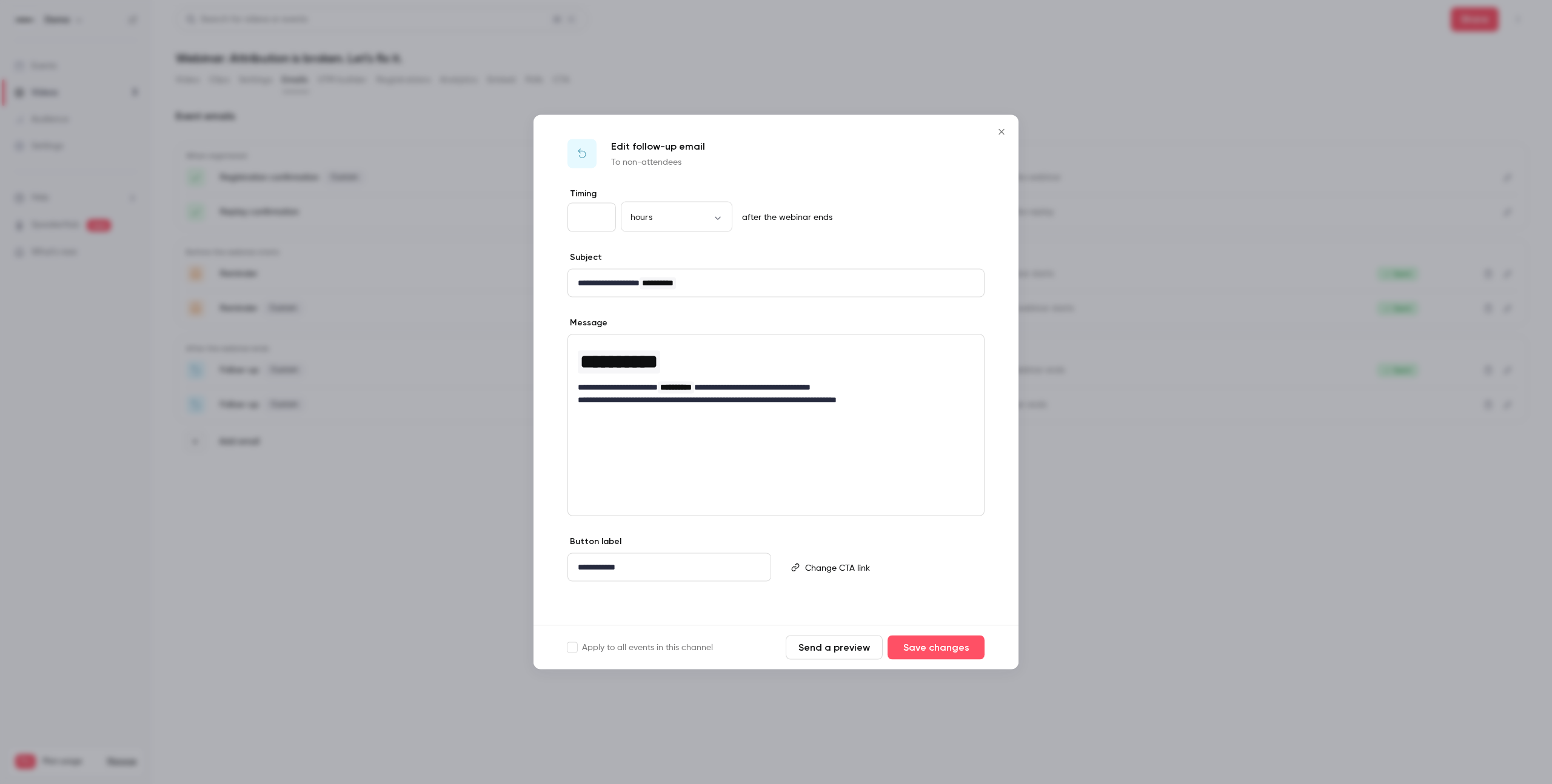 click on "*" at bounding box center (592, 218) 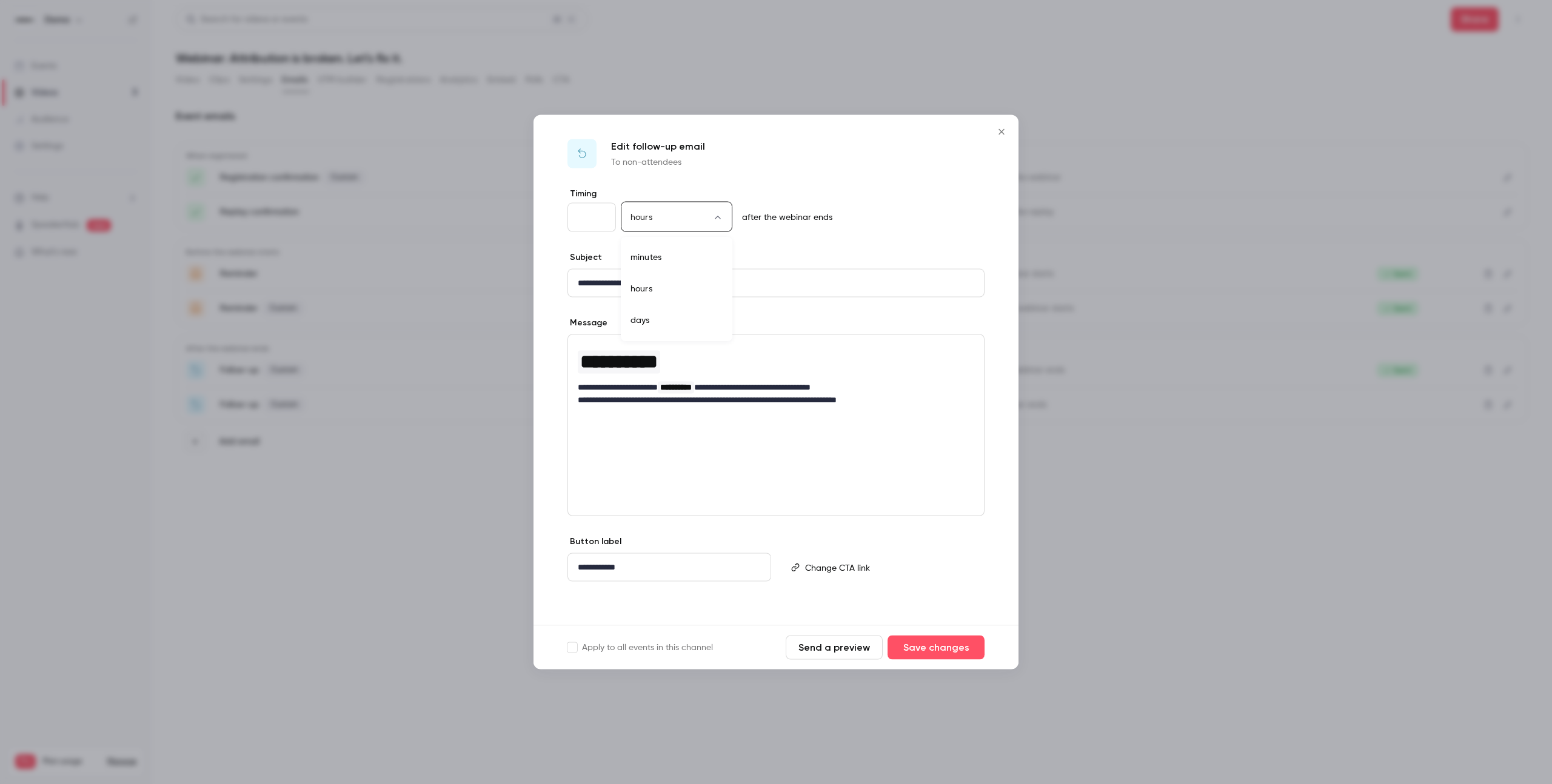 click on "**********" at bounding box center (776, 392) 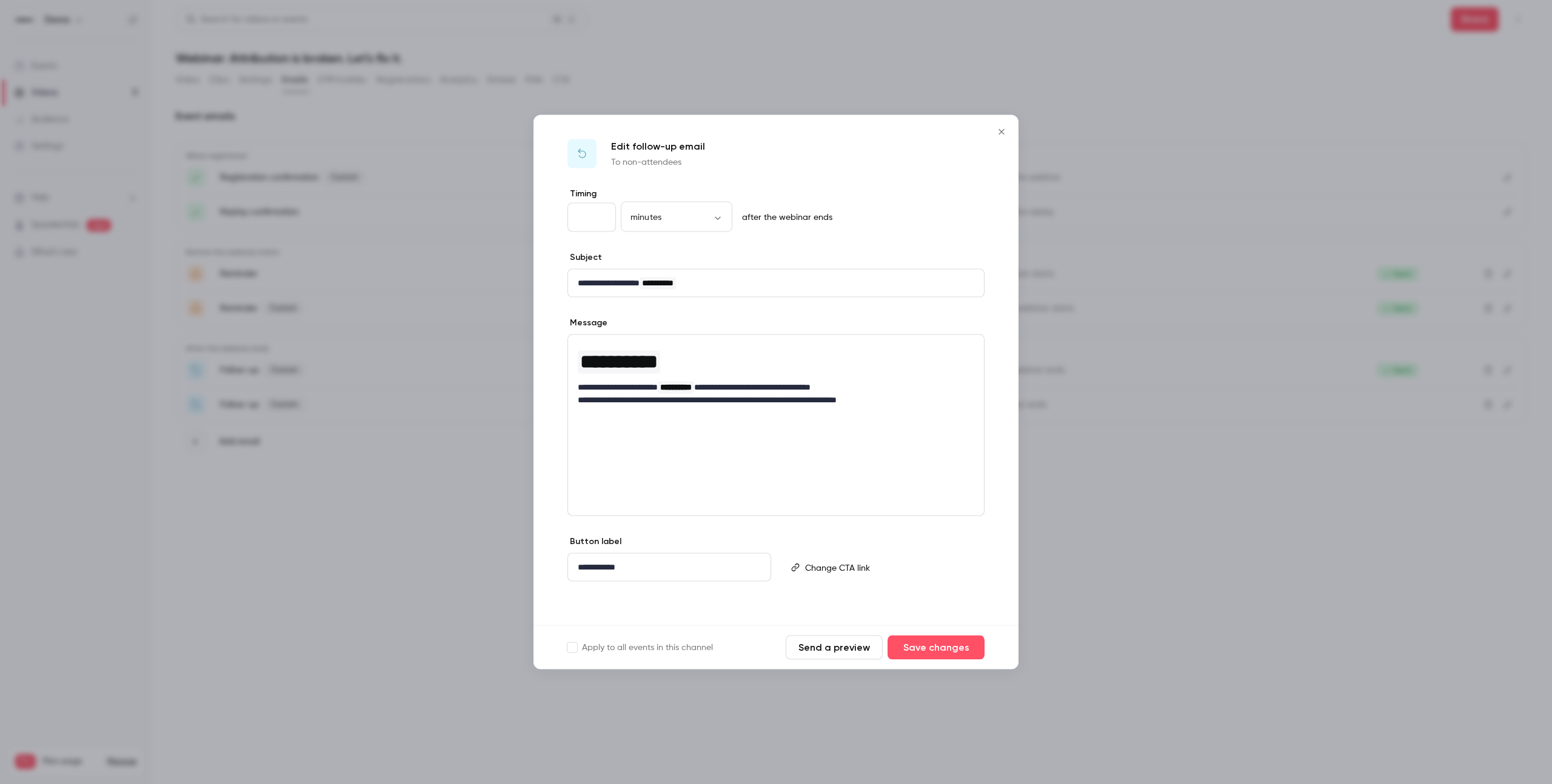 drag, startPoint x: 586, startPoint y: 216, endPoint x: 566, endPoint y: 218, distance: 20.099751 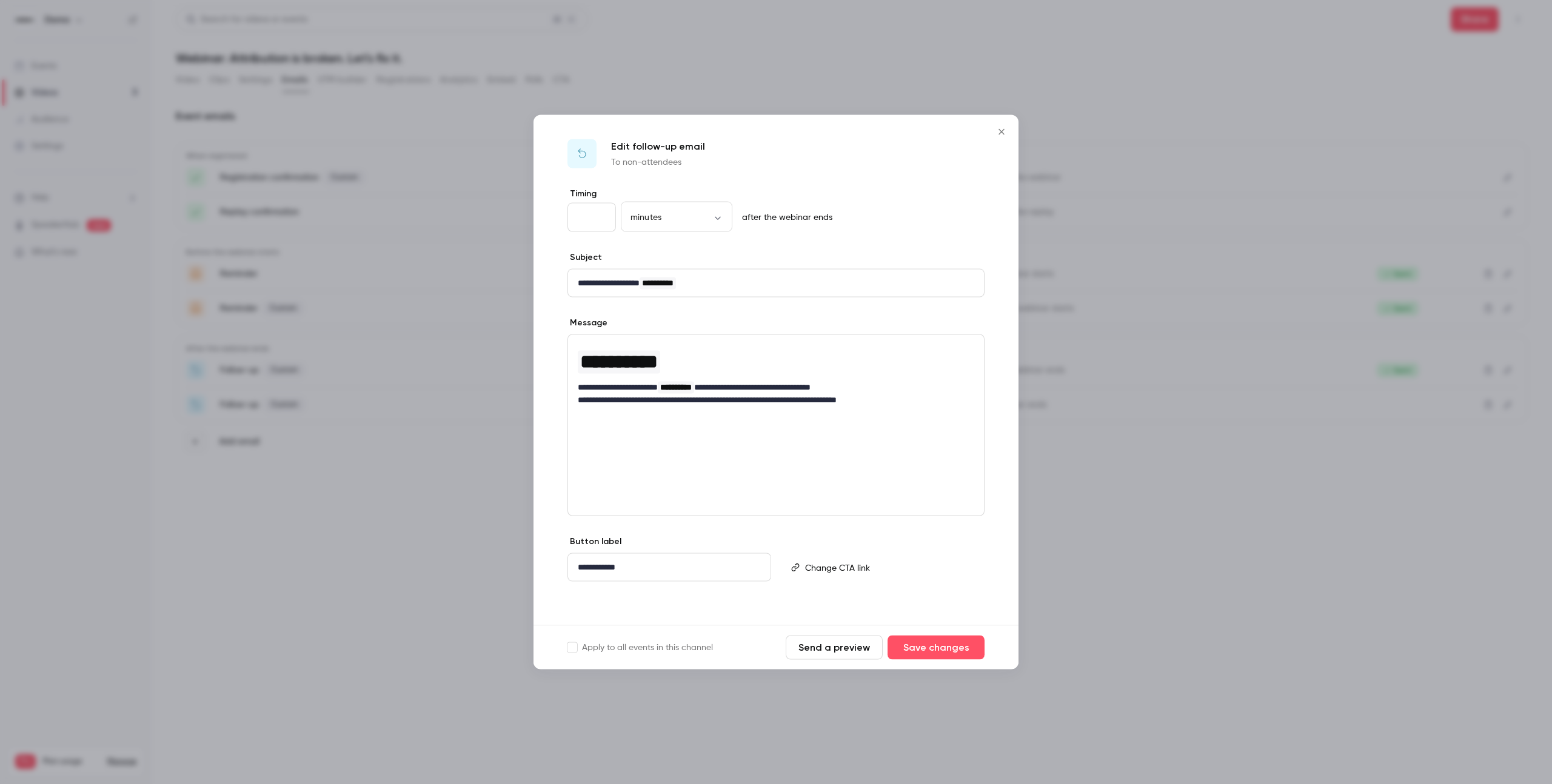 type on "**" 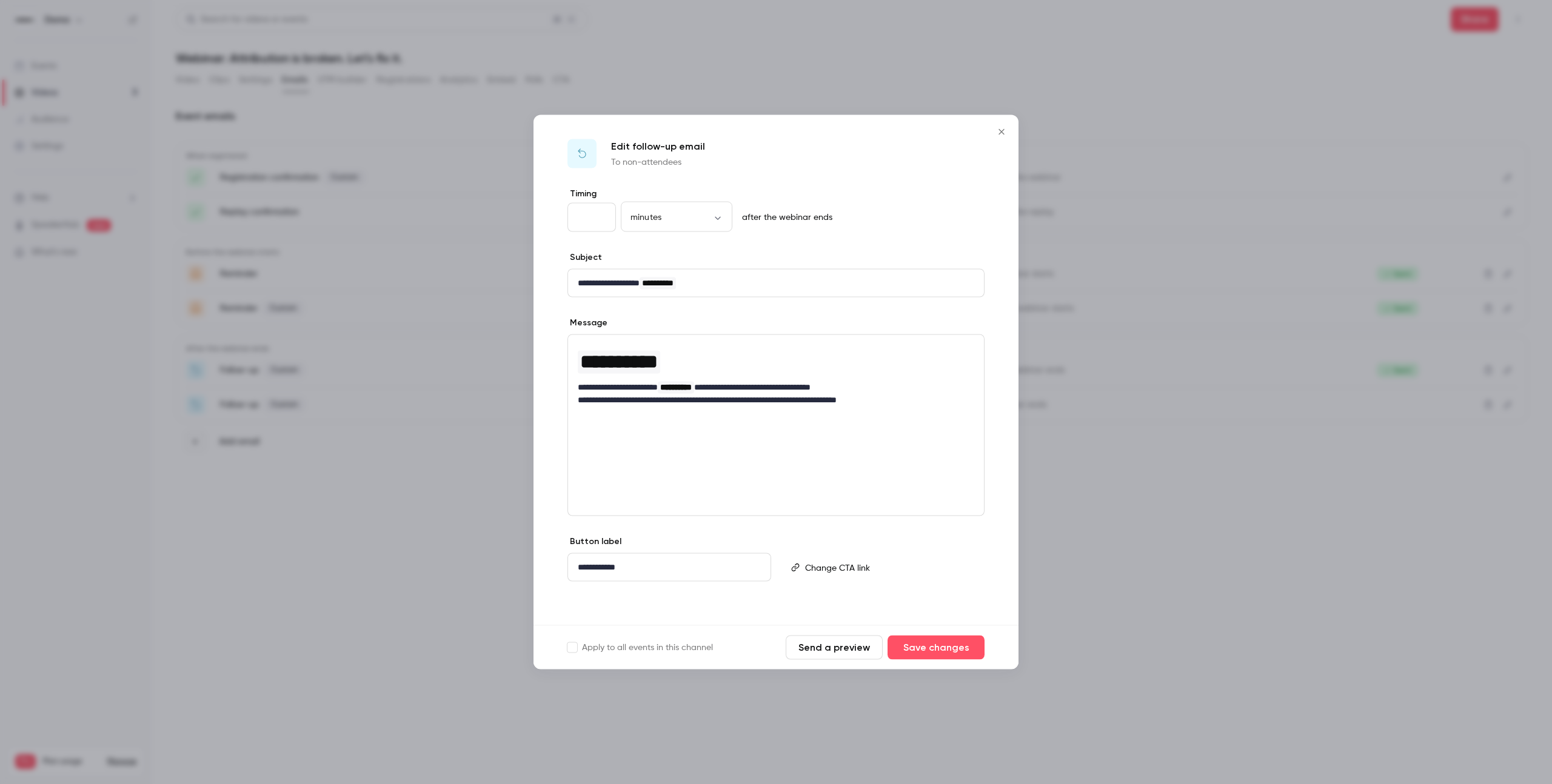 click on "Save changes" at bounding box center [936, 648] 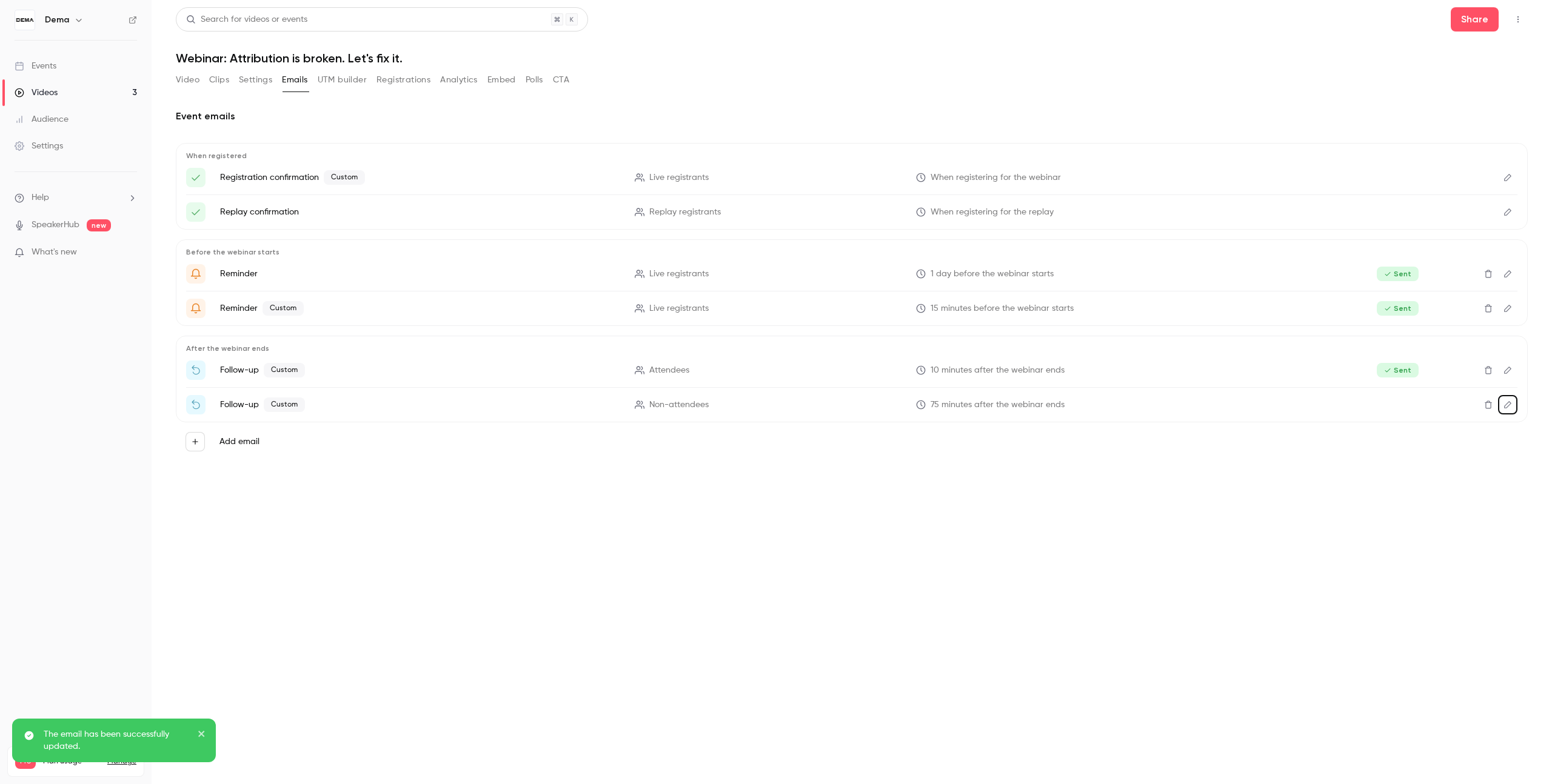 click on "Video Clips Settings Emails UTM builder Registrations Analytics Embed Polls CTA Event emails When registered Registration confirmation Custom Live registrants When registering for the webinar Replay confirmation Replay registrants When registering for the replay Before the webinar starts Reminder Live registrants 1 day before the webinar starts Sent Reminder Custom Live registrants 15 minutes before the webinar starts Sent After the webinar ends Follow-up Custom Attendees 10 minutes after the webinar ends Sent Follow-up Custom Non-attendees 75 minutes after the webinar ends Add email" at bounding box center (852, 424) 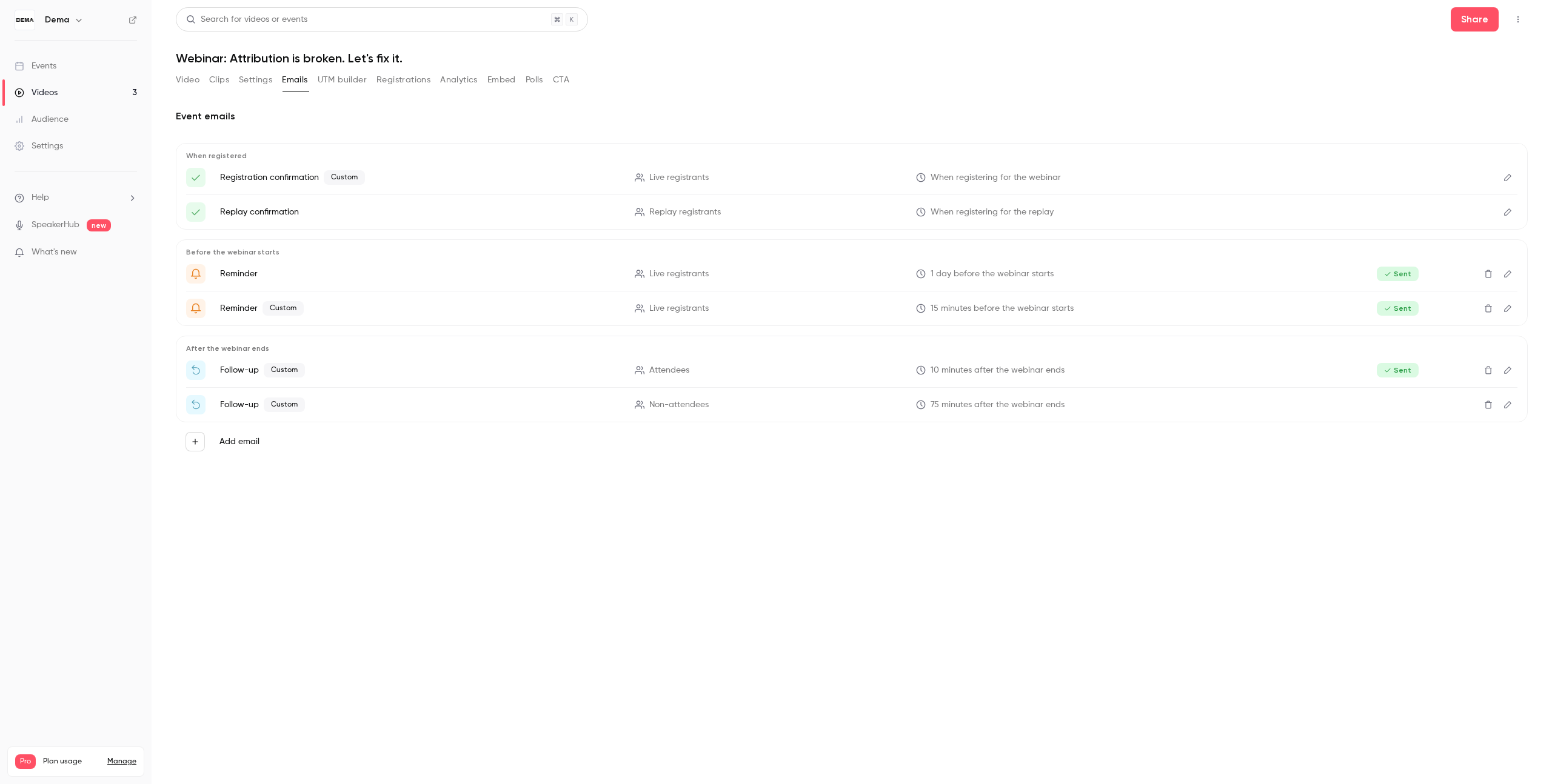 click on "Follow-up Custom" at bounding box center [420, 405] 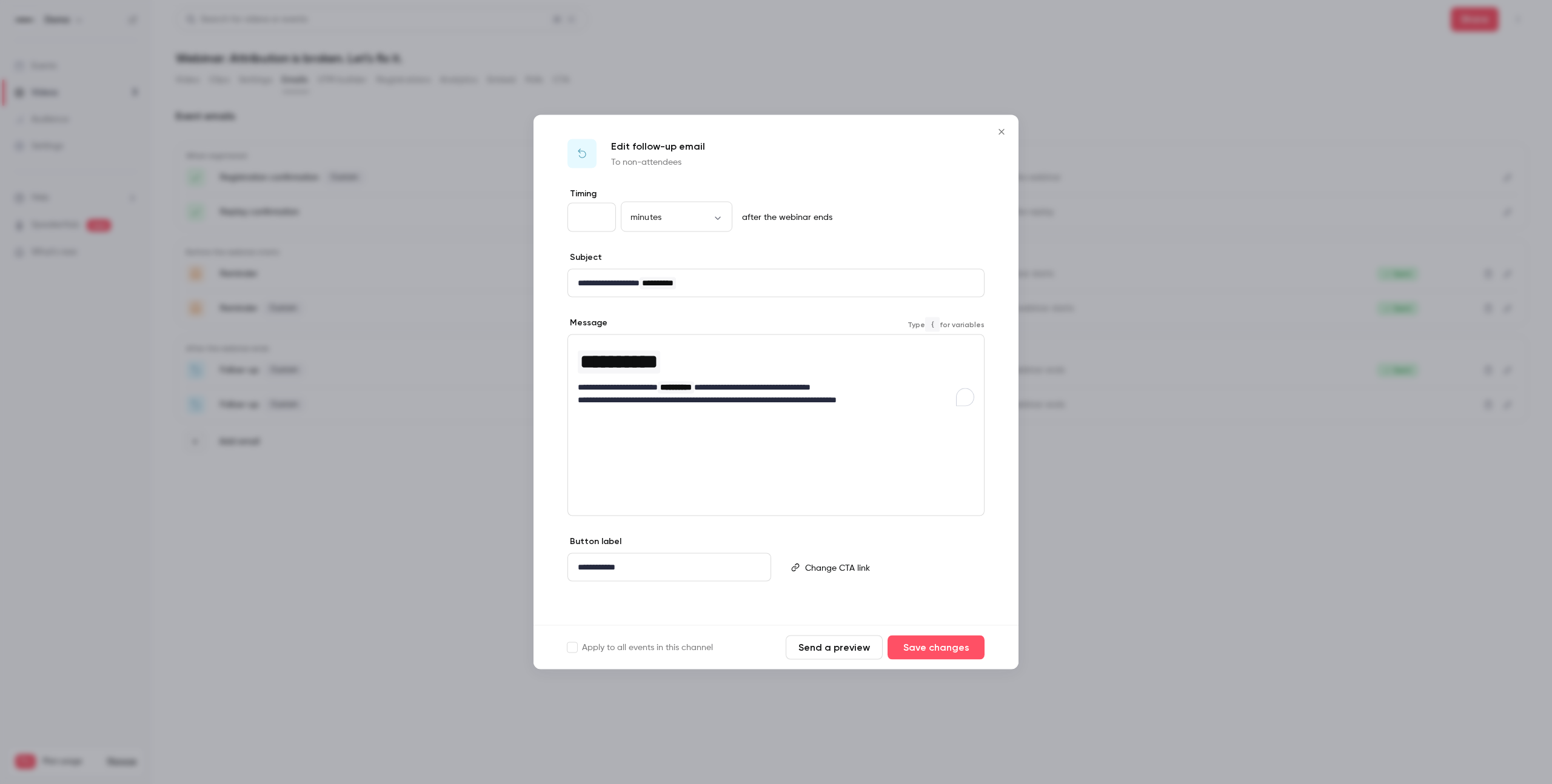 click on "**********" at bounding box center (776, 374) 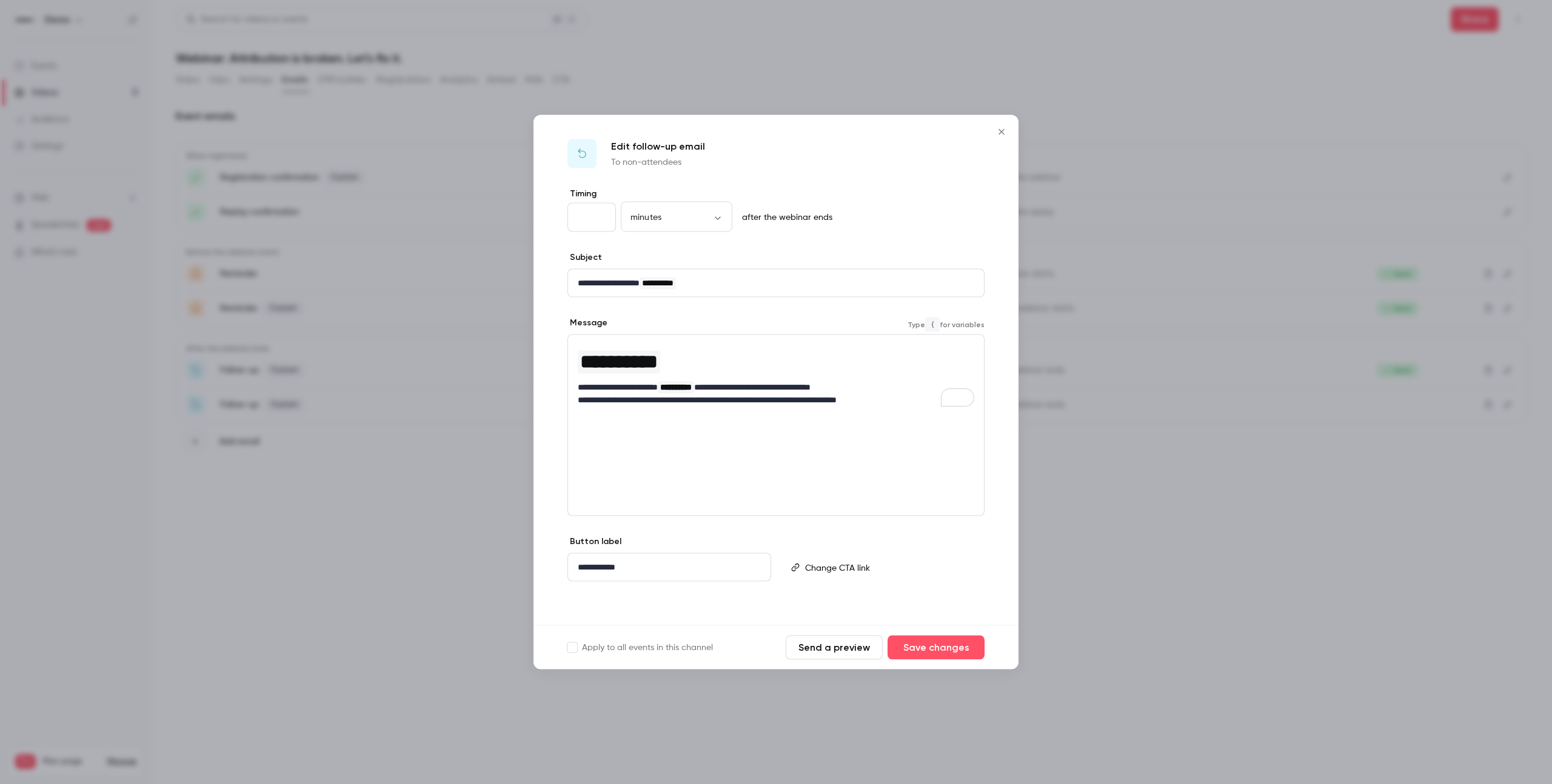 click on "**********" at bounding box center [776, 362] 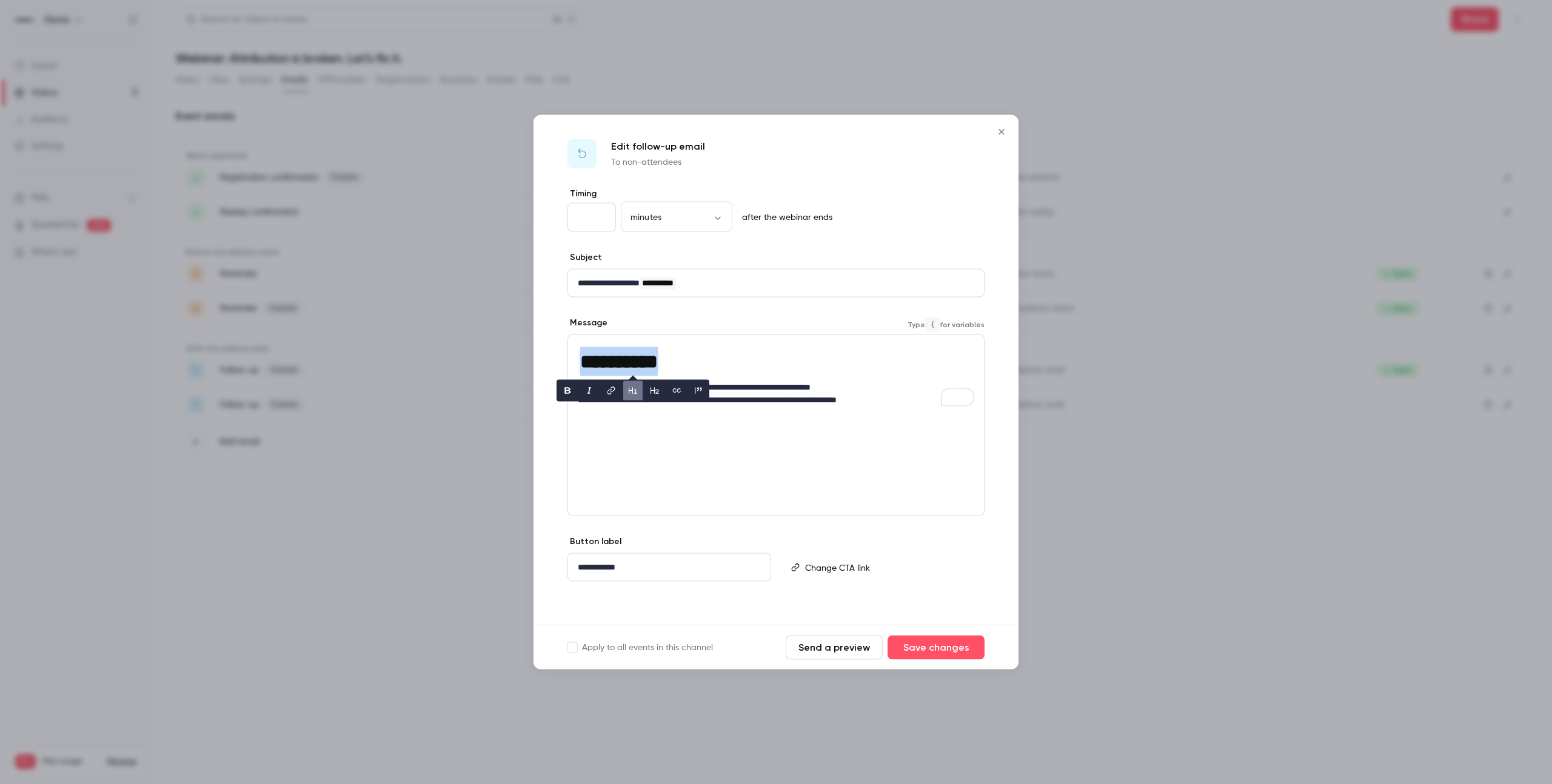 type 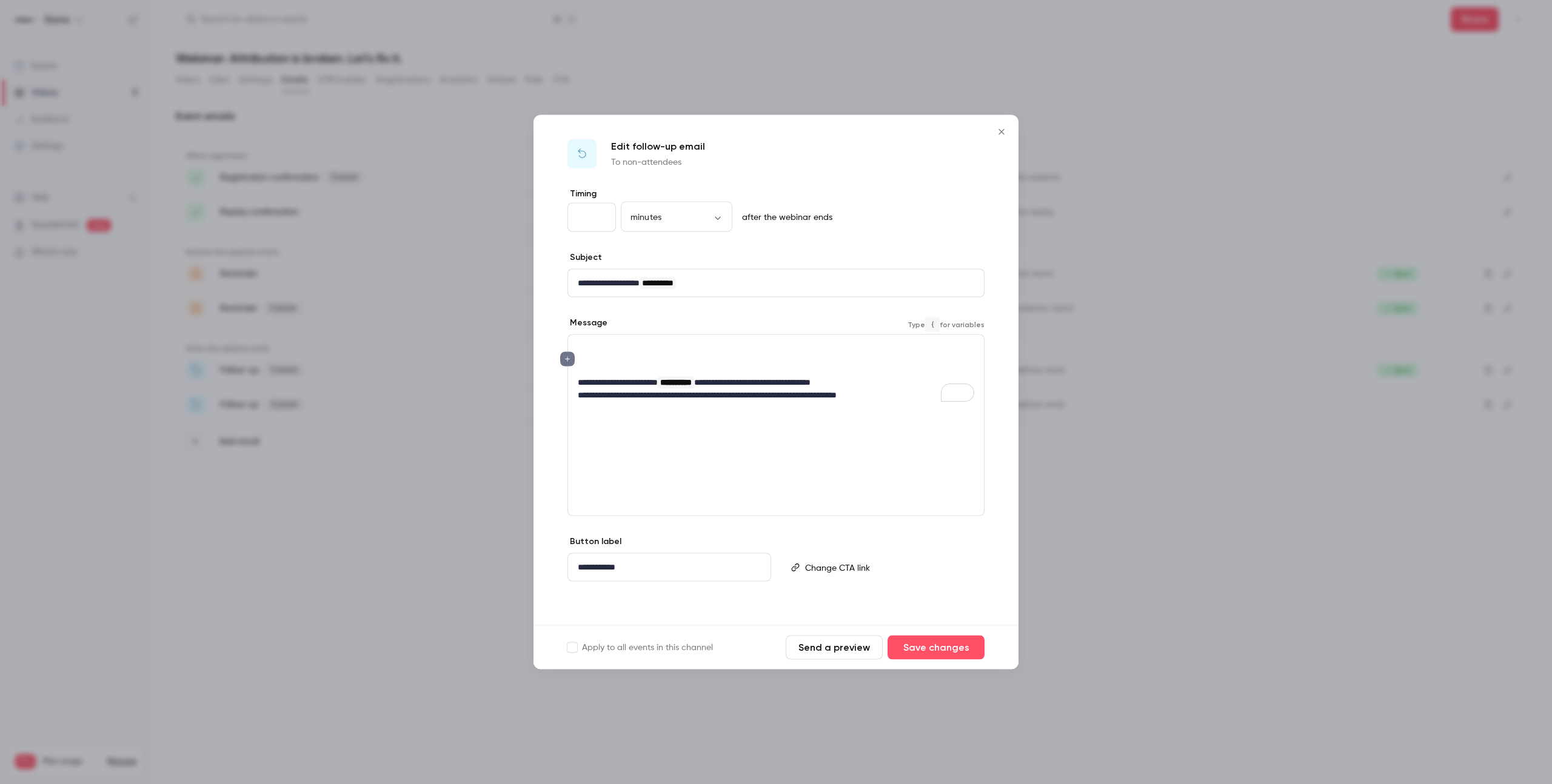 drag, startPoint x: 680, startPoint y: 378, endPoint x: 682, endPoint y: 366, distance: 12.16553 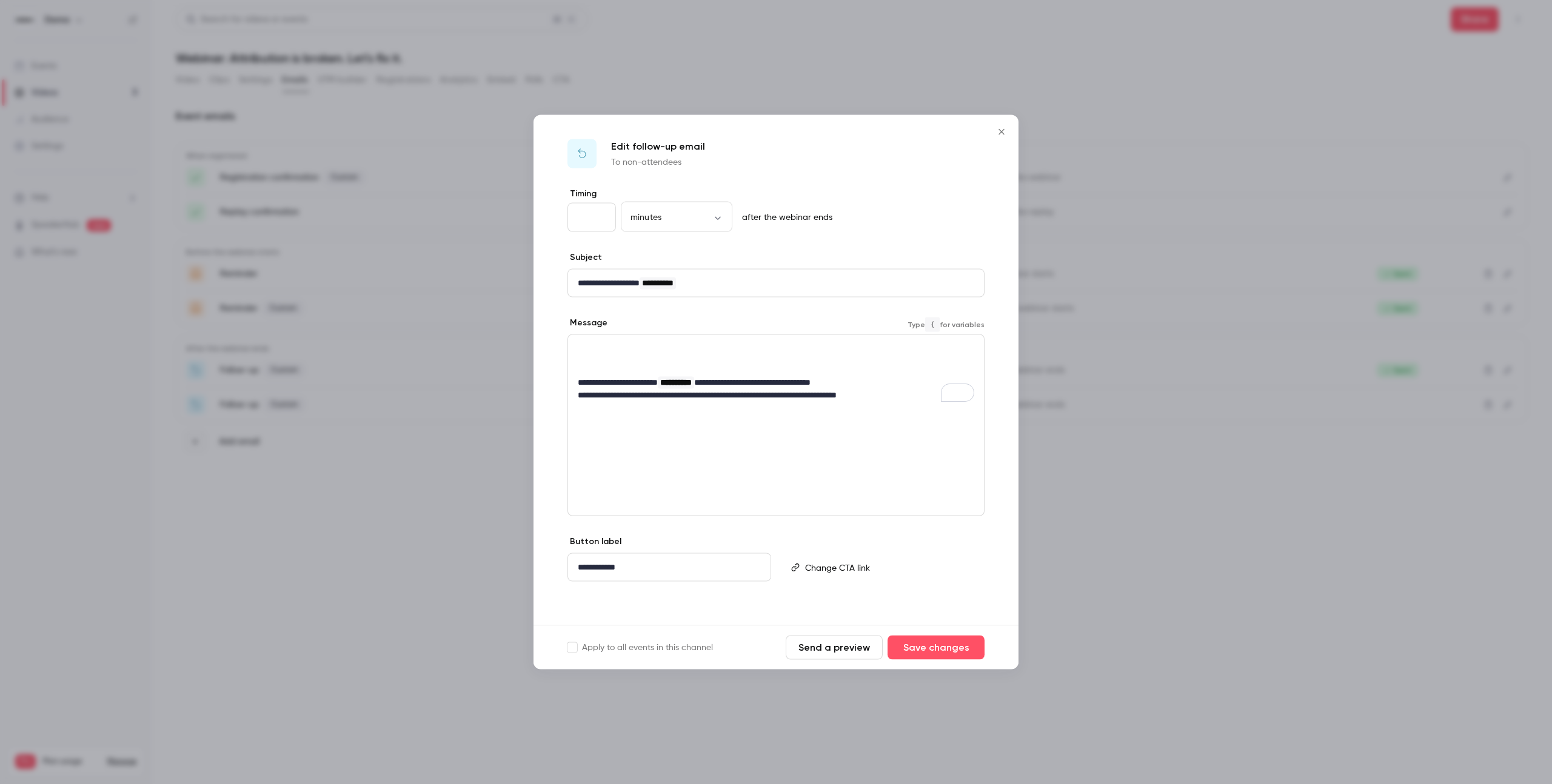click at bounding box center [776, 359] 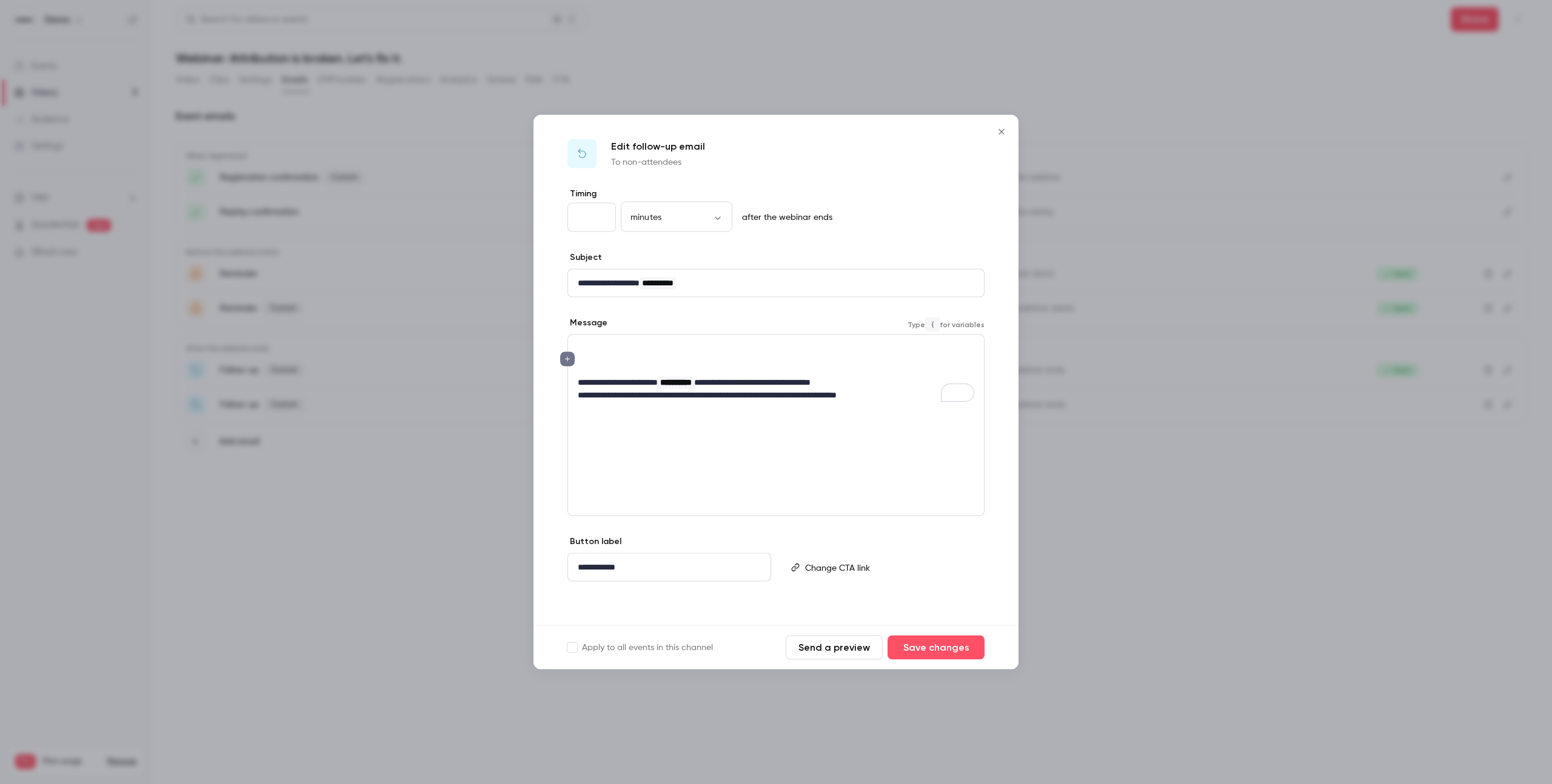 click at bounding box center [776, 359] 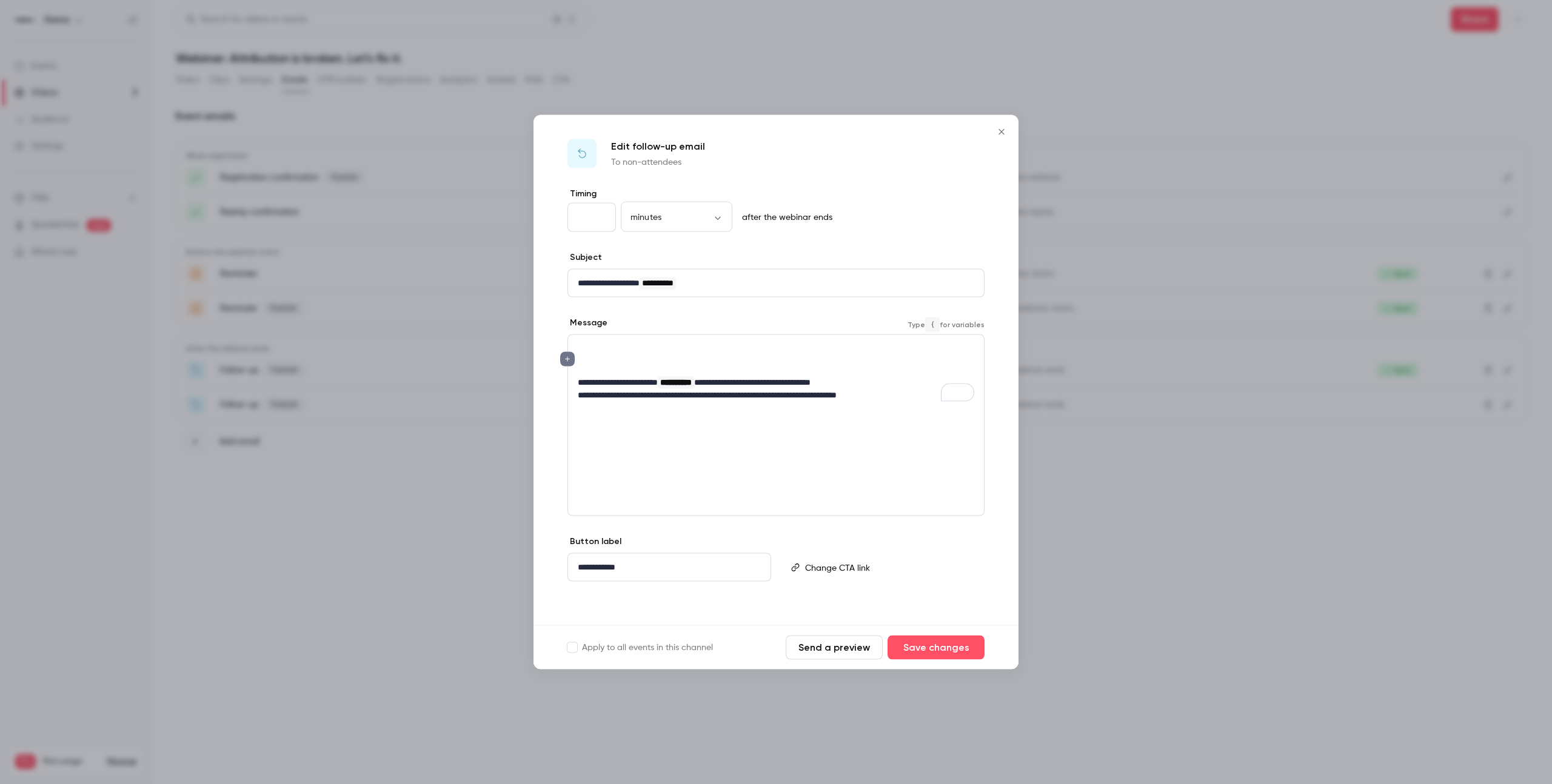 click on "**********" at bounding box center [776, 395] 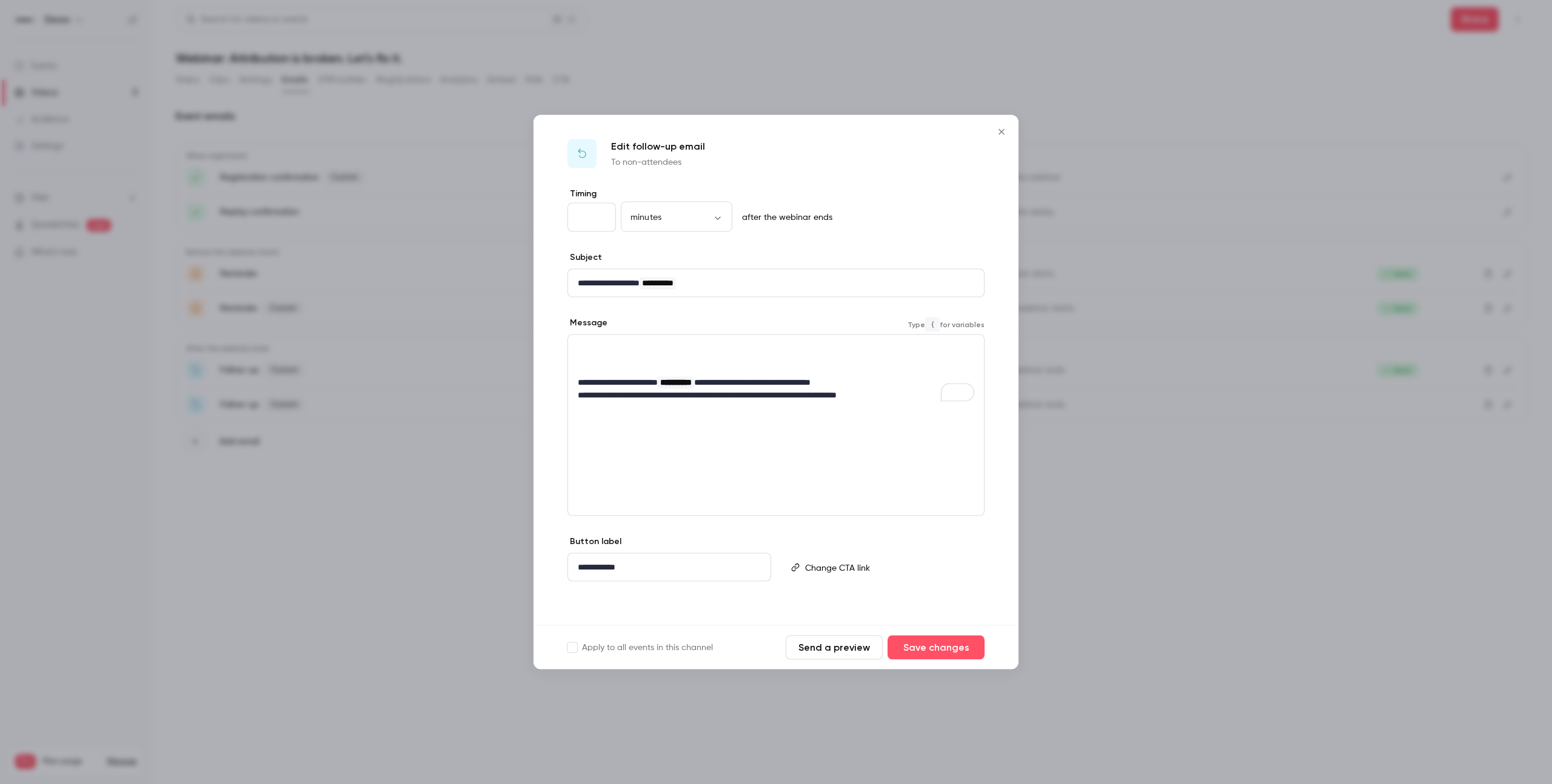 click on "**********" at bounding box center (776, 382) 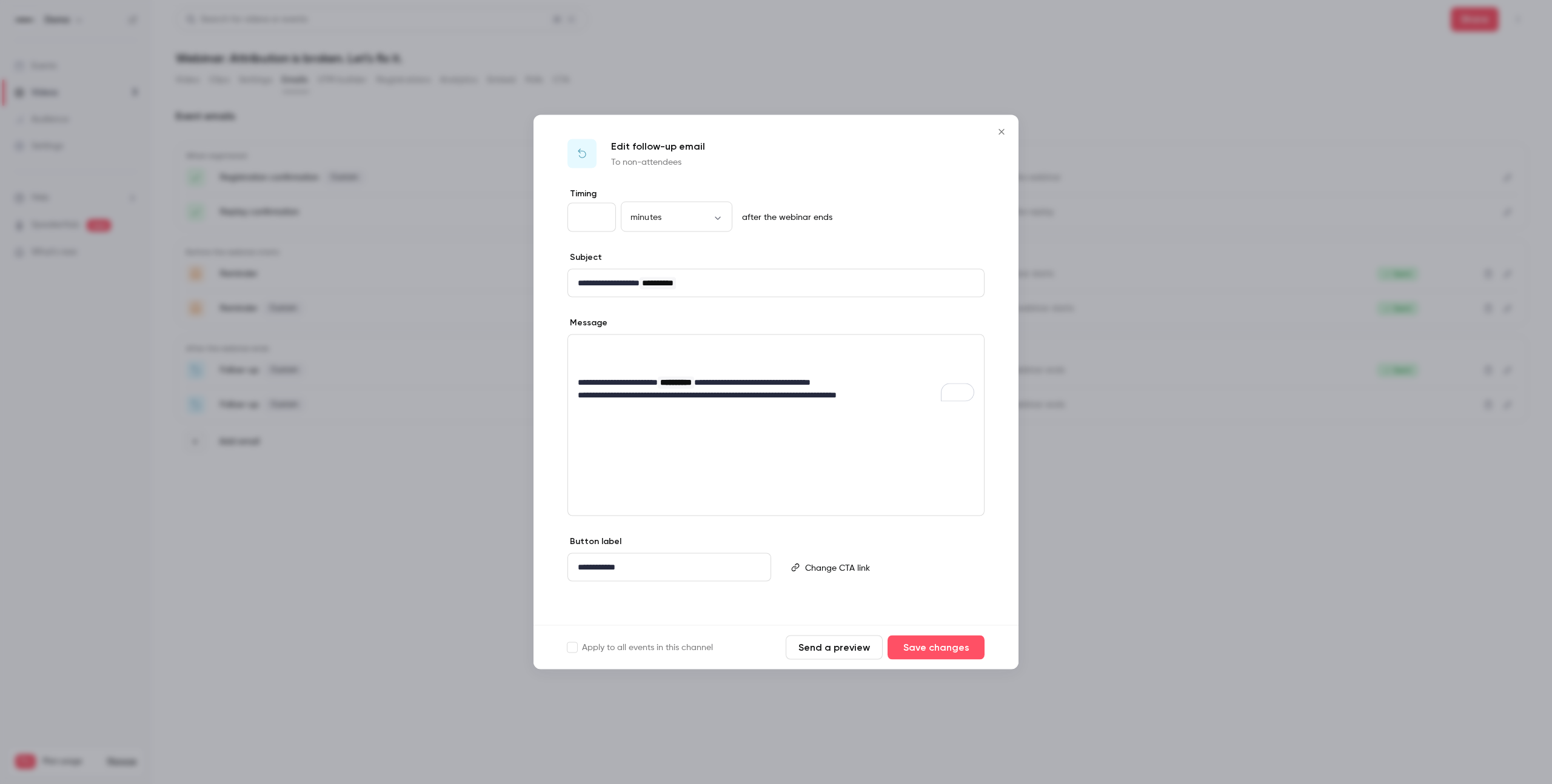 click on "**********" at bounding box center [776, 395] 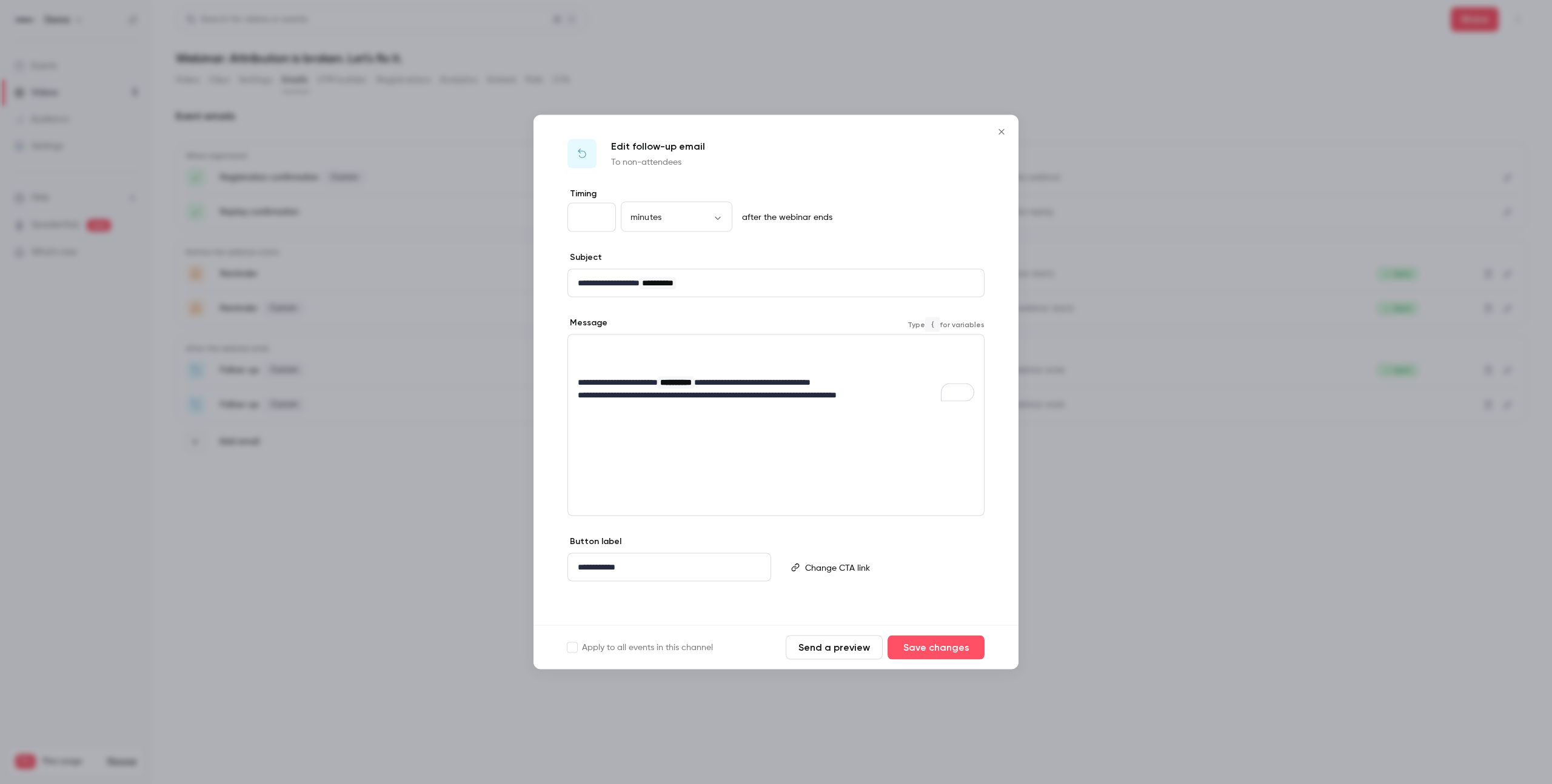 click on "**********" at bounding box center (776, 395) 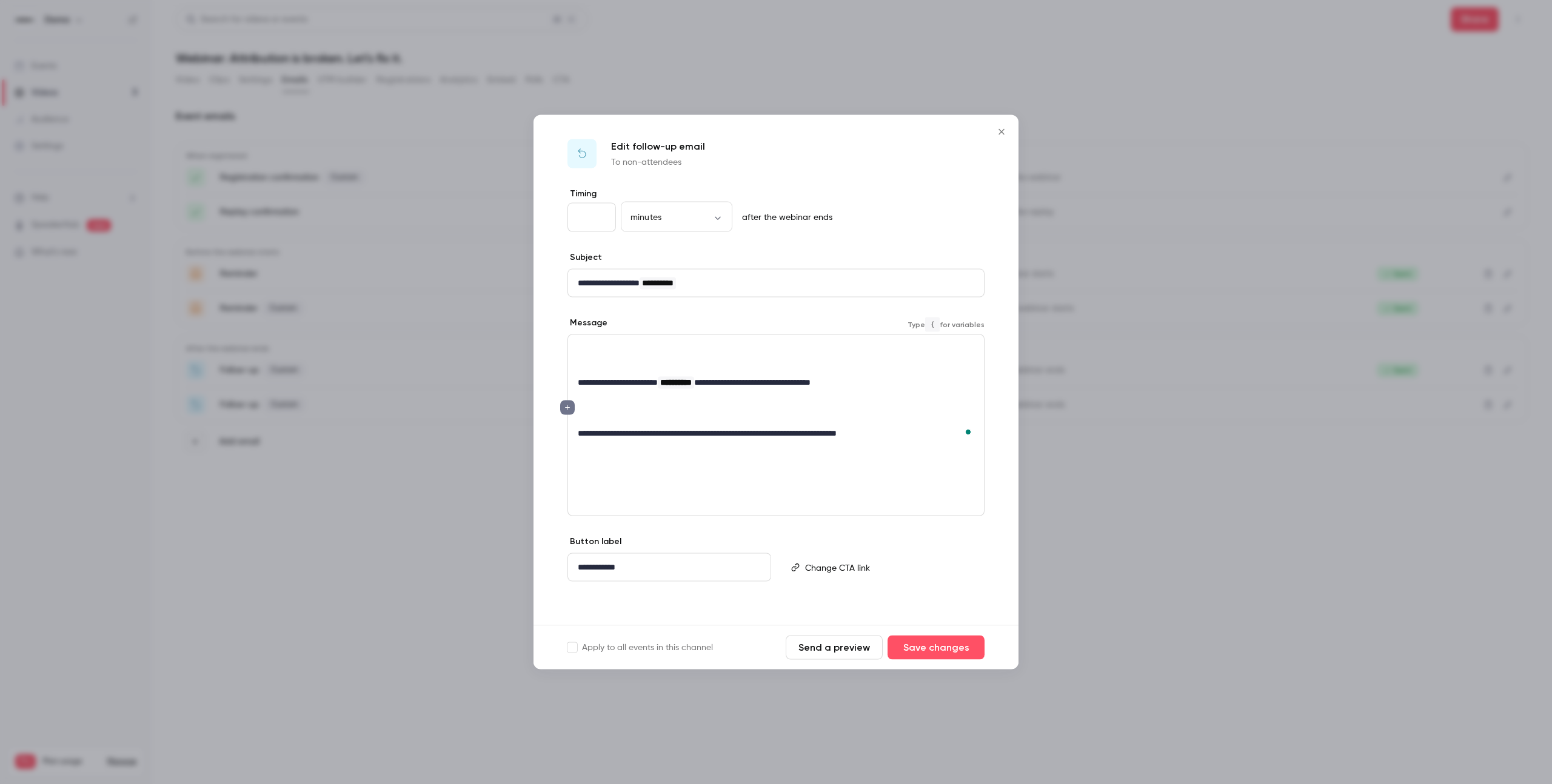 scroll, scrollTop: 0, scrollLeft: 0, axis: both 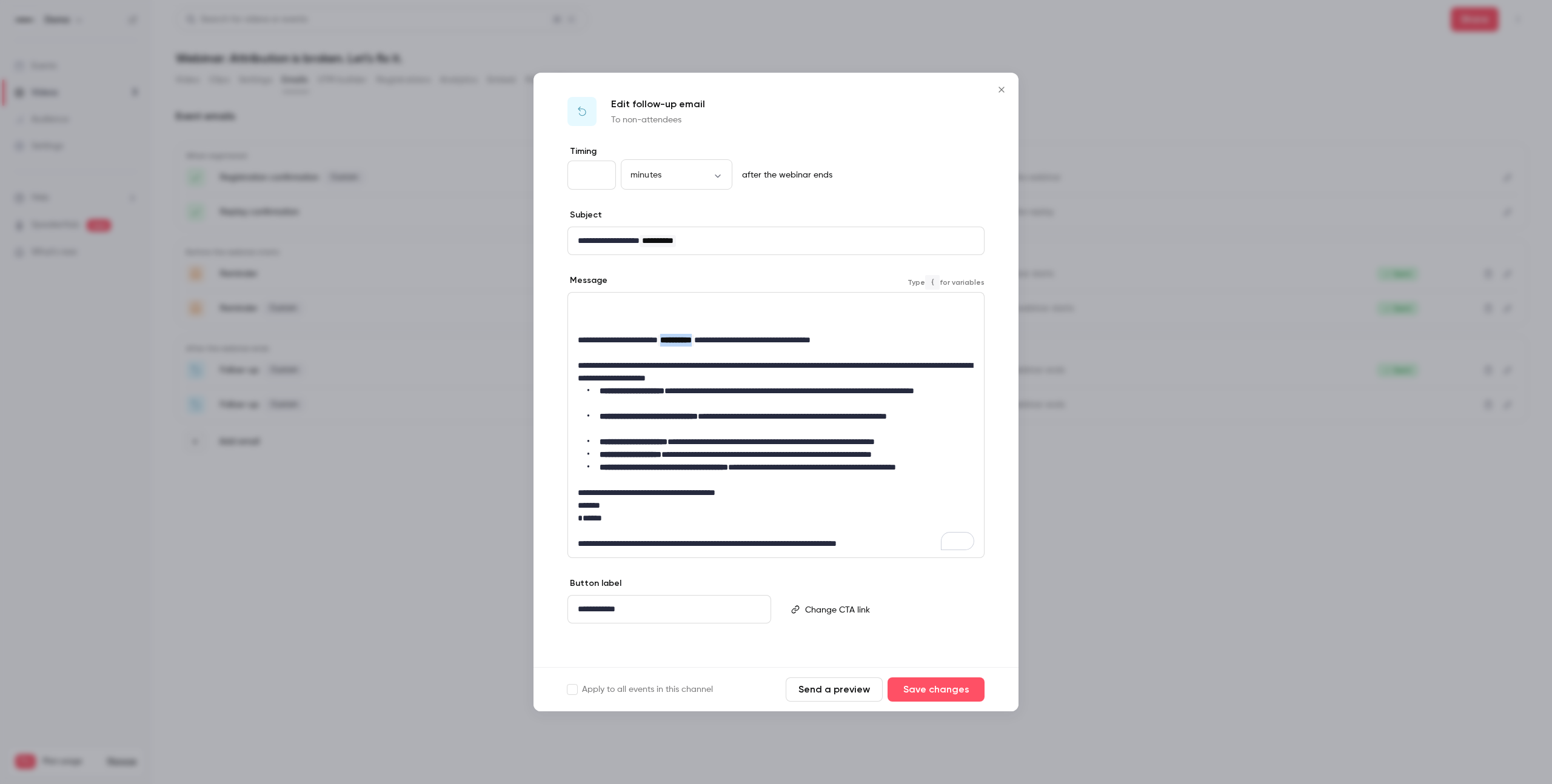 drag, startPoint x: 723, startPoint y: 340, endPoint x: 675, endPoint y: 339, distance: 48.01042 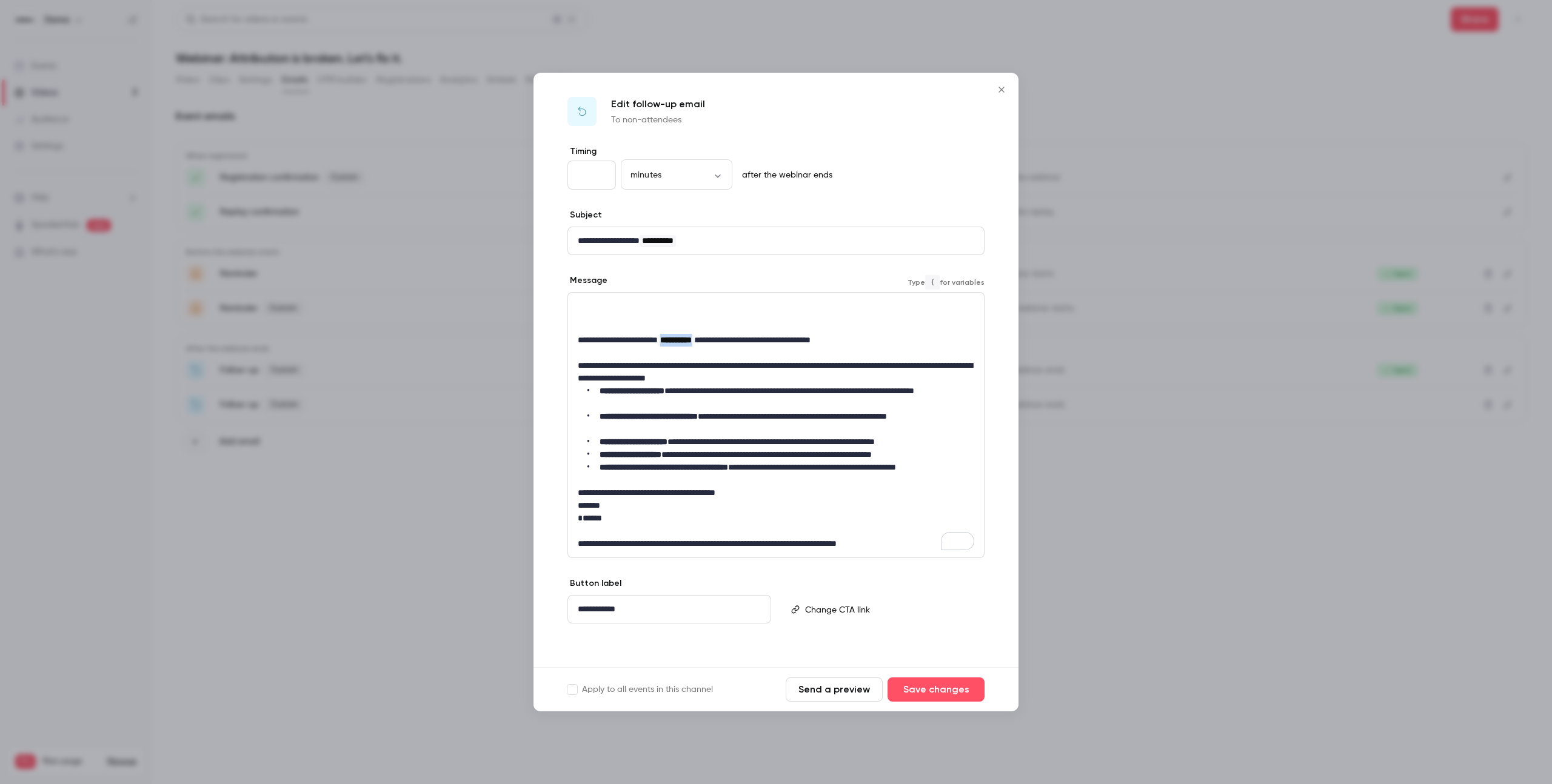 click on "**********" at bounding box center [676, 341] 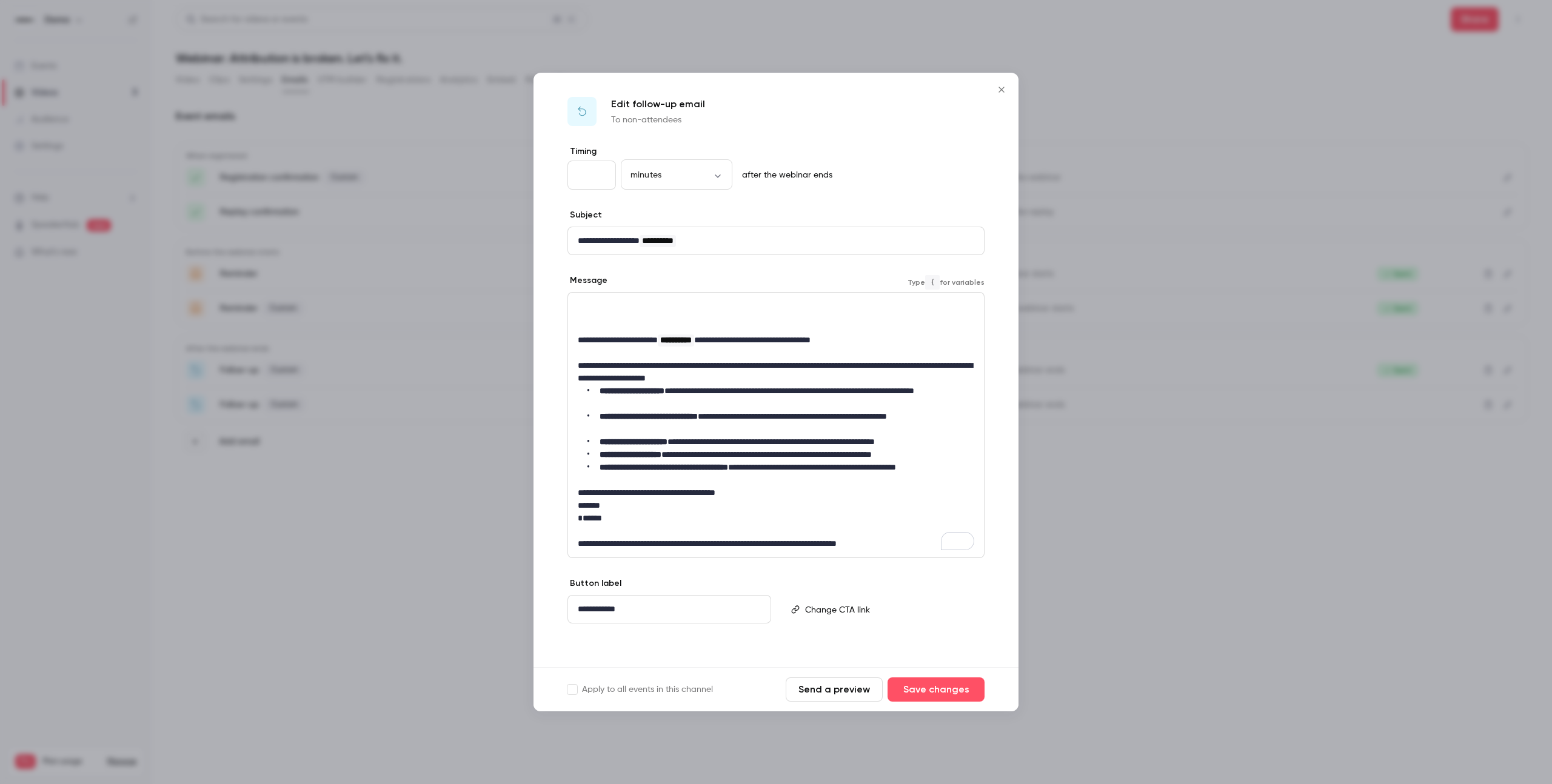 click on "**********" at bounding box center [776, 372] 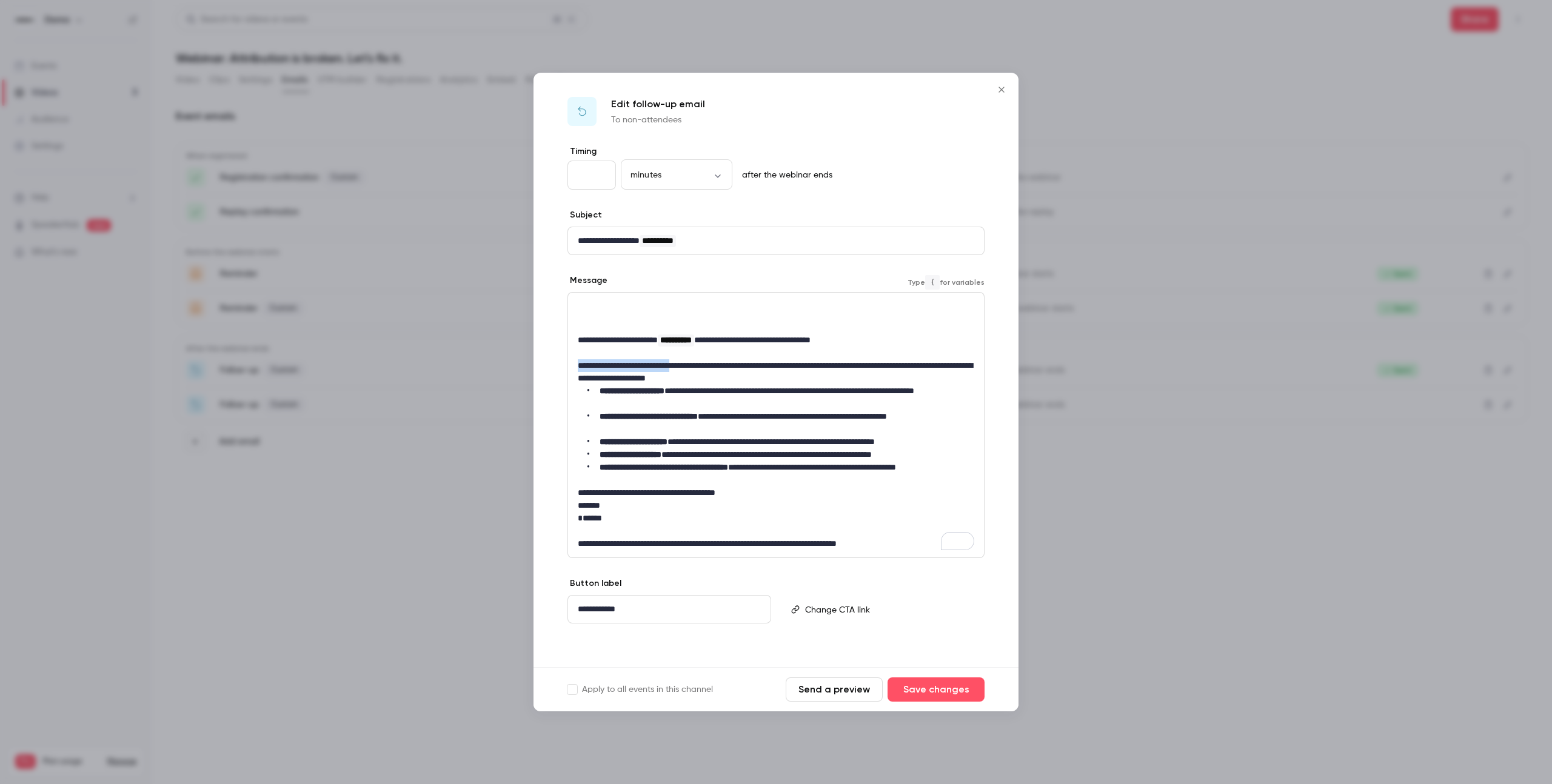 drag, startPoint x: 693, startPoint y: 366, endPoint x: 554, endPoint y: 364, distance: 139.01439 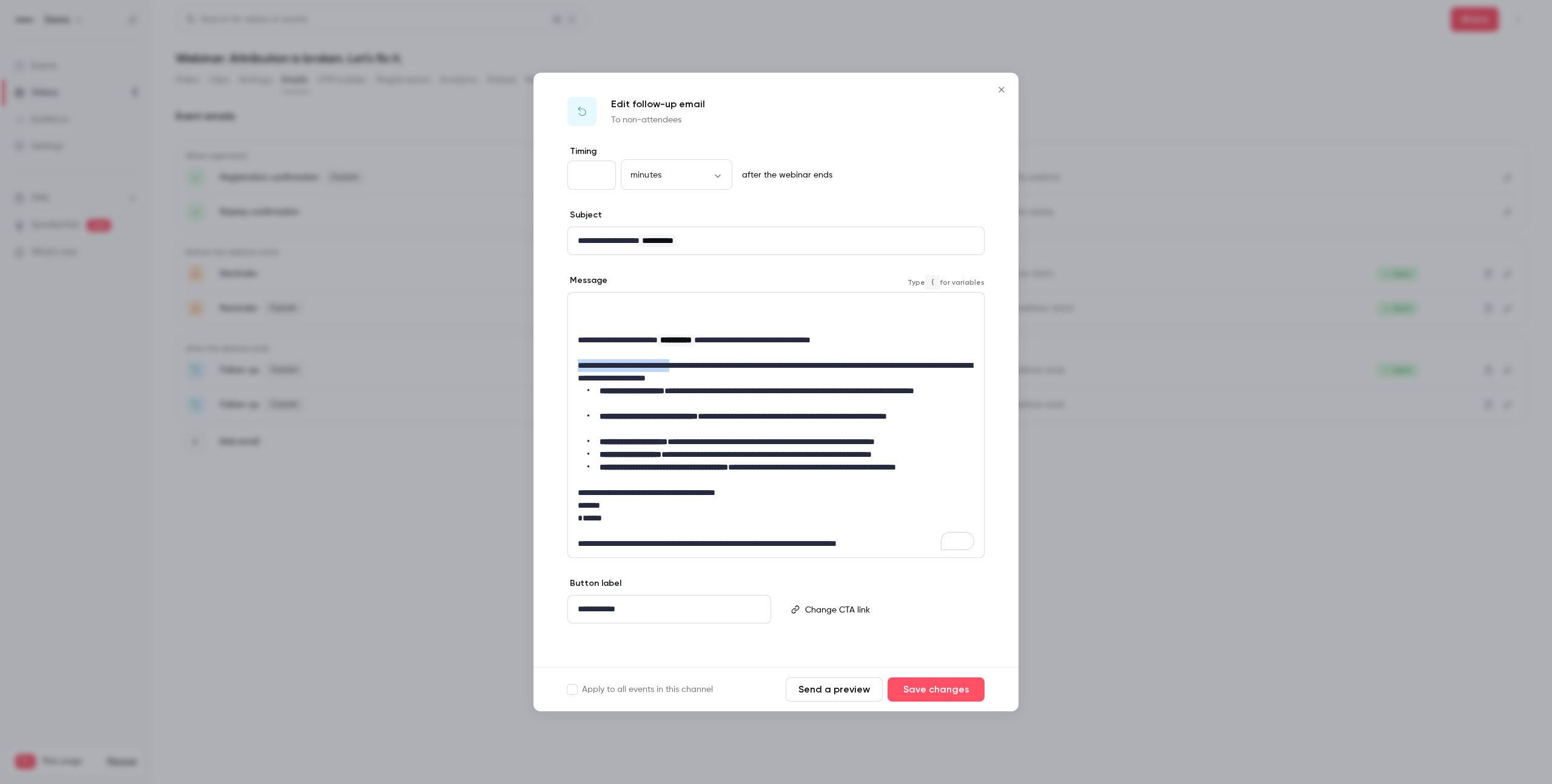 click on "**********" at bounding box center [776, 406] 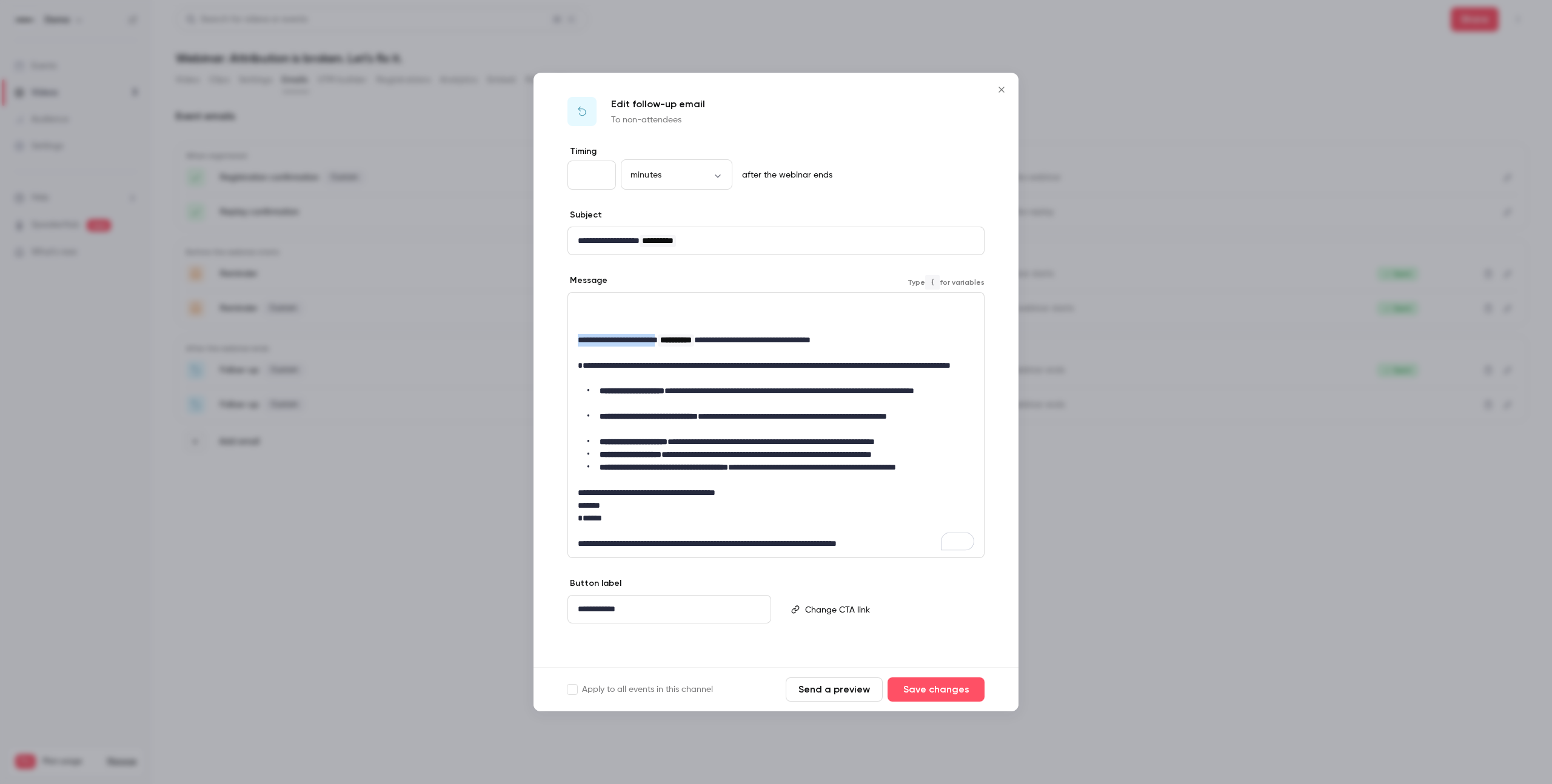 drag, startPoint x: 669, startPoint y: 341, endPoint x: 574, endPoint y: 339, distance: 95.02105 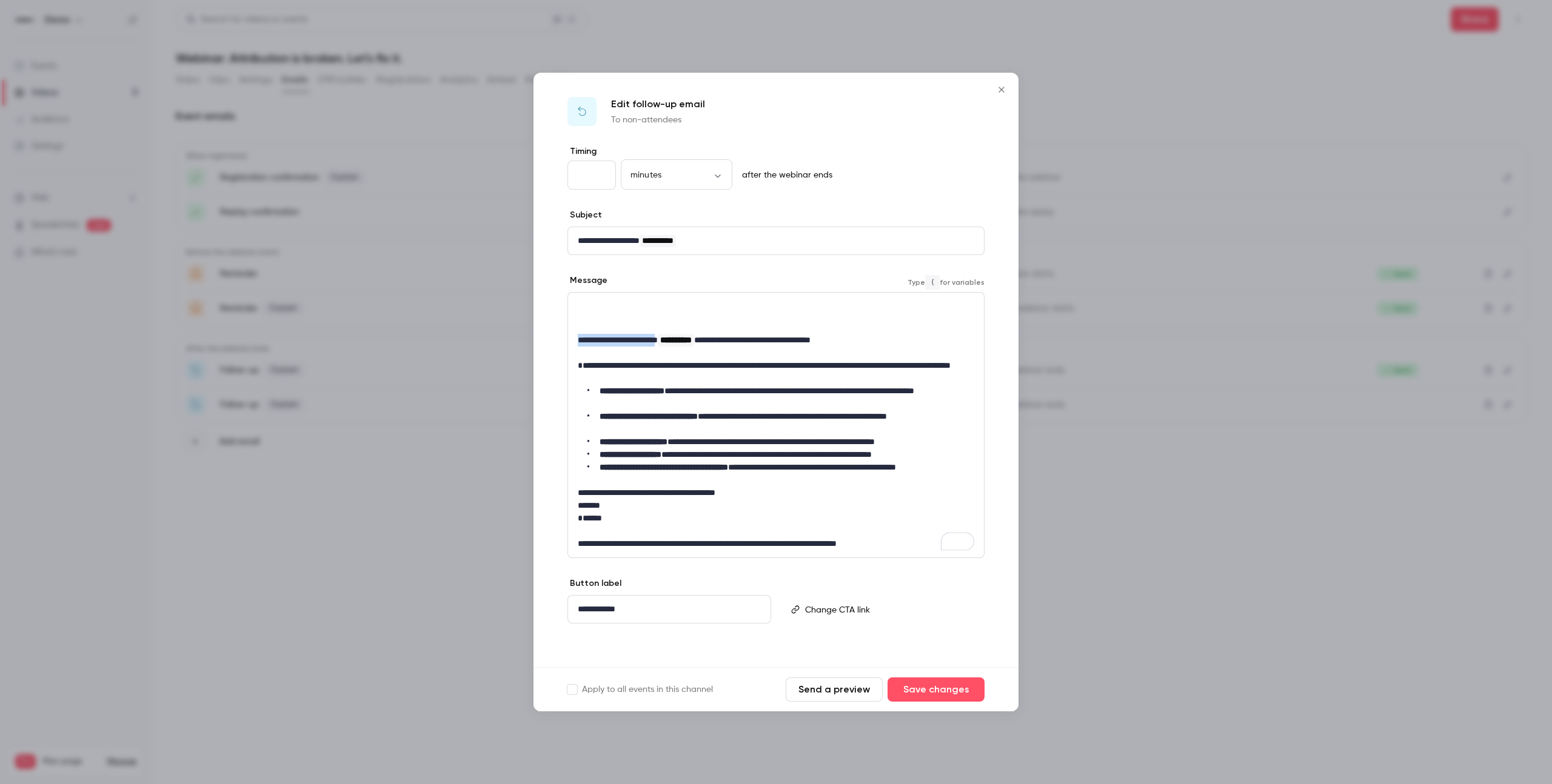 click on "**********" at bounding box center [776, 425] 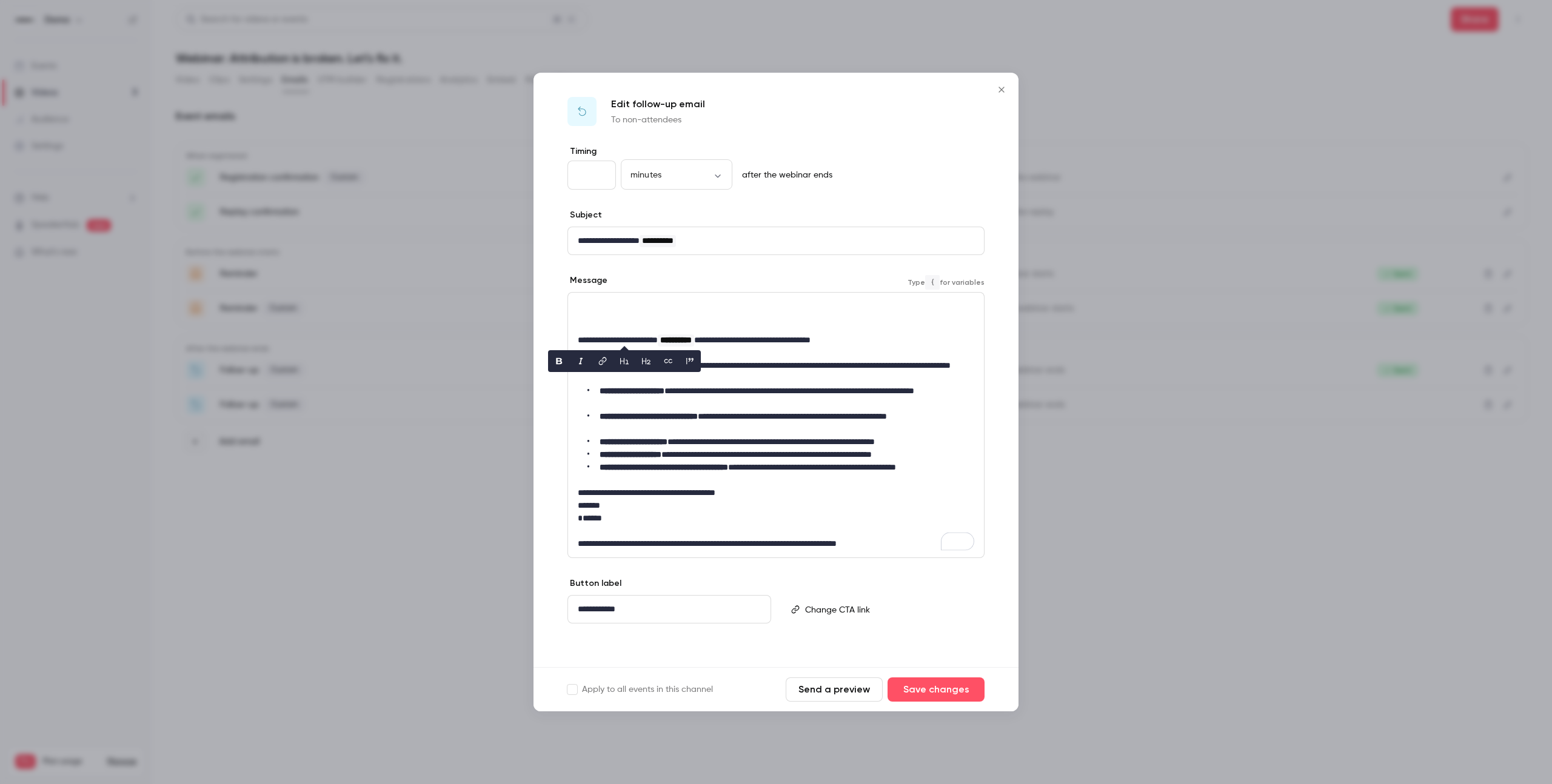 scroll, scrollTop: 0, scrollLeft: 0, axis: both 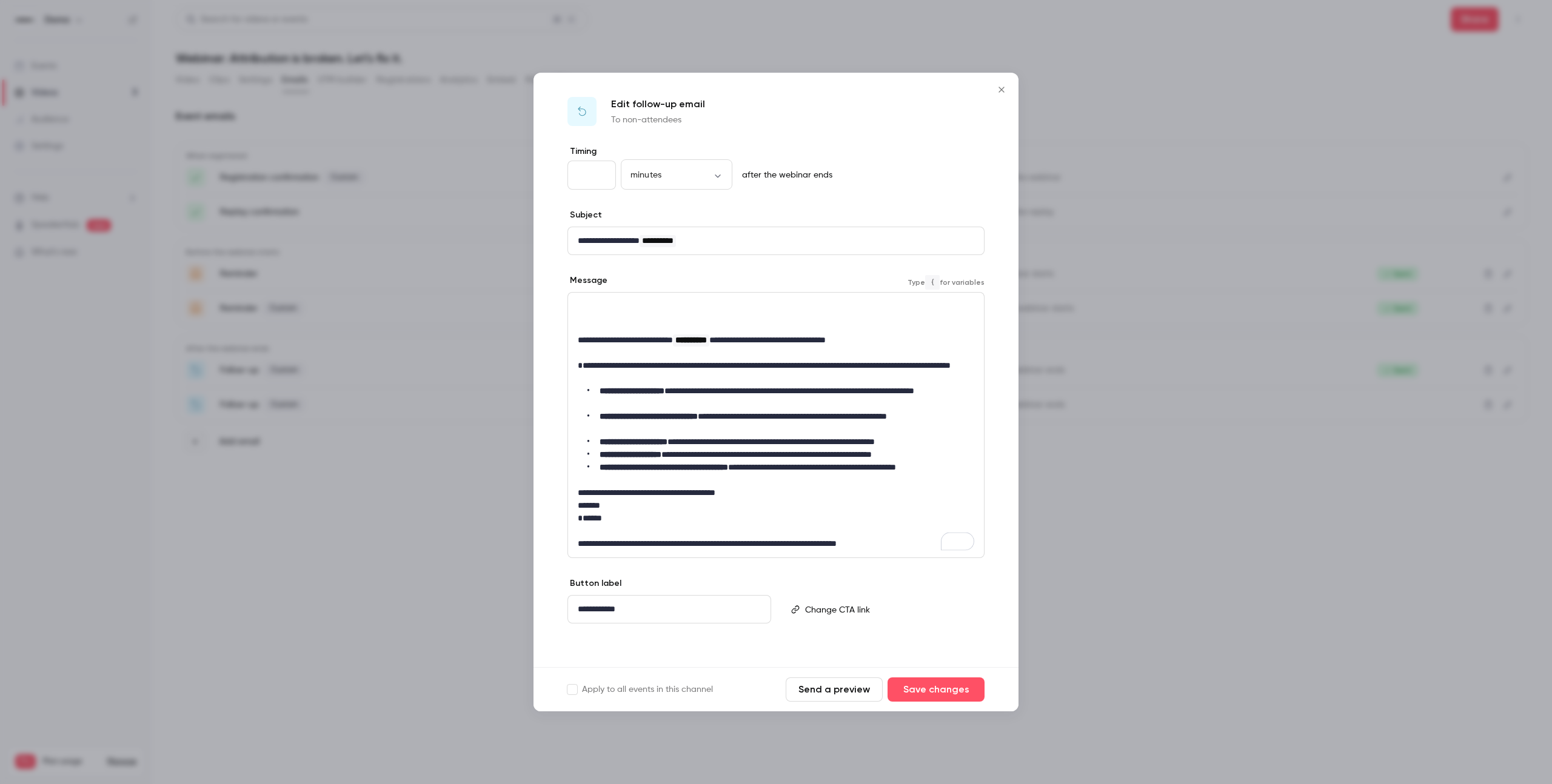 click on "**********" at bounding box center [776, 372] 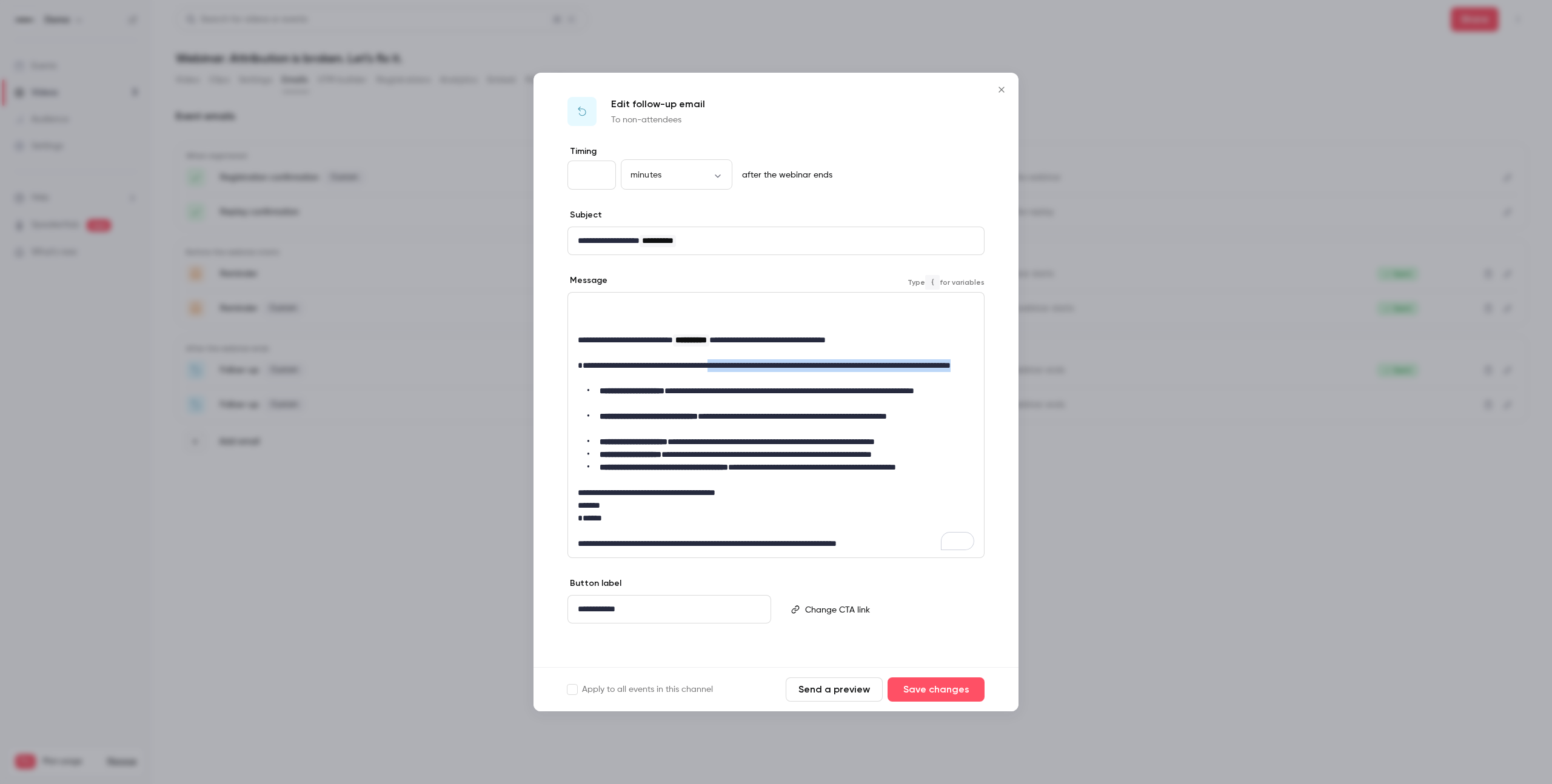 drag, startPoint x: 734, startPoint y: 365, endPoint x: 739, endPoint y: 372, distance: 8.602325 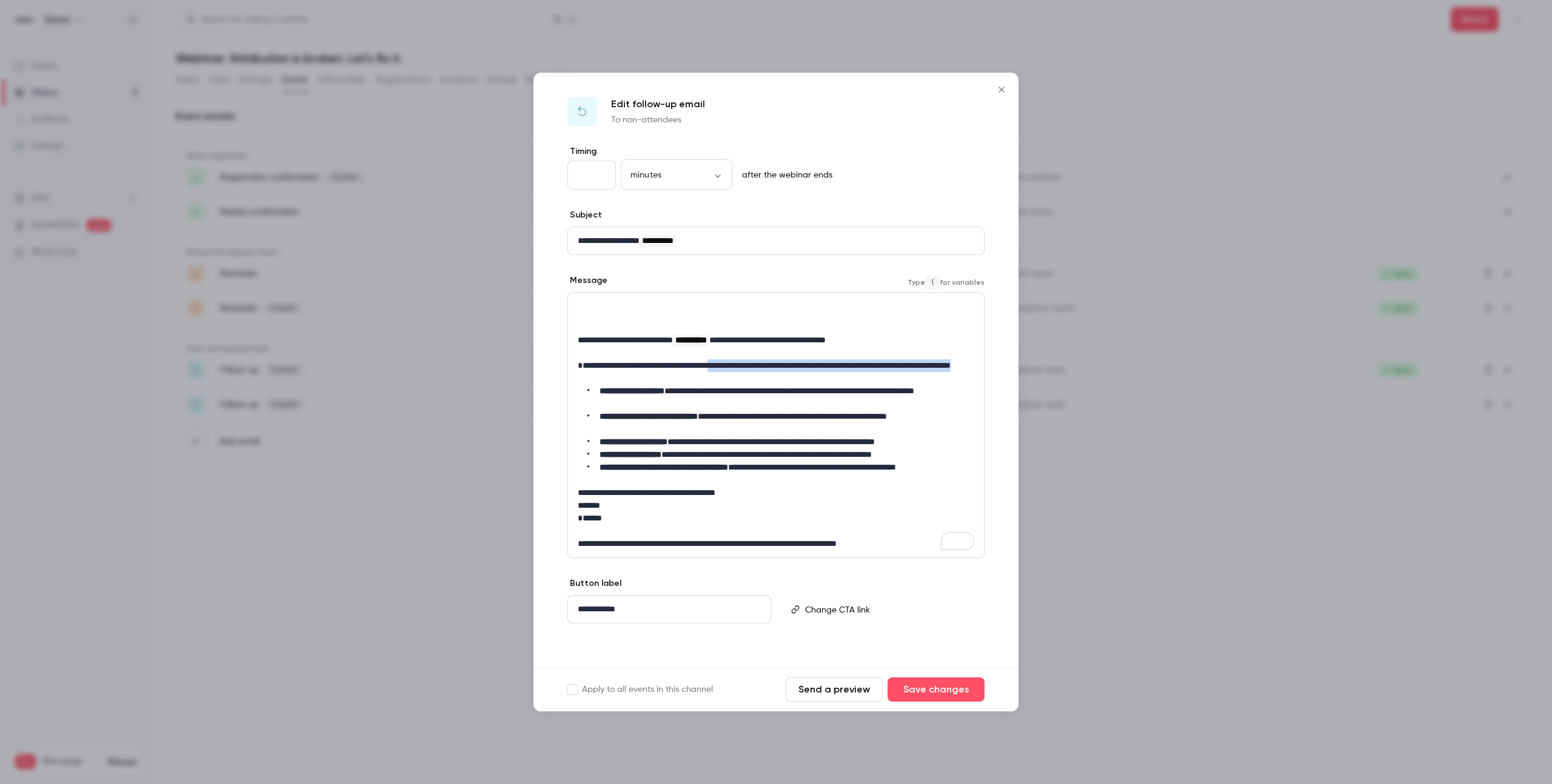 click on "**********" at bounding box center [776, 372] 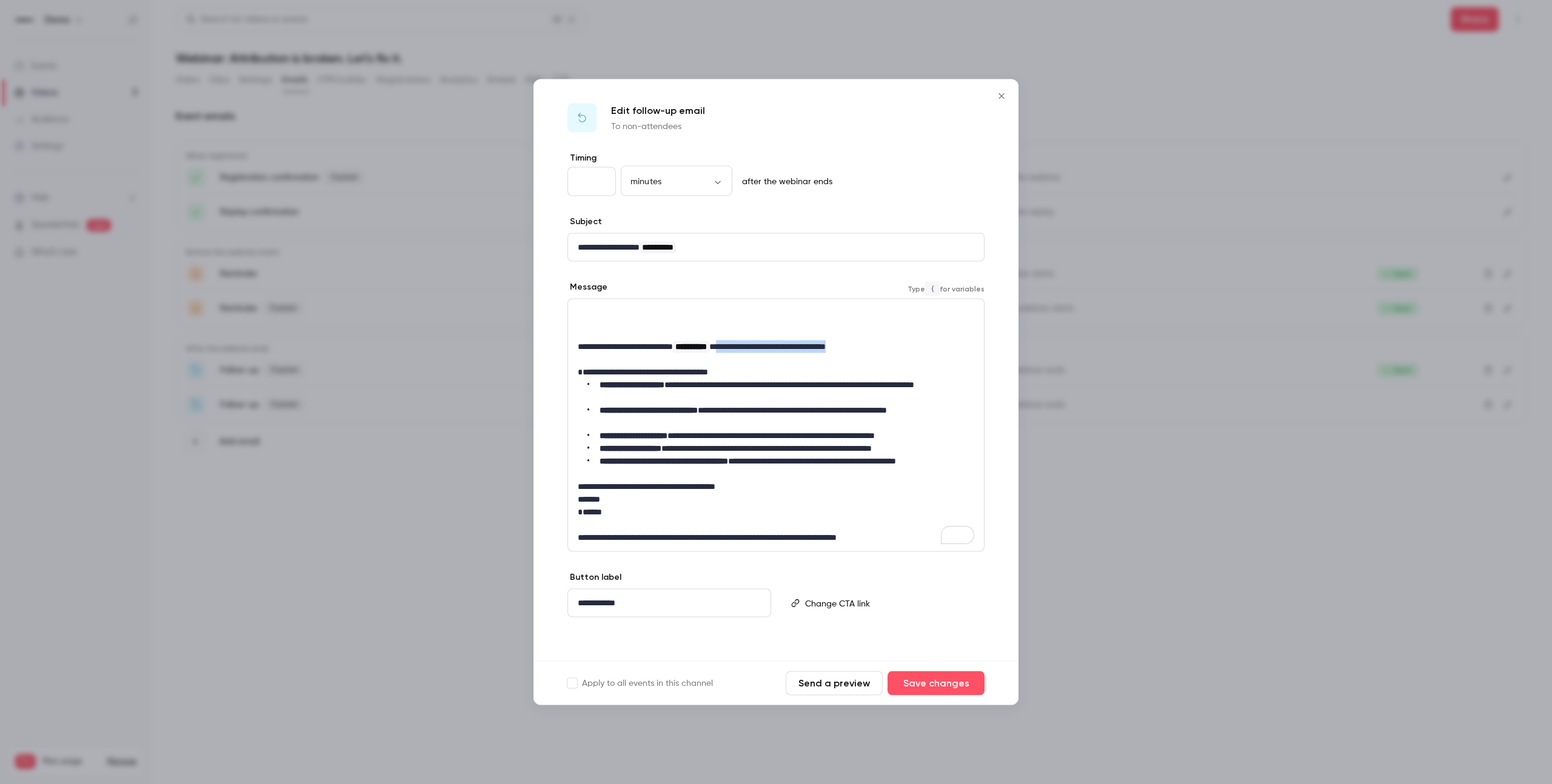 drag, startPoint x: 752, startPoint y: 349, endPoint x: 897, endPoint y: 346, distance: 145.03103 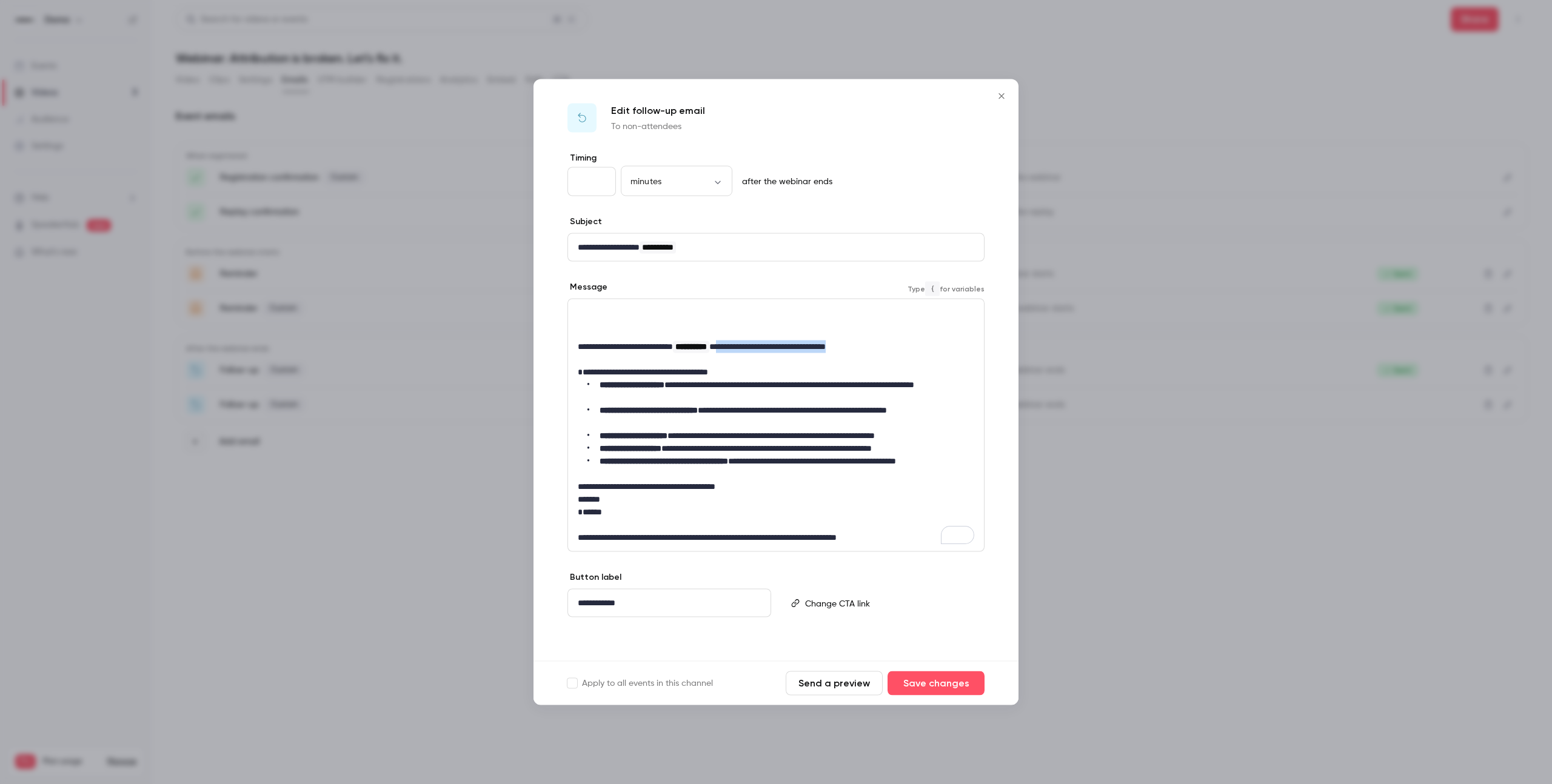 click on "**********" at bounding box center [776, 347] 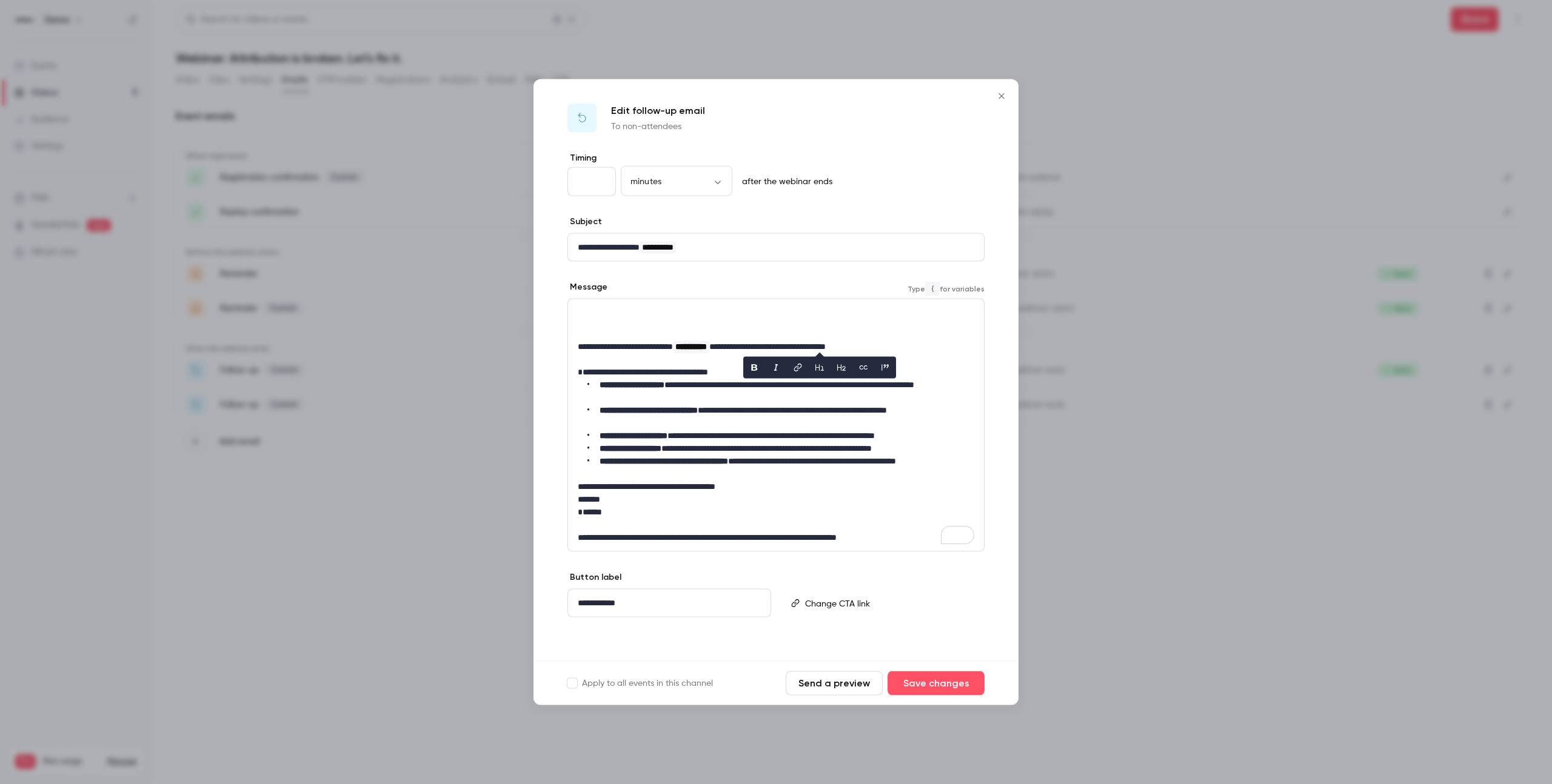 scroll, scrollTop: 0, scrollLeft: 0, axis: both 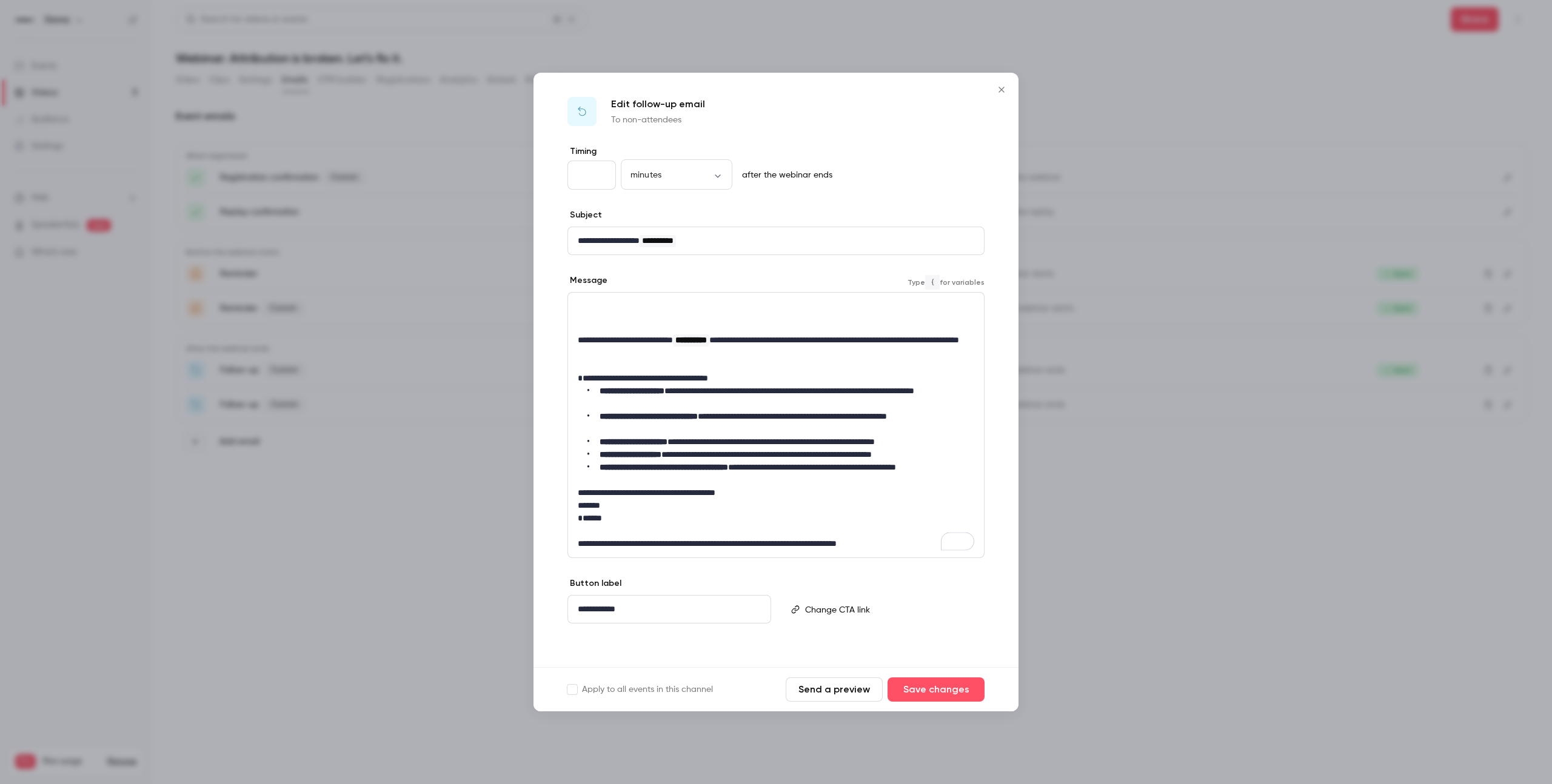 click on "**********" at bounding box center [837, 340] 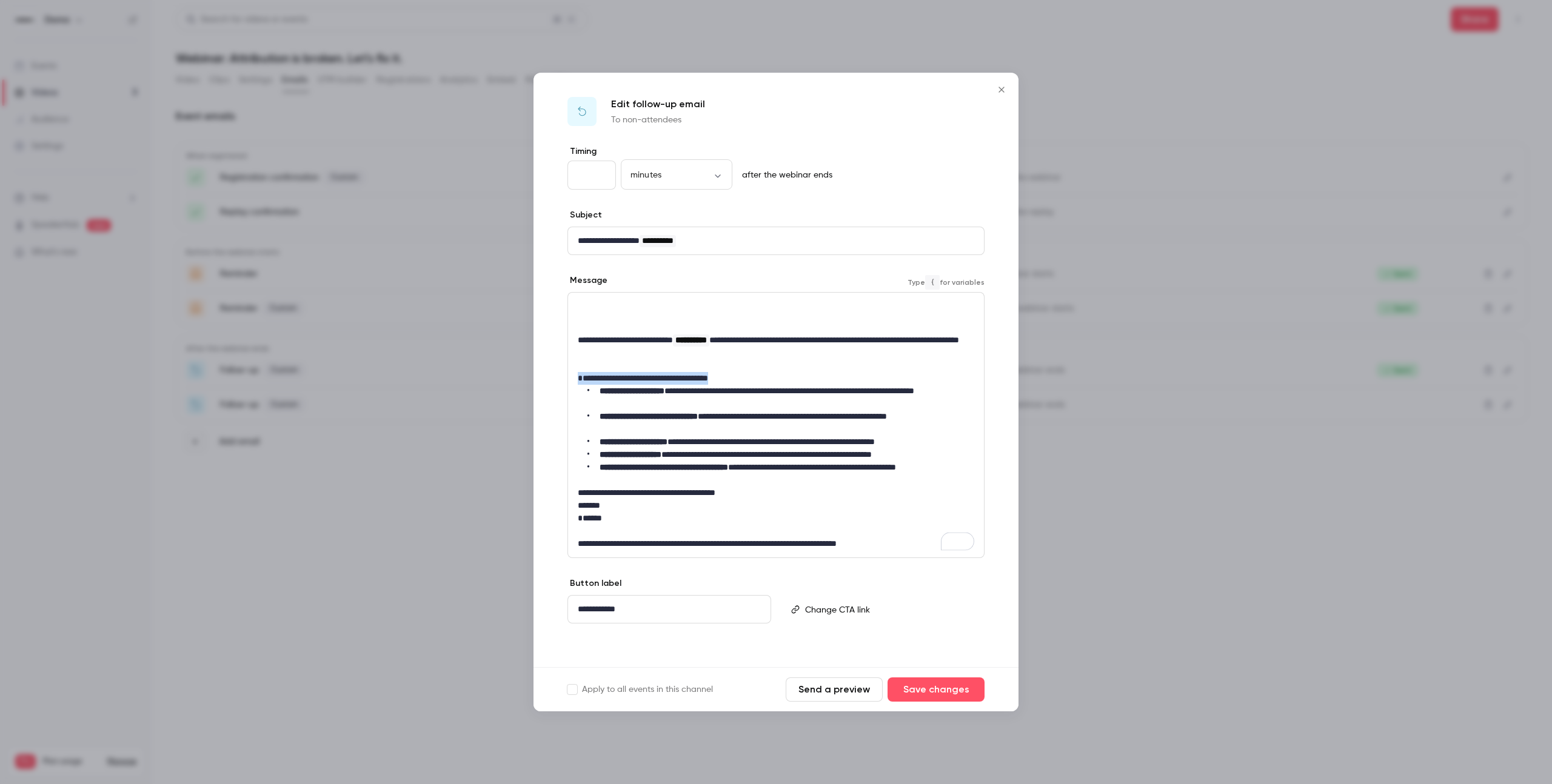 drag, startPoint x: 746, startPoint y: 379, endPoint x: 569, endPoint y: 373, distance: 177.10167 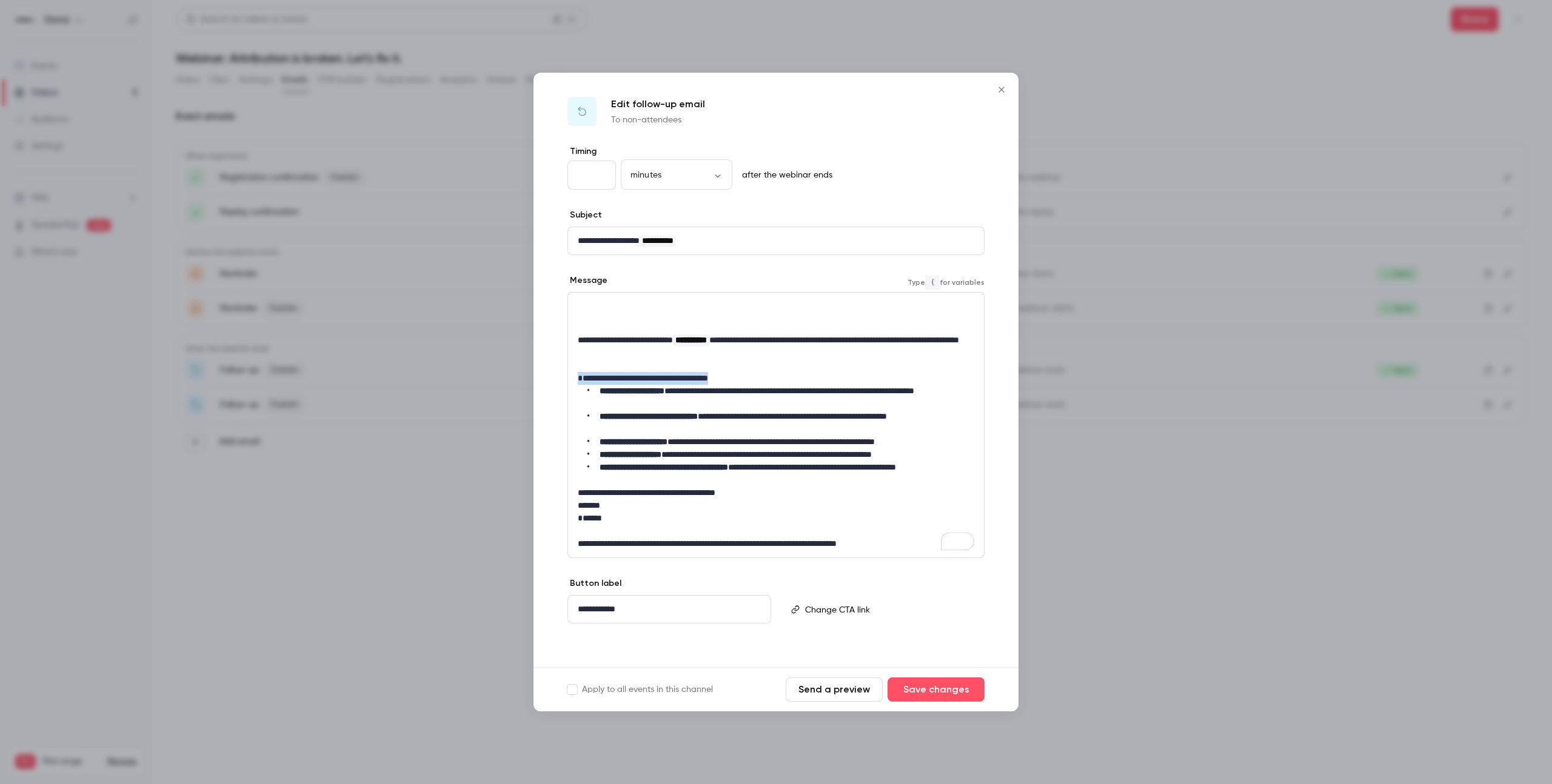 click on "**********" at bounding box center (776, 425) 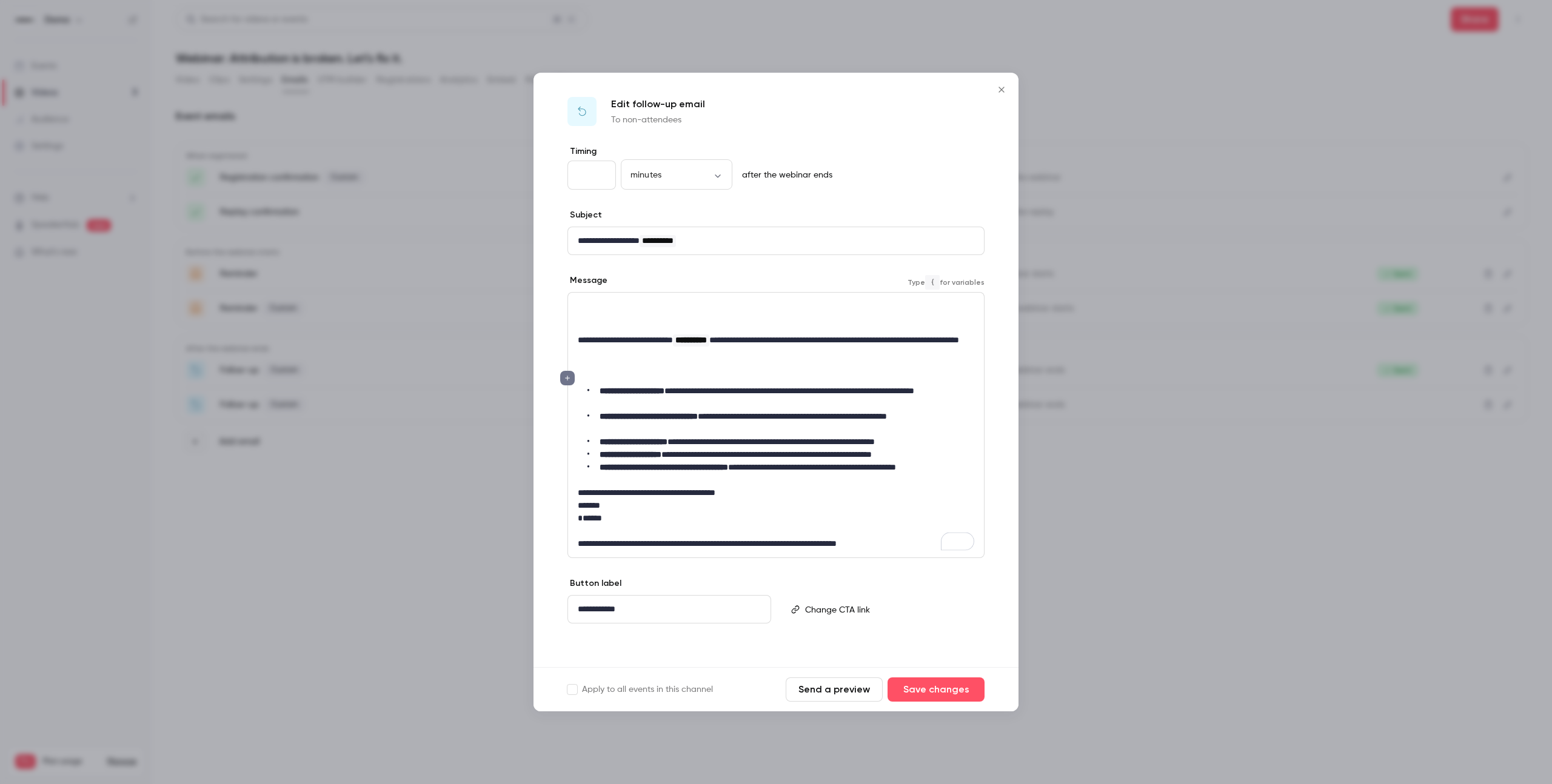 click on "**********" at bounding box center [837, 340] 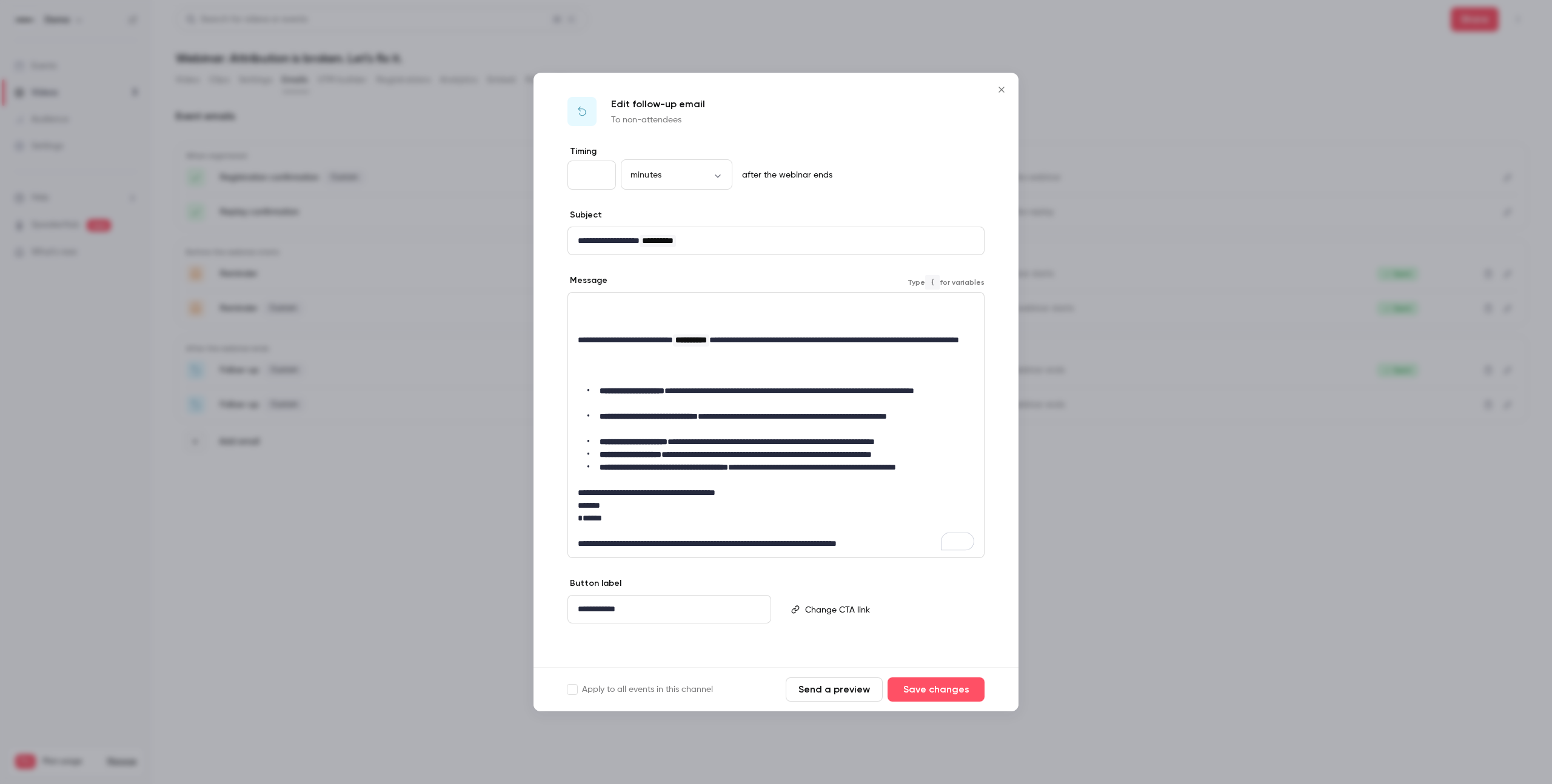 click on "**********" at bounding box center (837, 340) 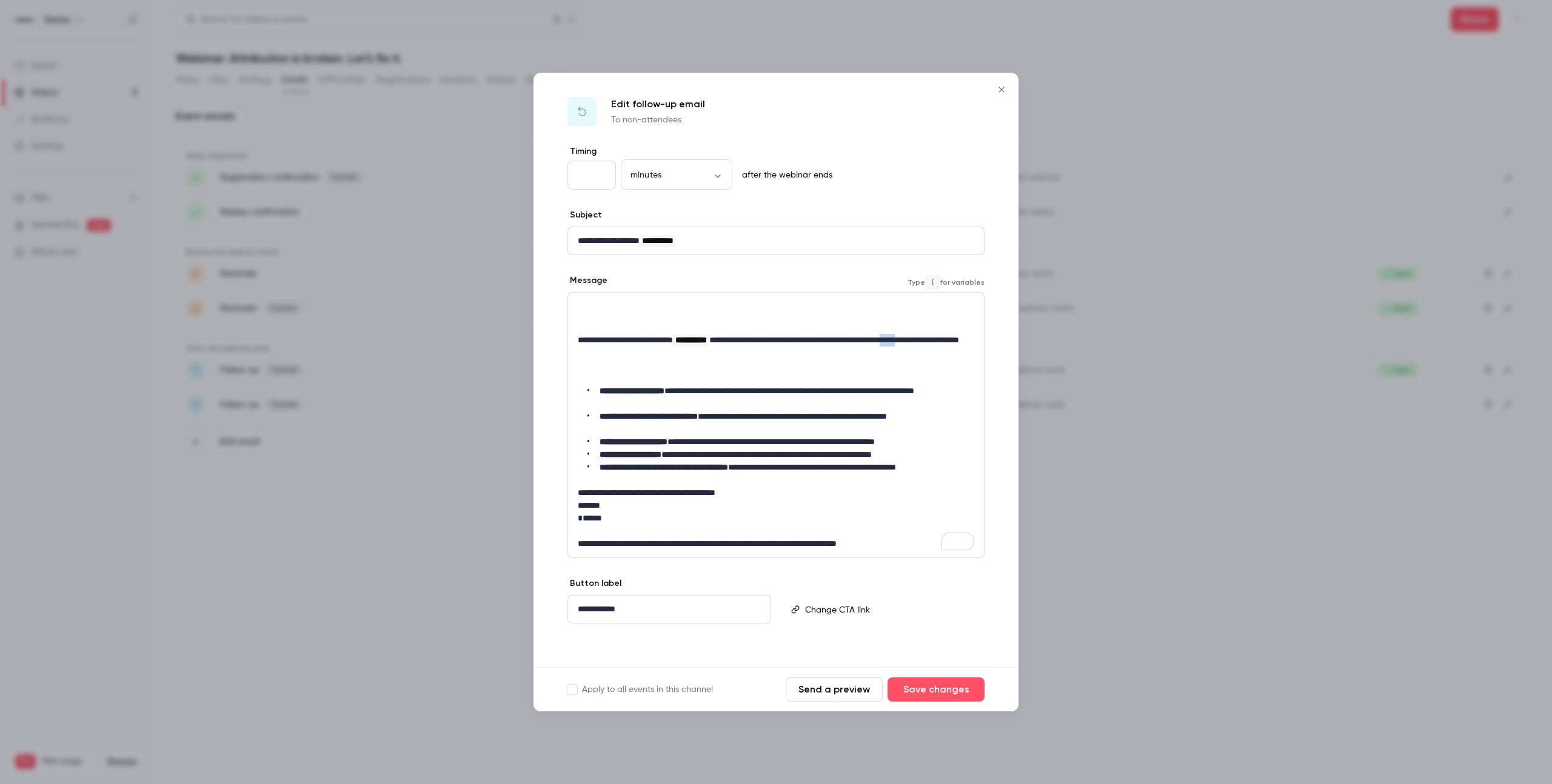 click on "**********" at bounding box center [837, 340] 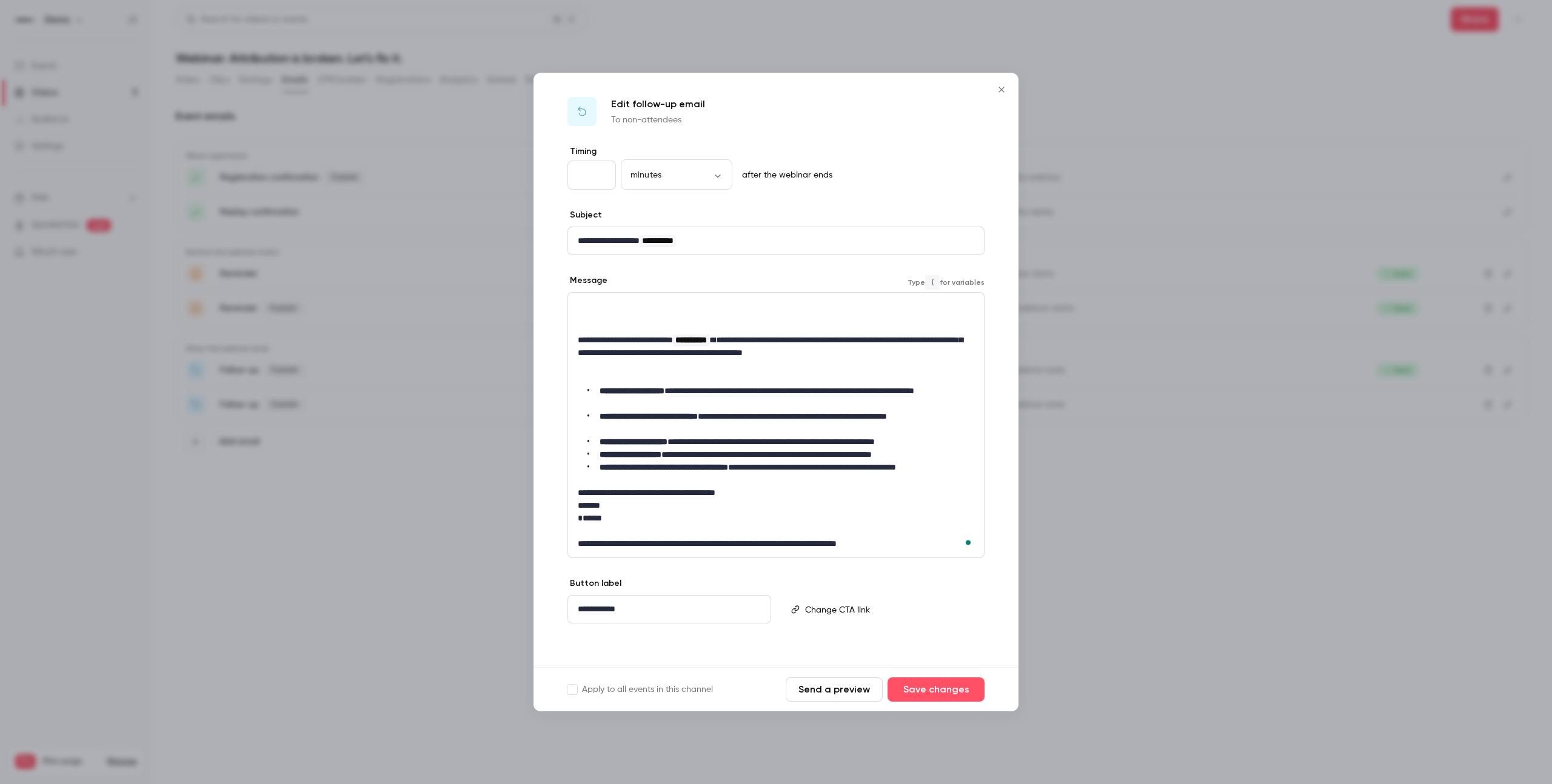 click at bounding box center (776, 365) 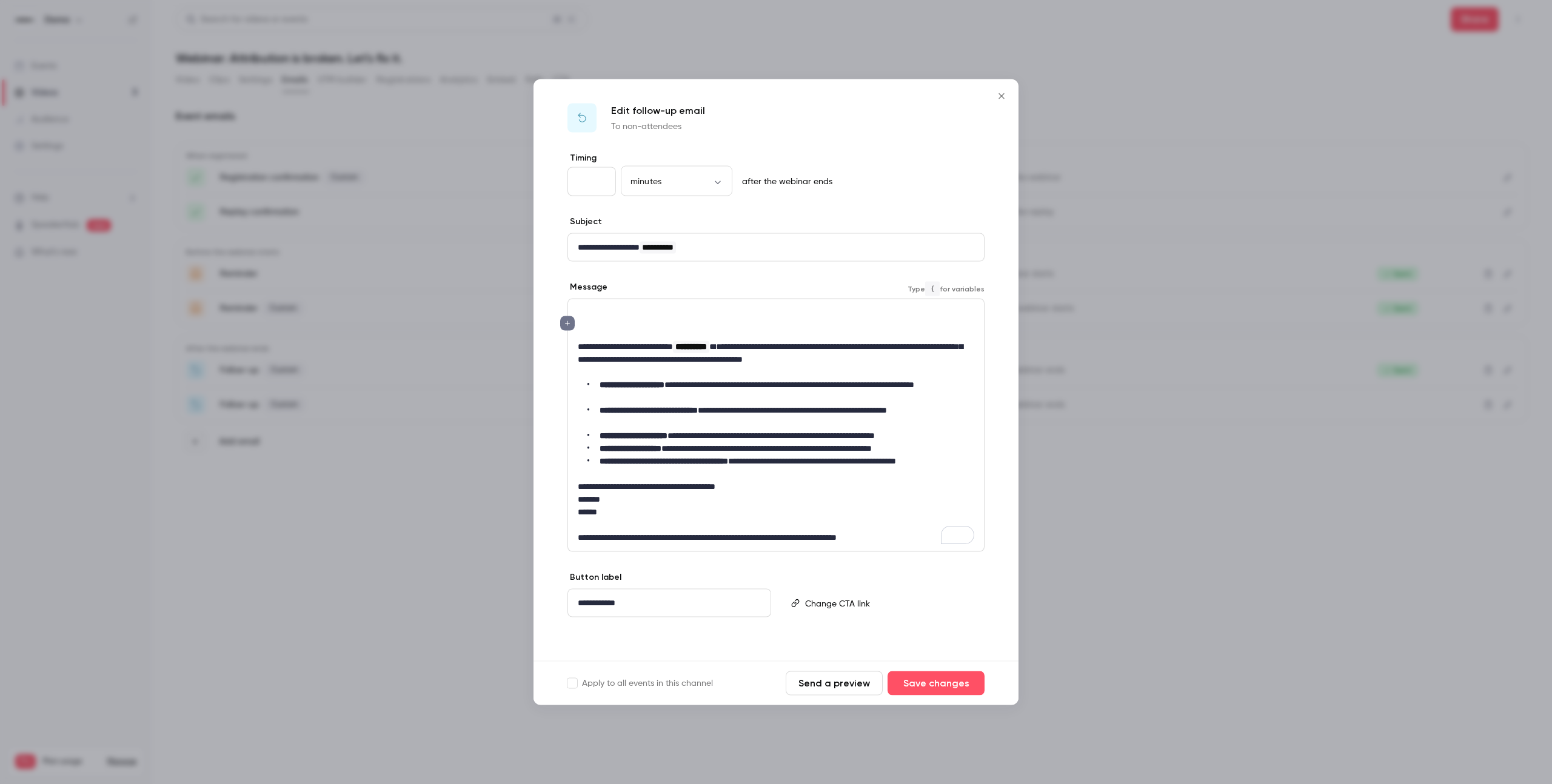 click on "**********" at bounding box center [781, 391] 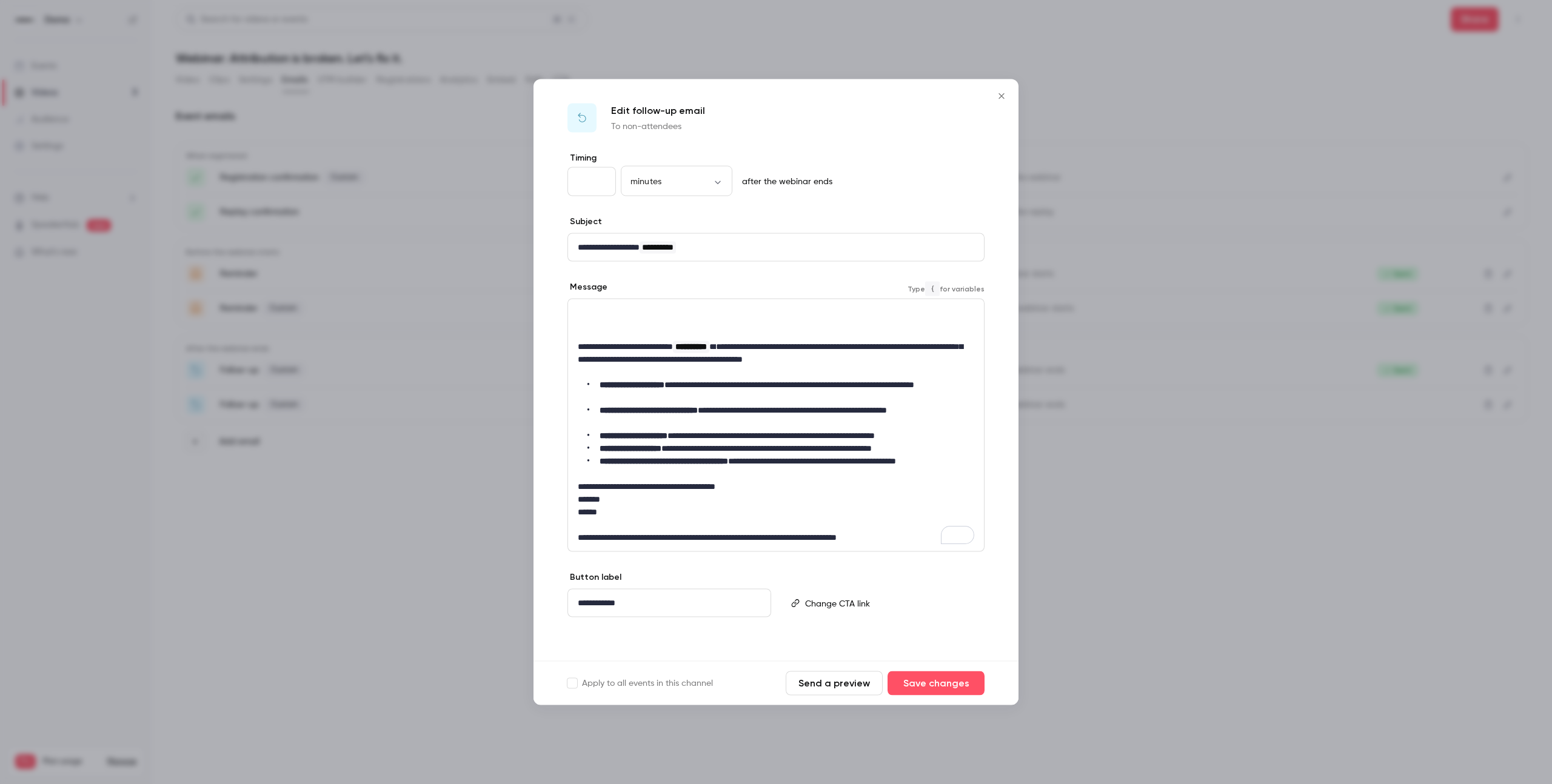 click on "**********" at bounding box center (781, 391) 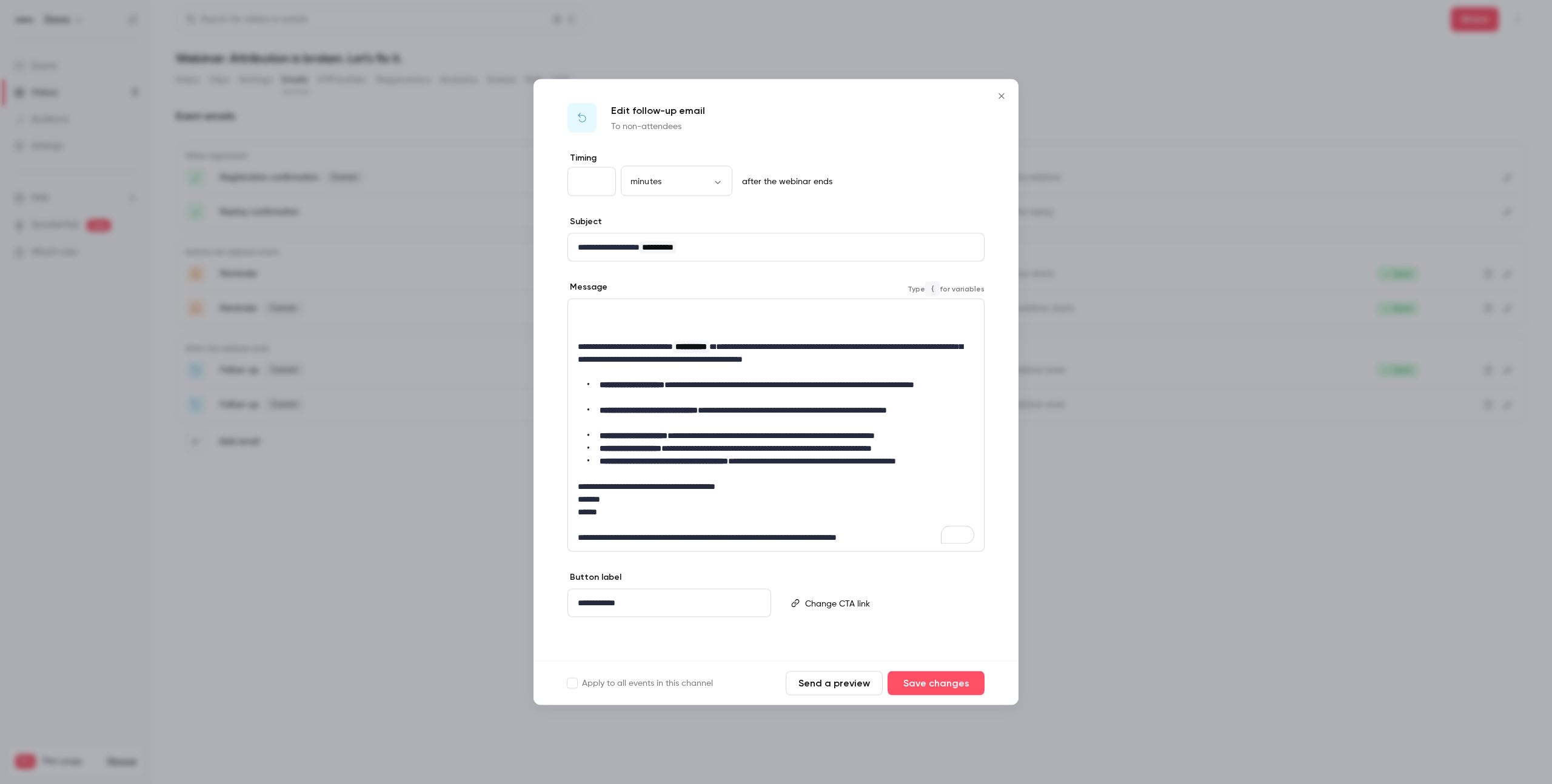 click on "**********" at bounding box center [632, 385] 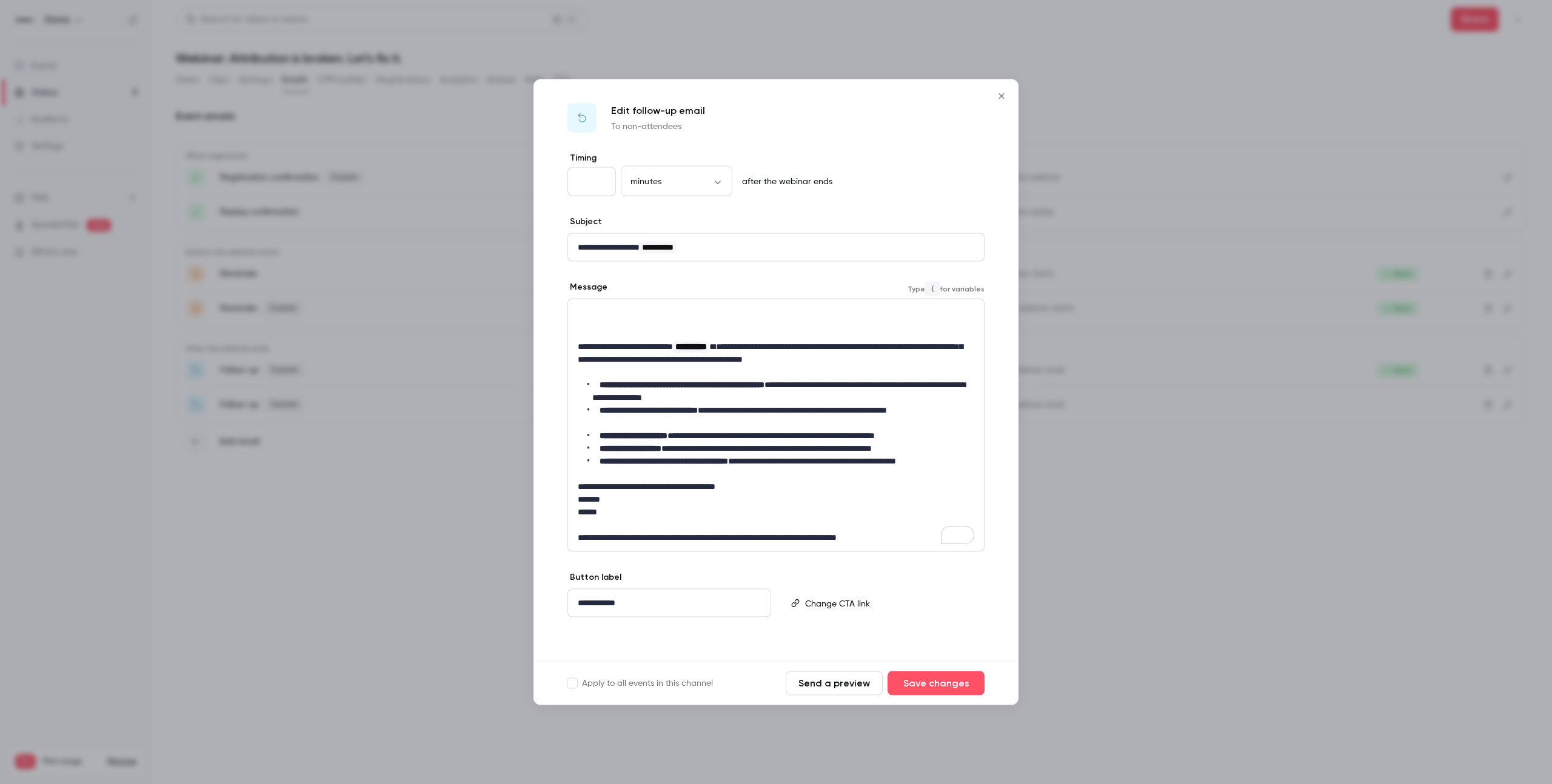 click on "**********" at bounding box center [781, 391] 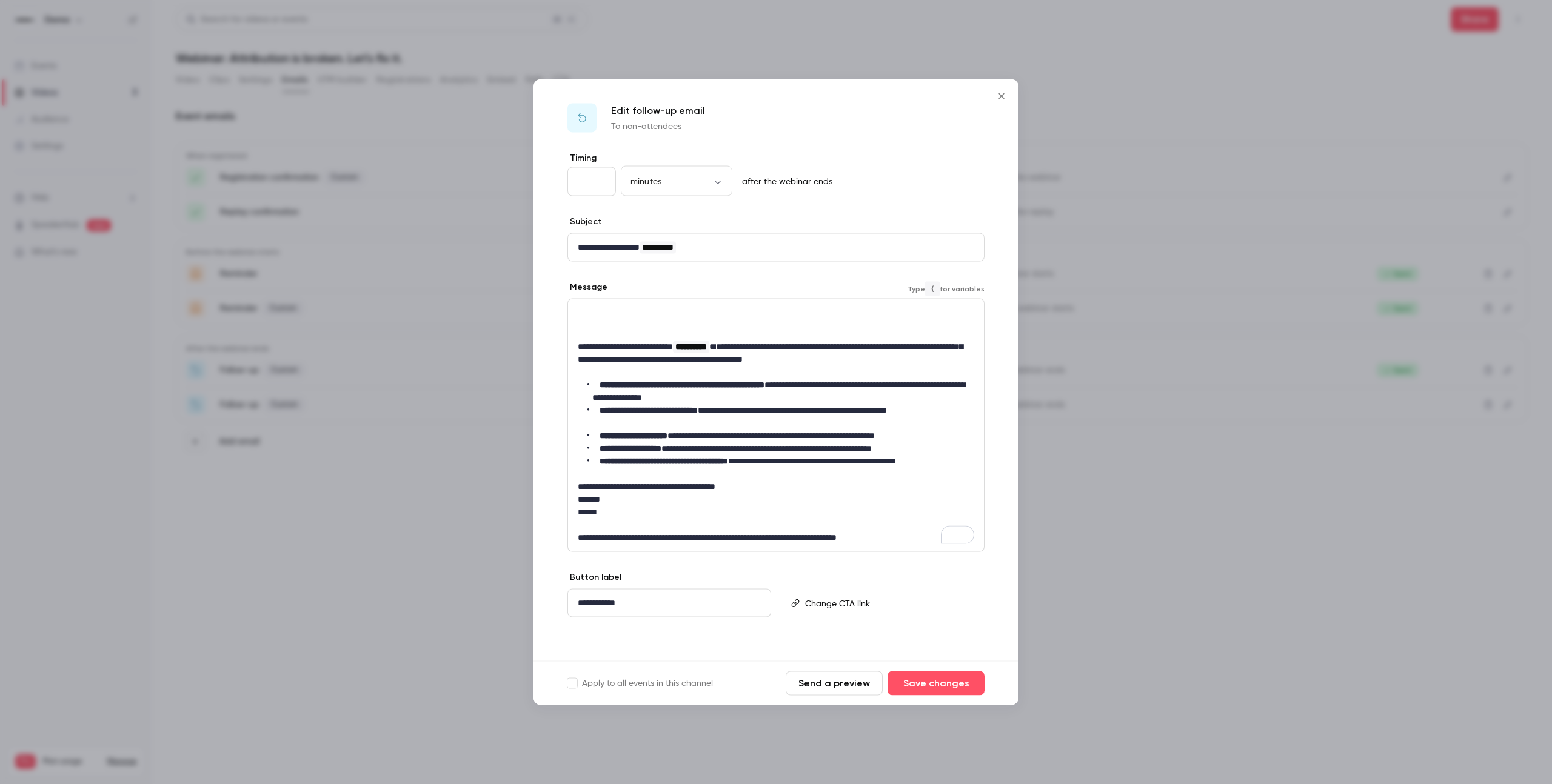 click on "**********" at bounding box center [781, 417] 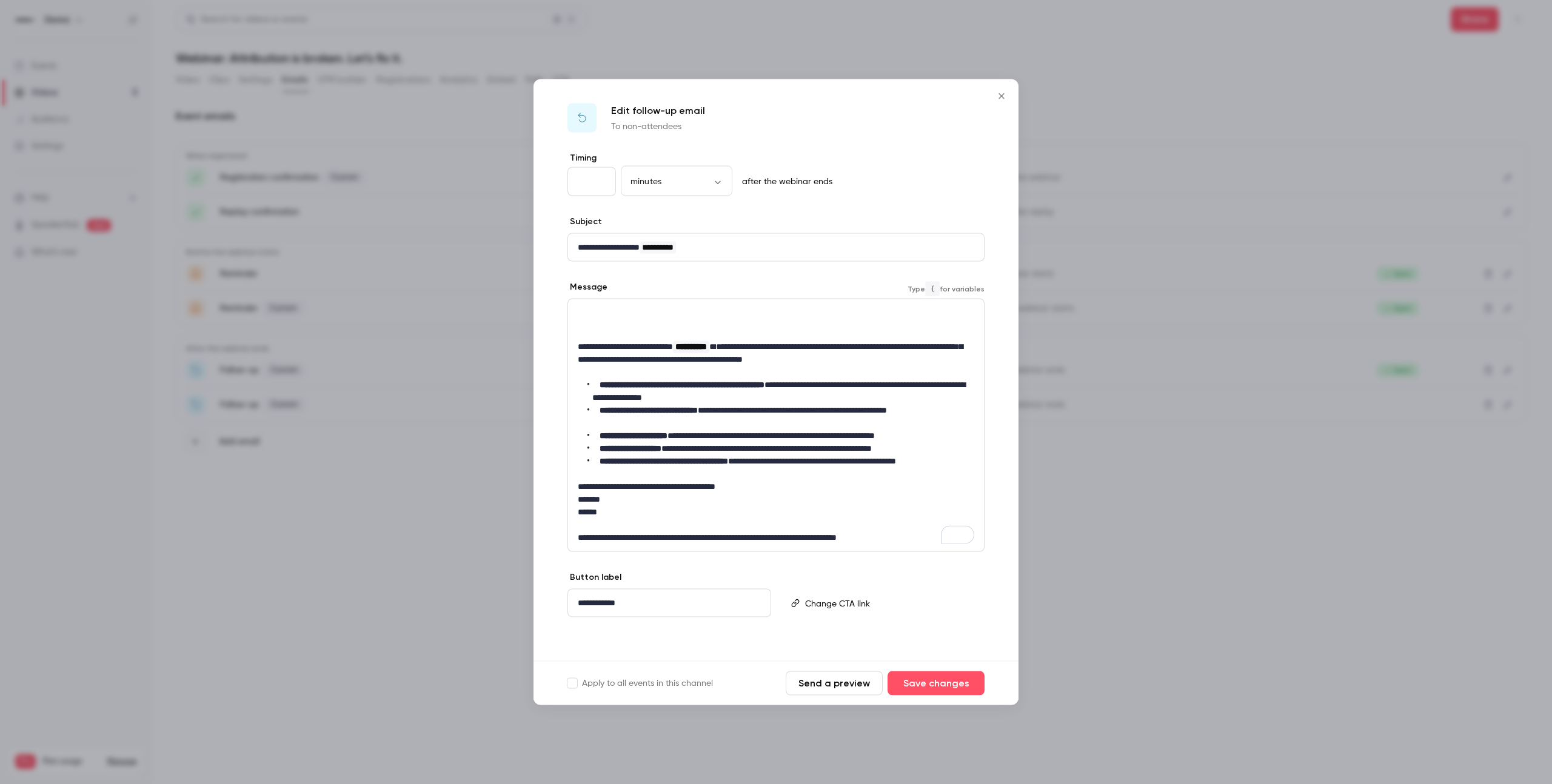 click on "**********" at bounding box center [649, 410] 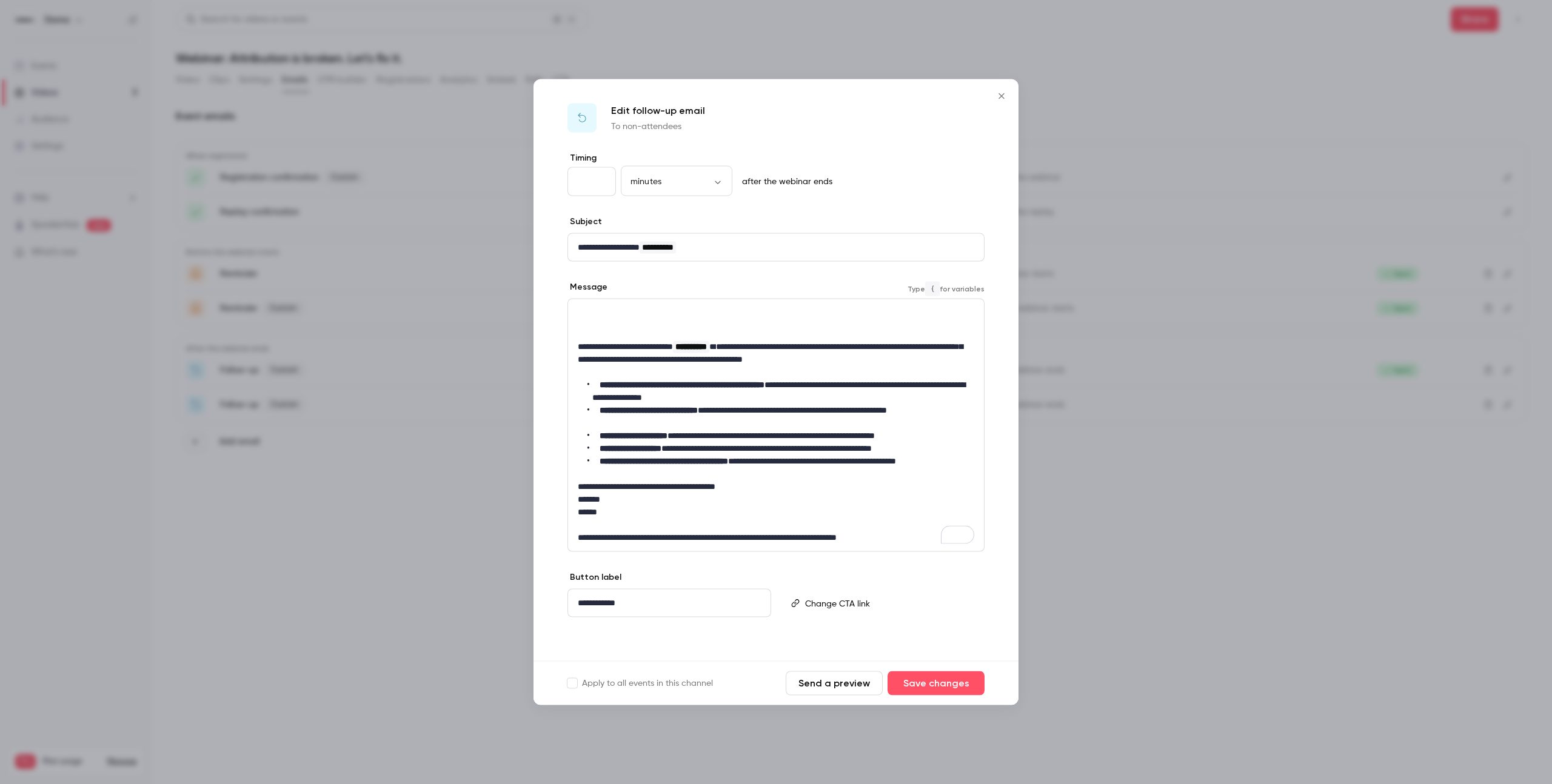 click on "**********" at bounding box center (649, 410) 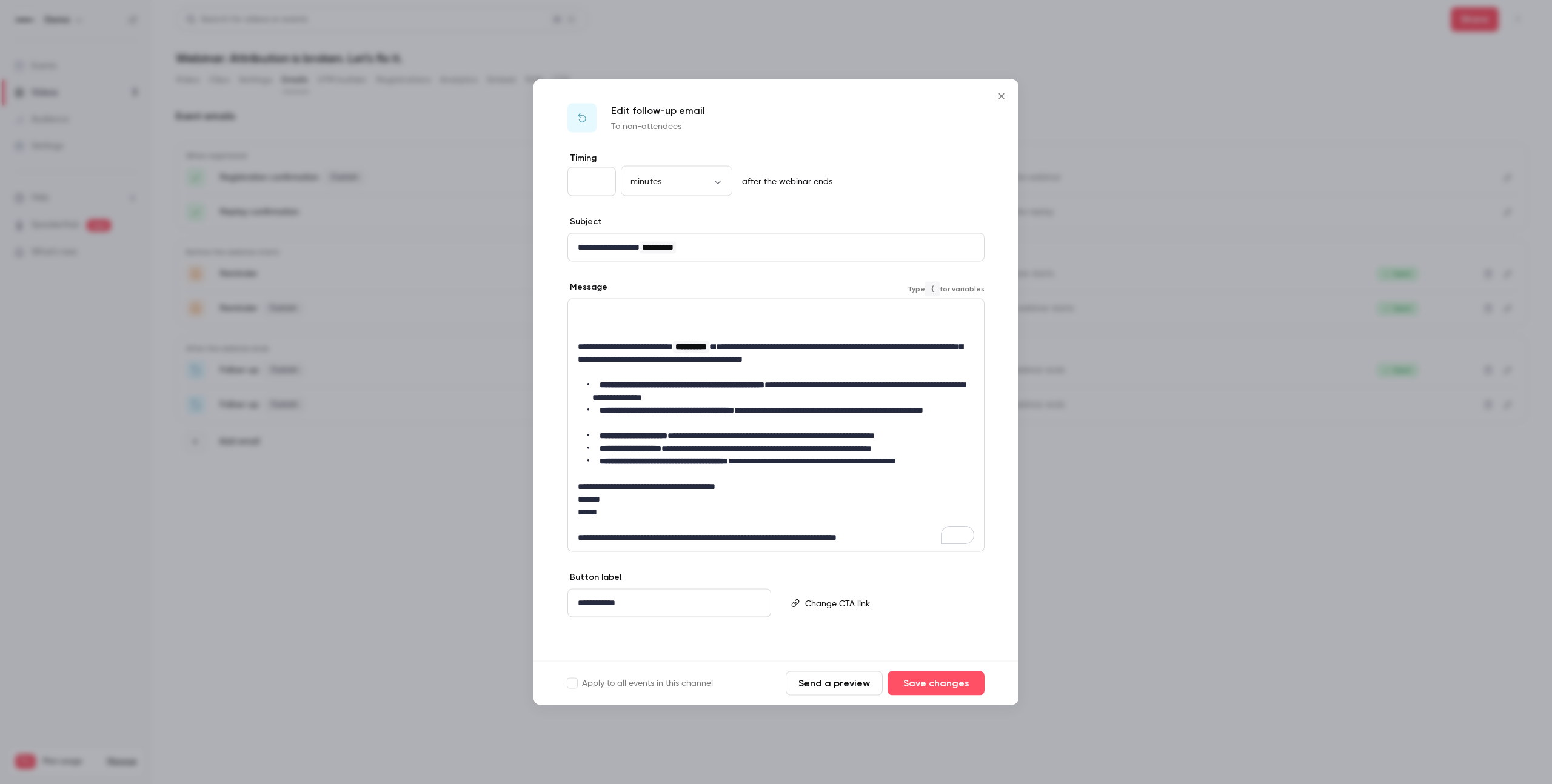 click on "**********" at bounding box center [781, 417] 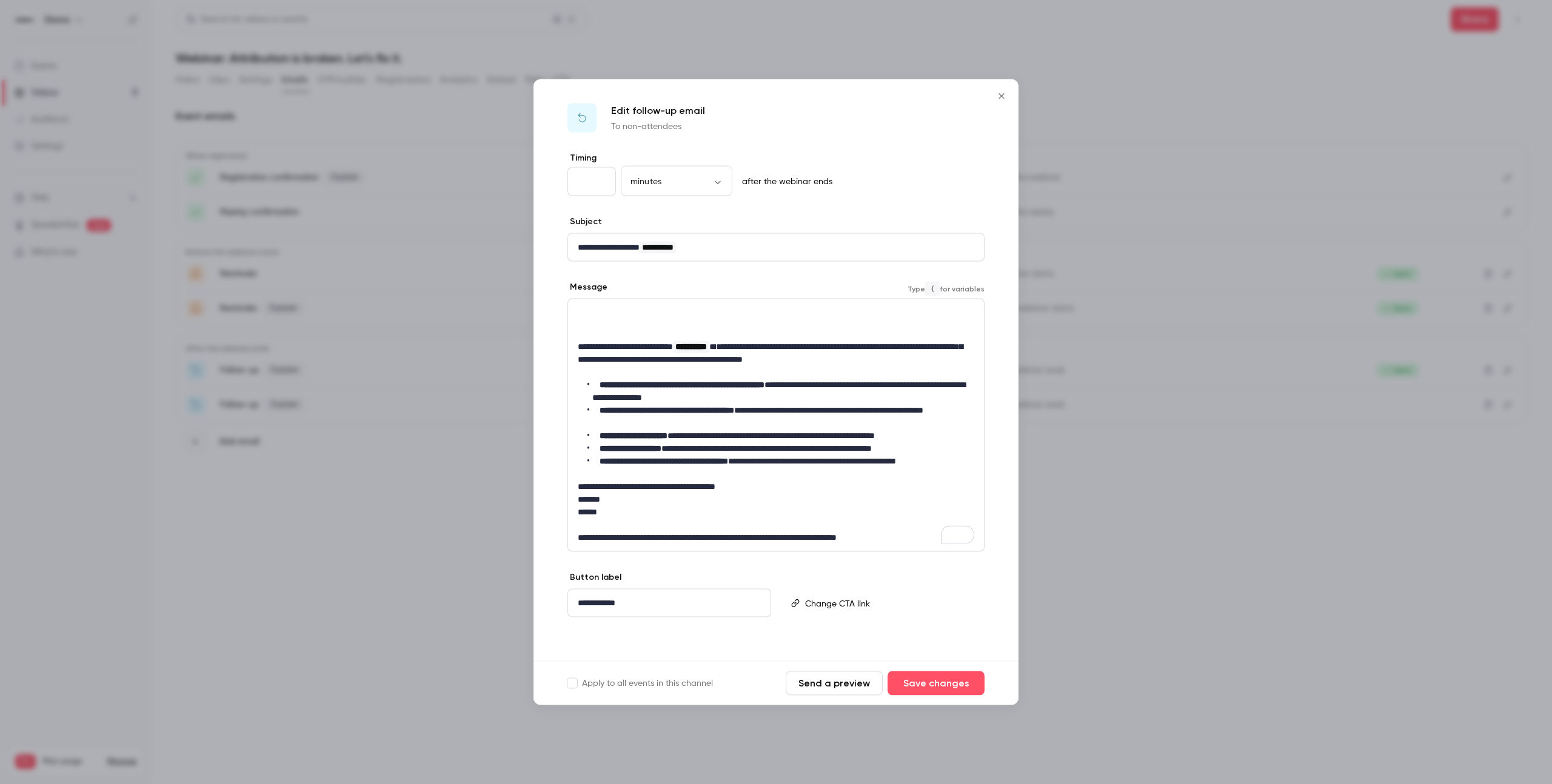 click on "**********" at bounding box center (781, 448) 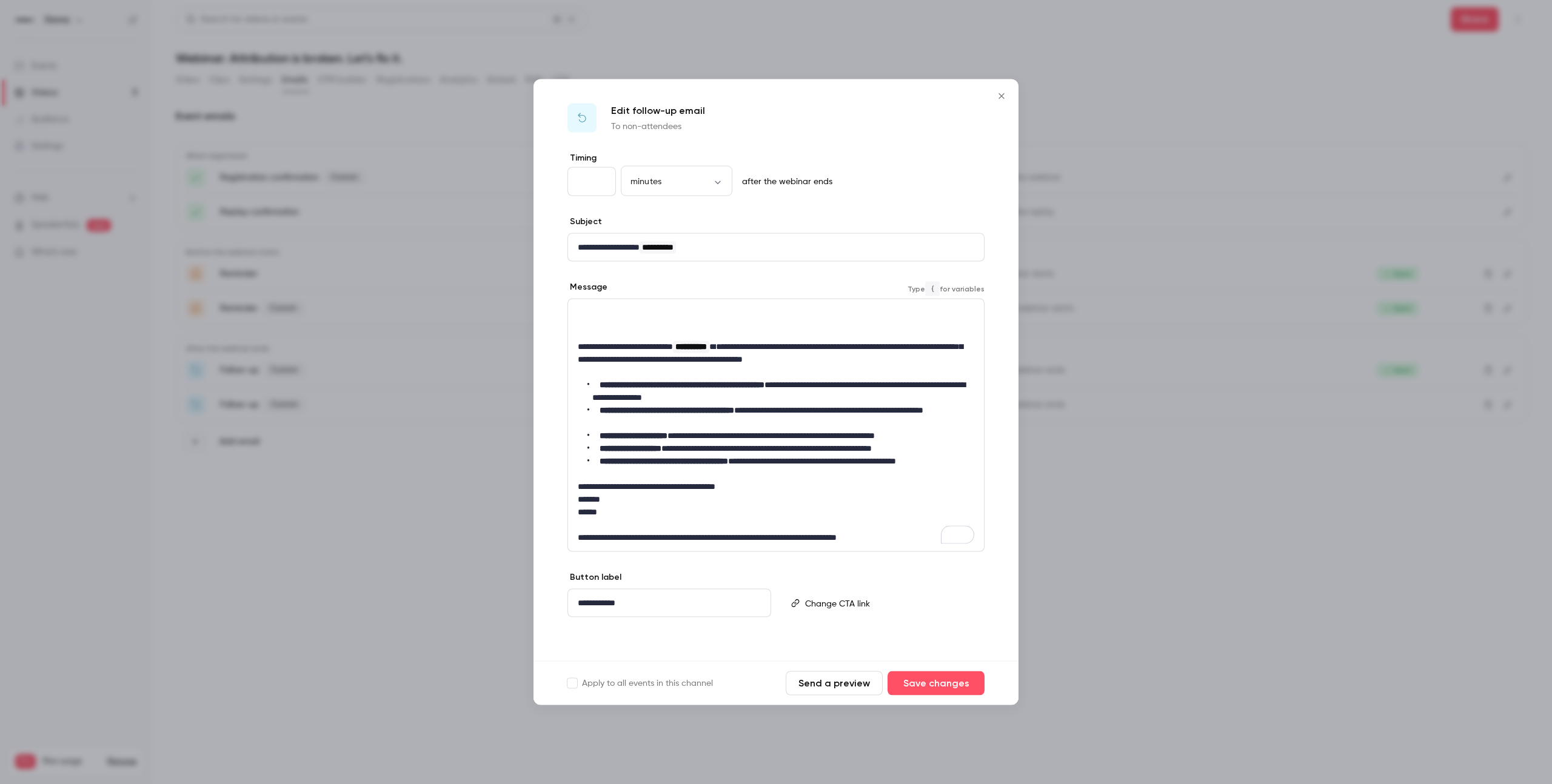 click on "**********" at bounding box center [781, 448] 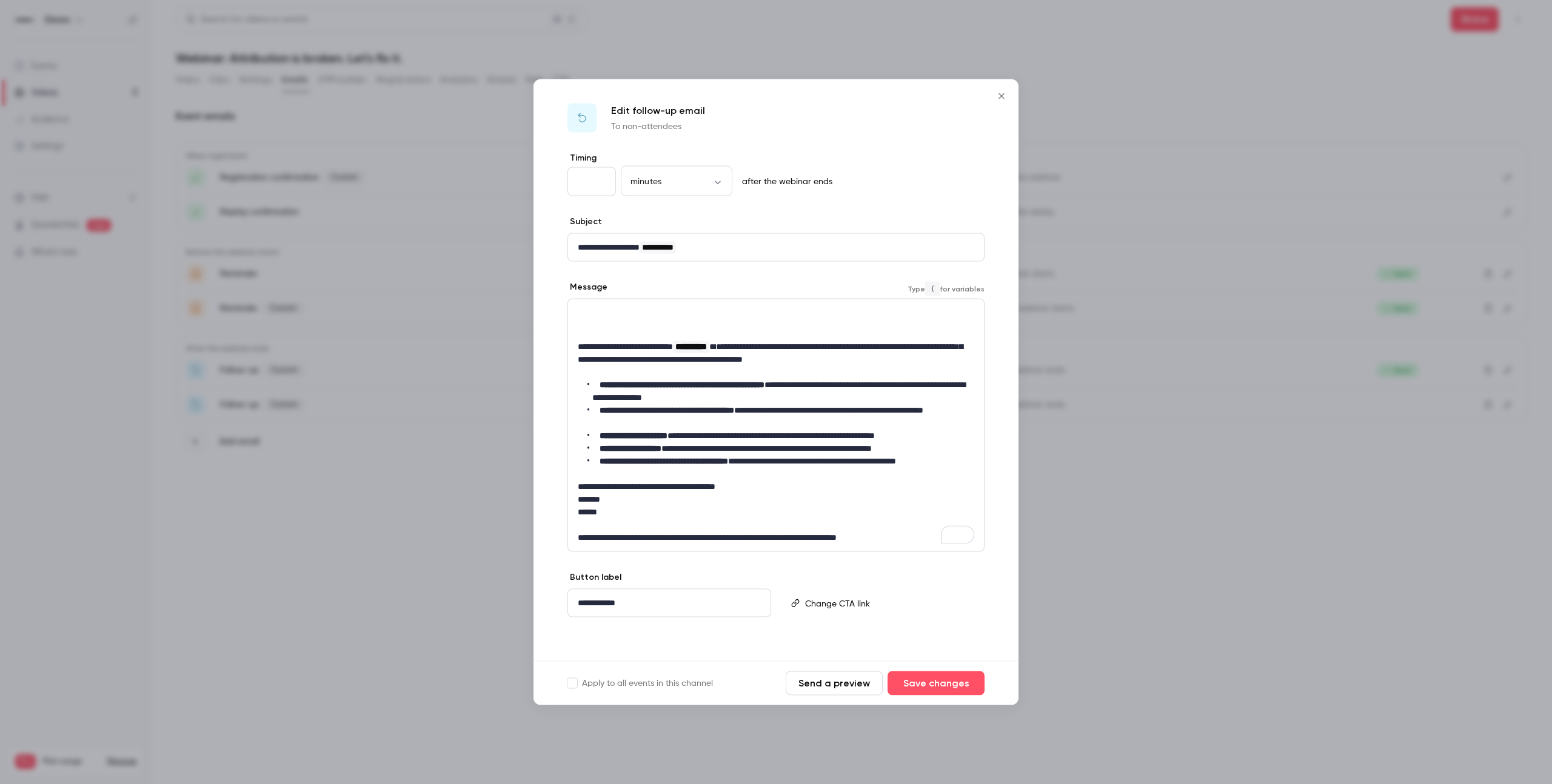 click on "**********" at bounding box center (781, 448) 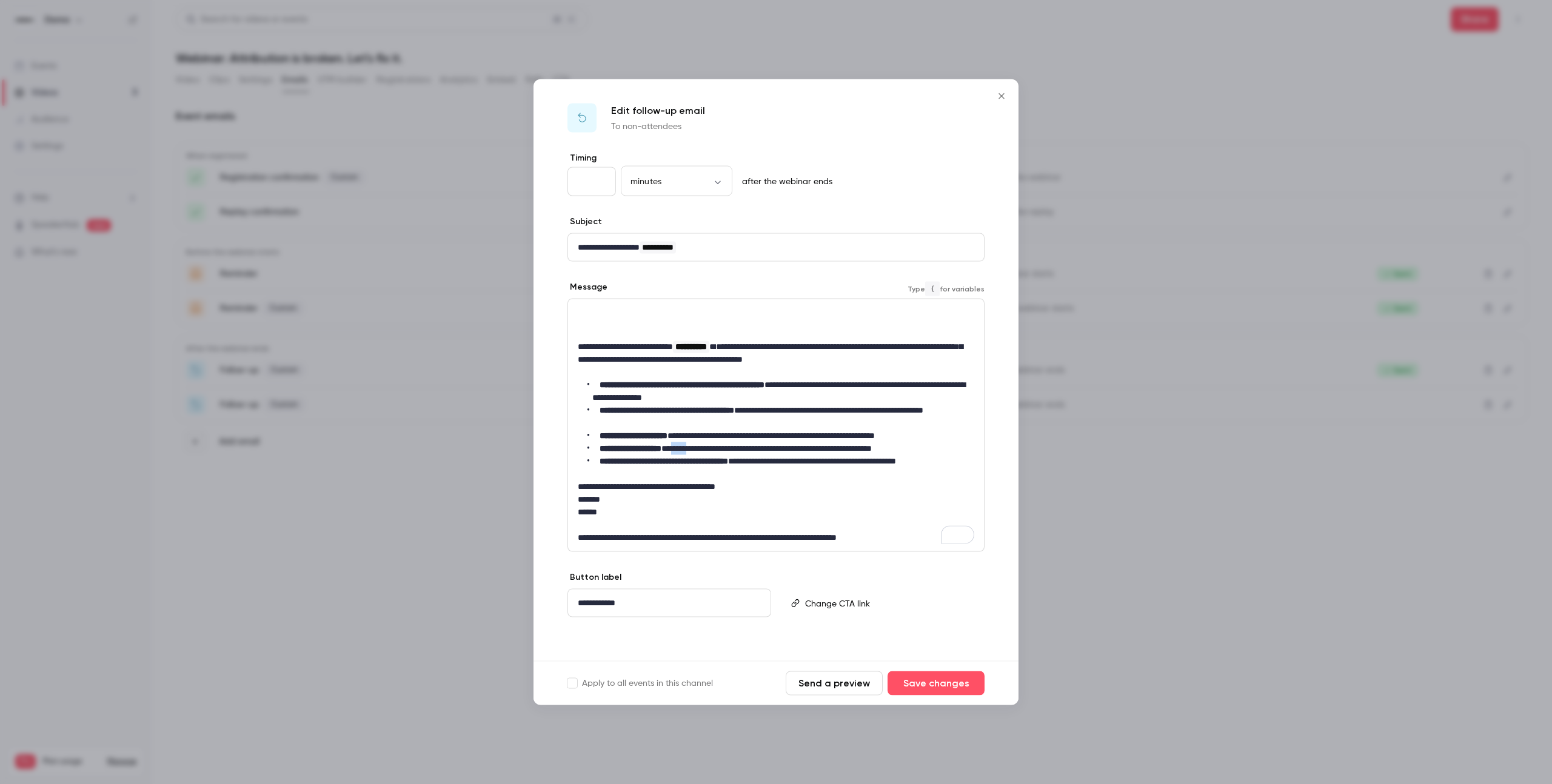 click on "**********" at bounding box center [781, 448] 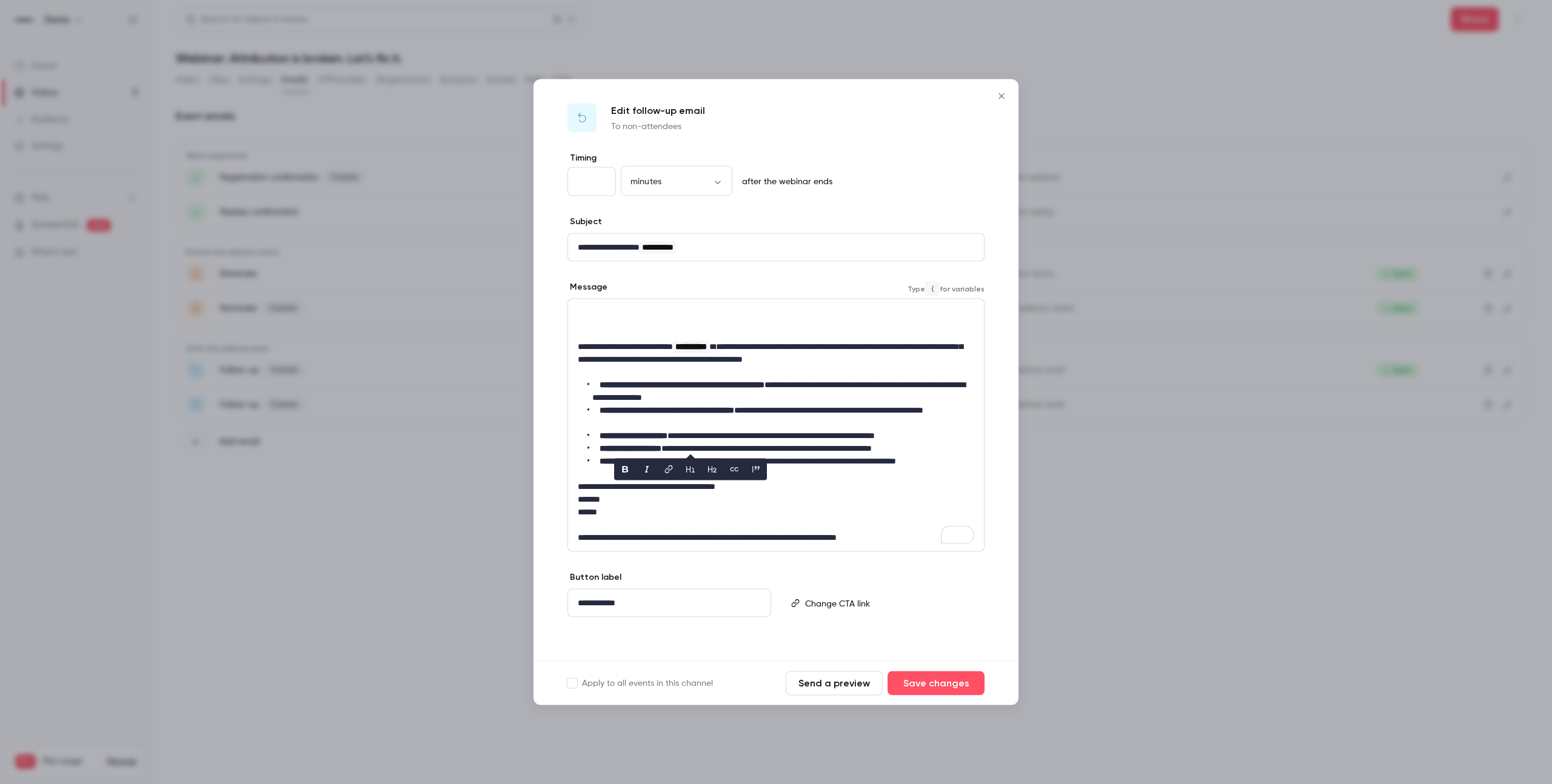click on "**********" at bounding box center (781, 448) 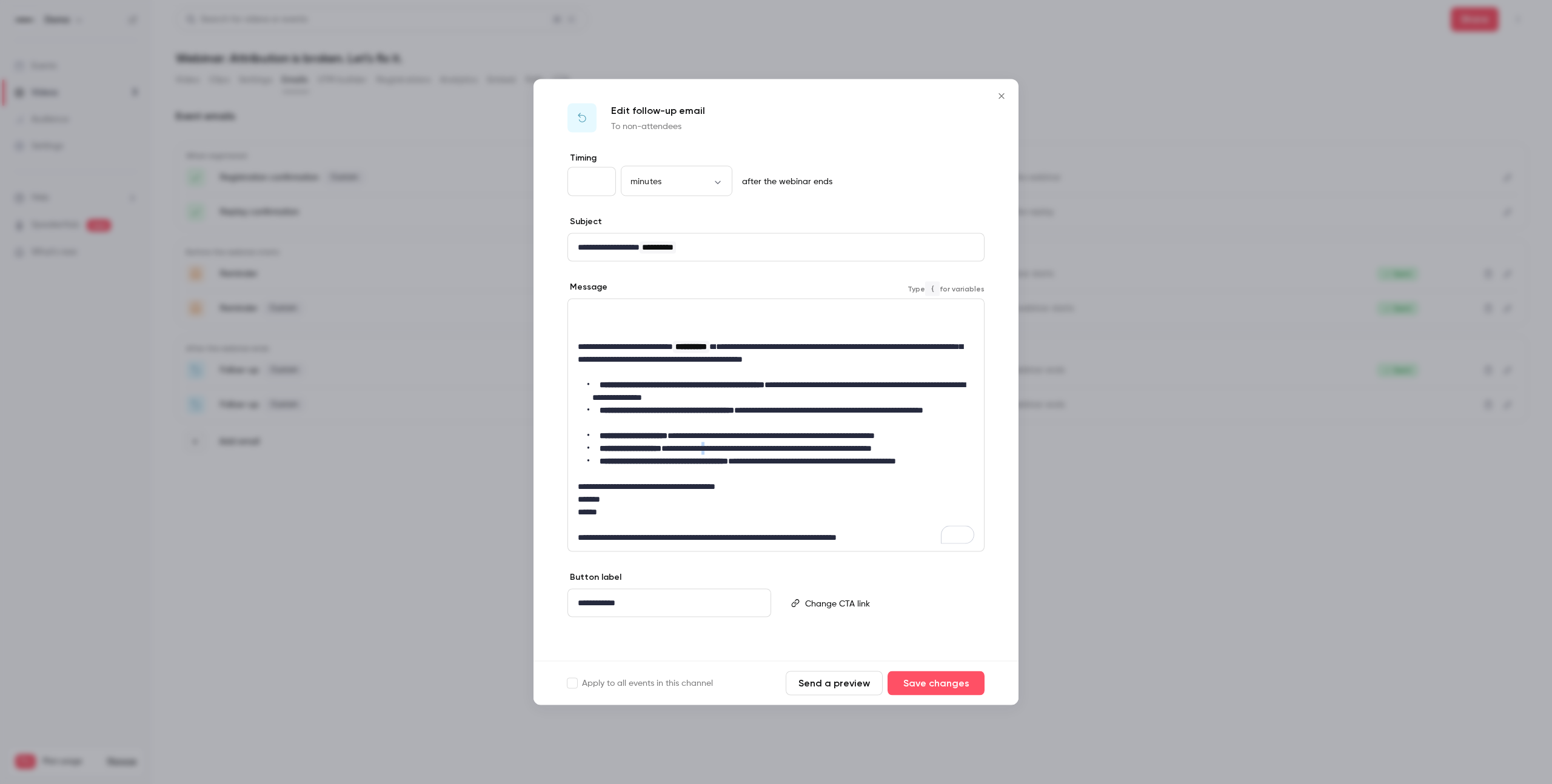 click on "**********" at bounding box center [781, 448] 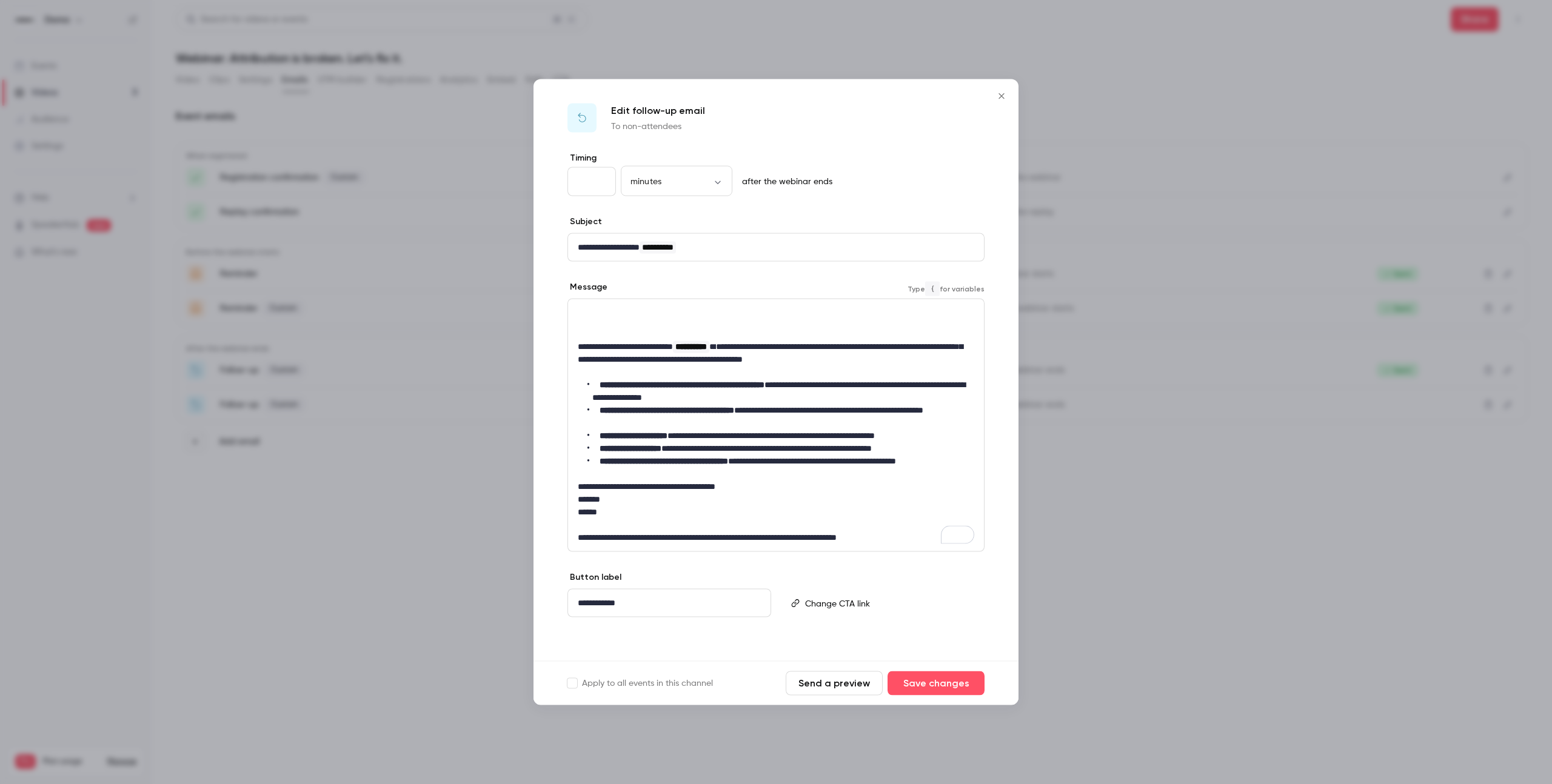 click on "**********" at bounding box center [781, 448] 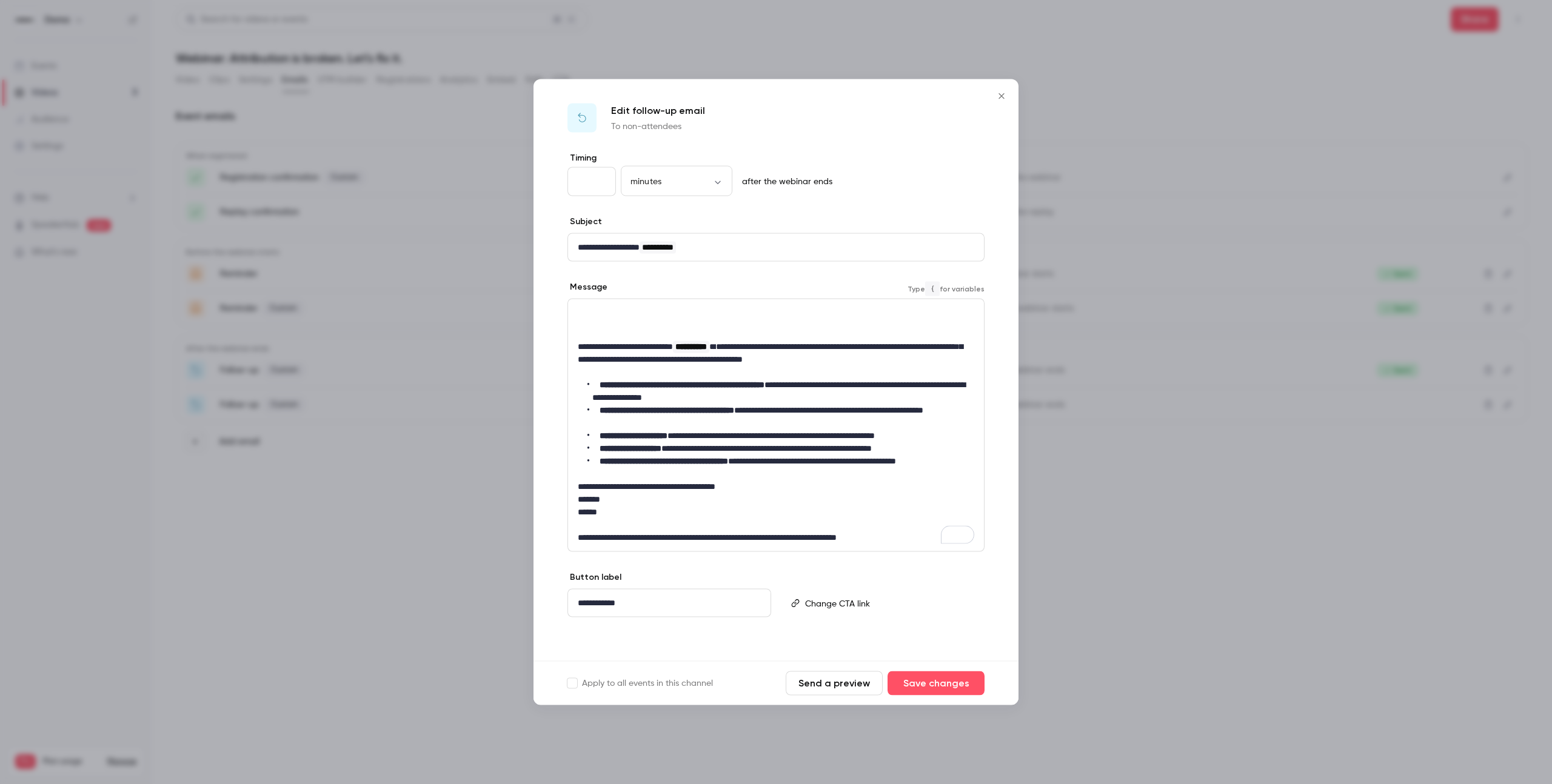 click on "**********" at bounding box center [781, 468] 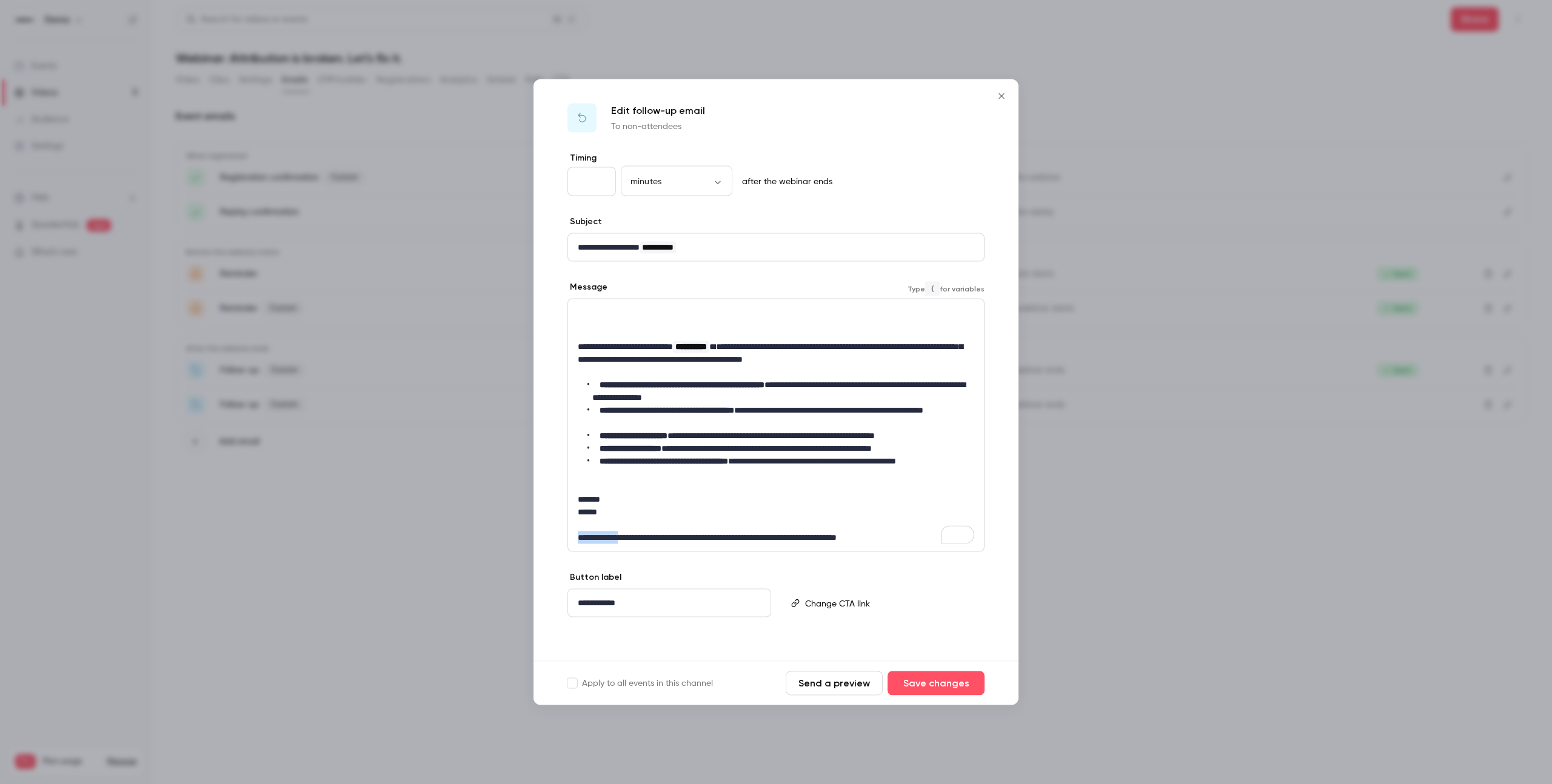 click on "**********" at bounding box center (776, 537) 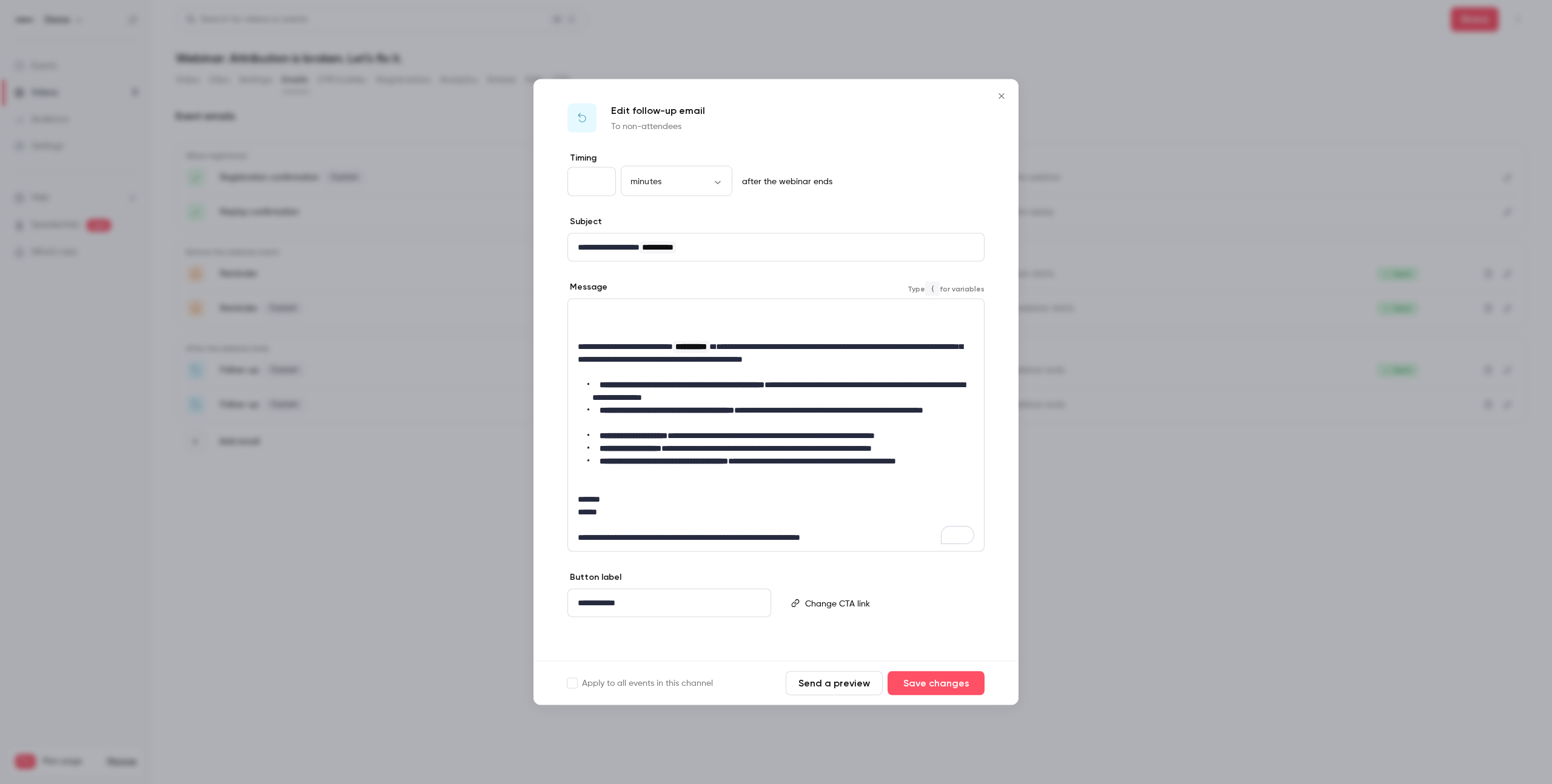 click on "*******" at bounding box center (776, 499) 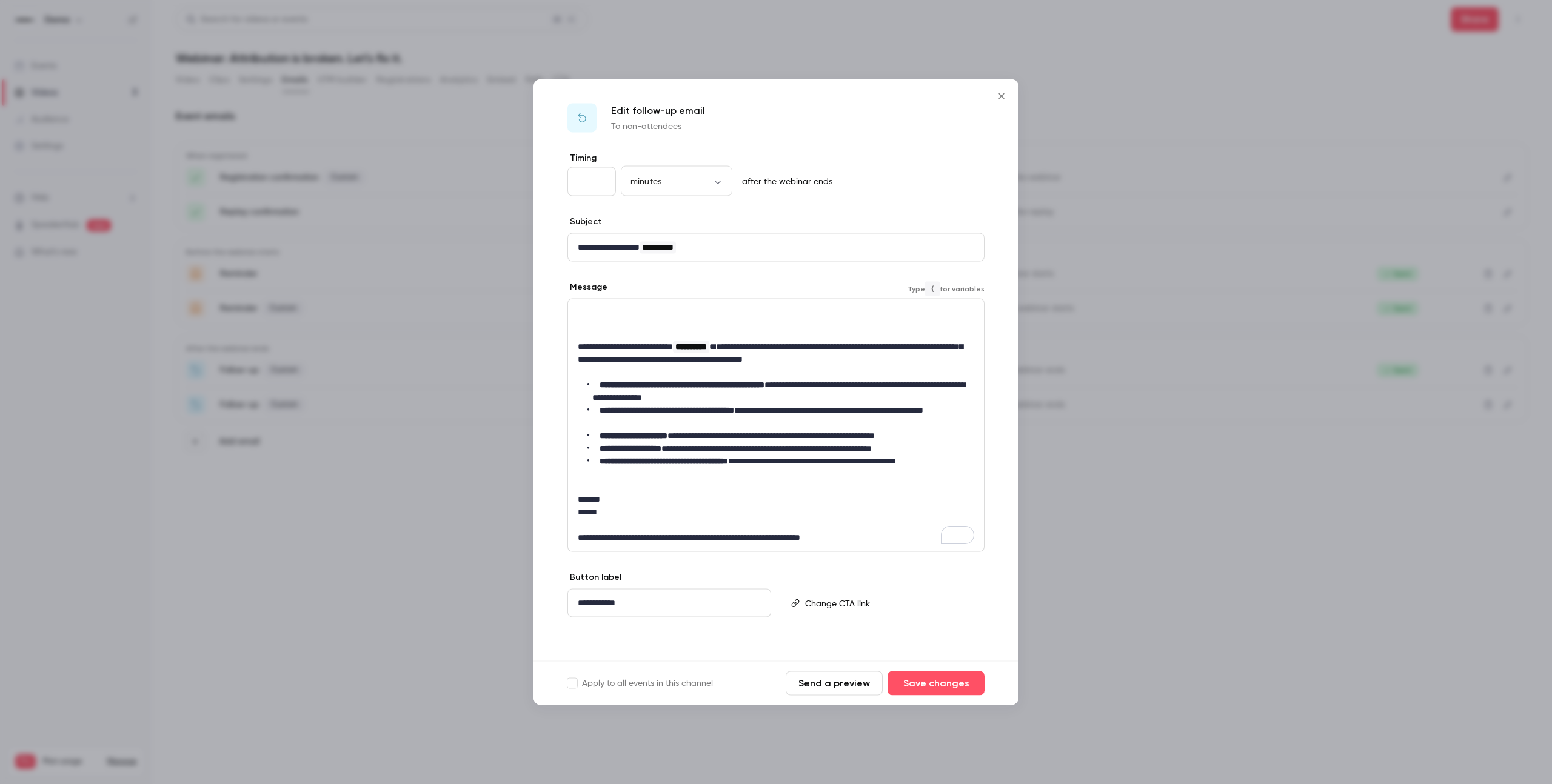 click at bounding box center (776, 487) 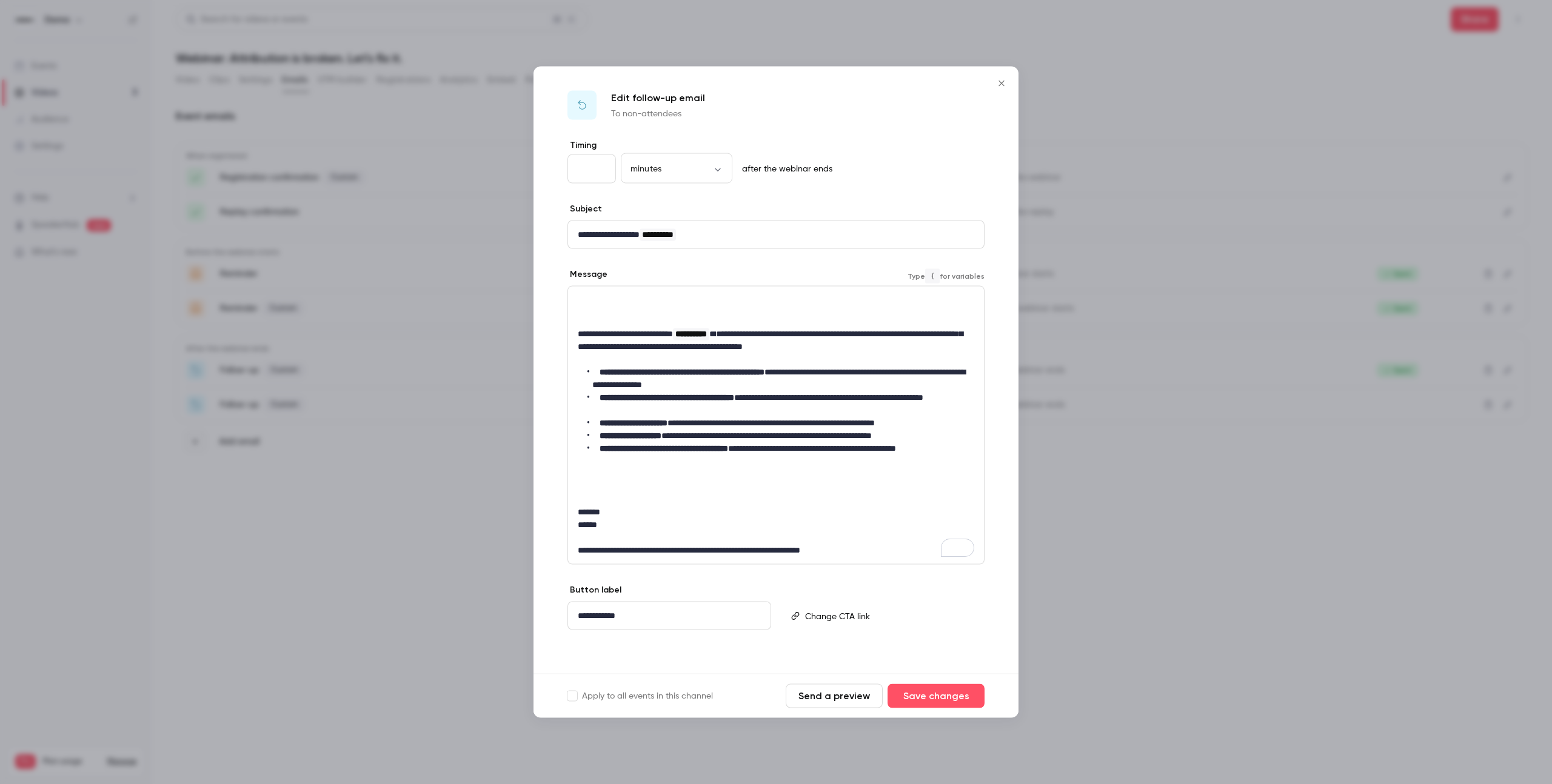 click on "**********" at bounding box center [776, 550] 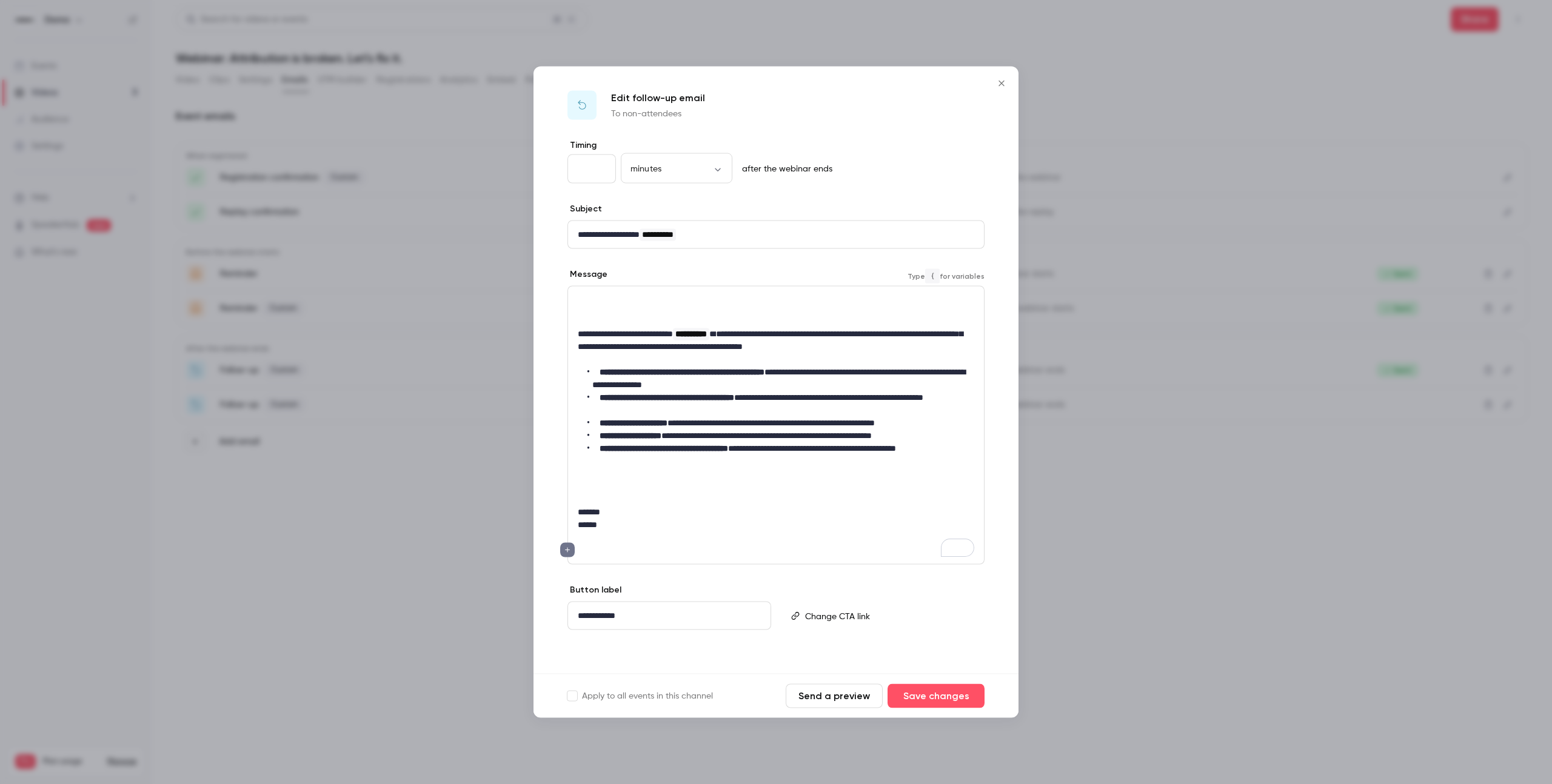 click at bounding box center (776, 487) 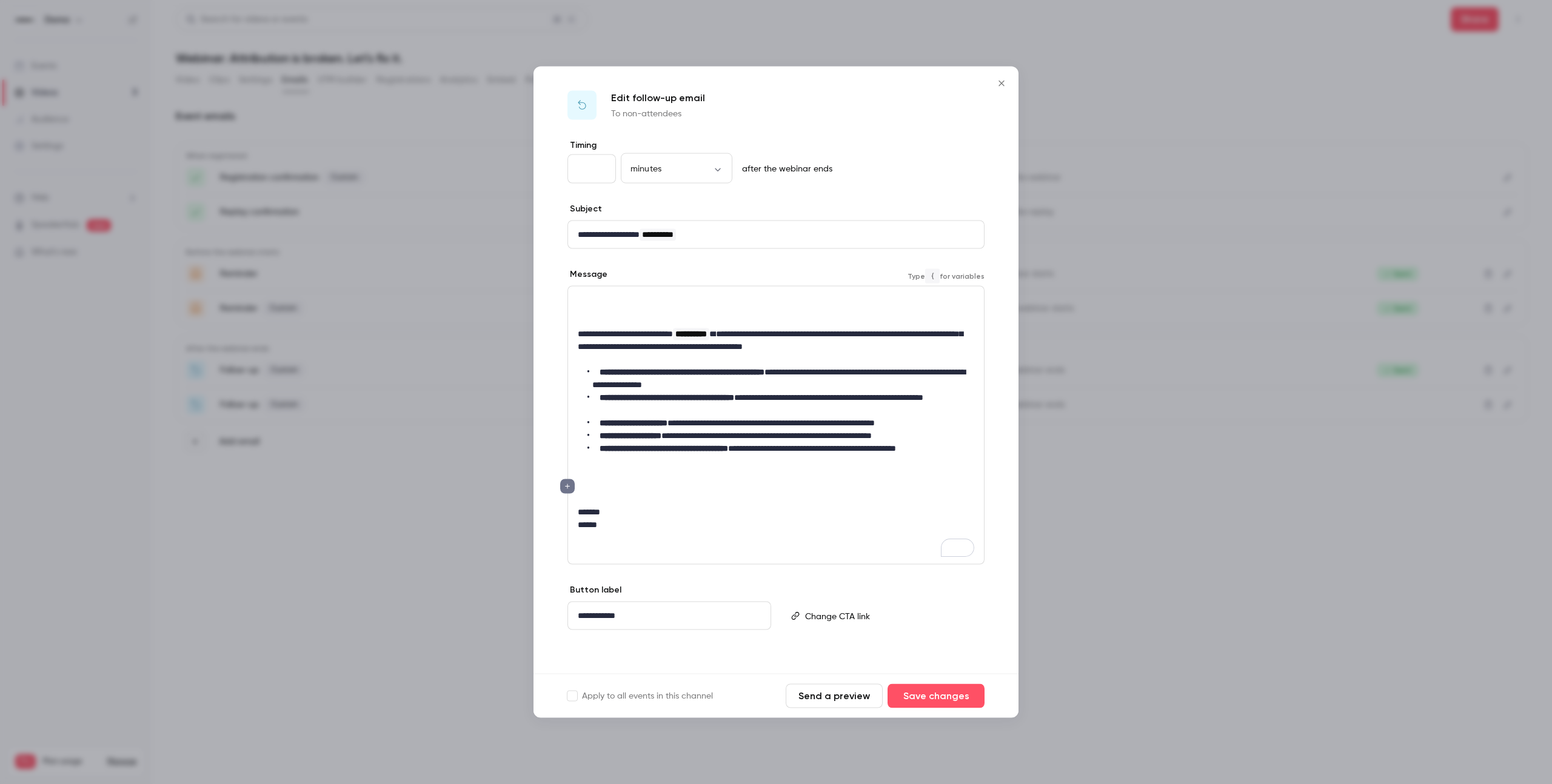 scroll, scrollTop: 0, scrollLeft: 0, axis: both 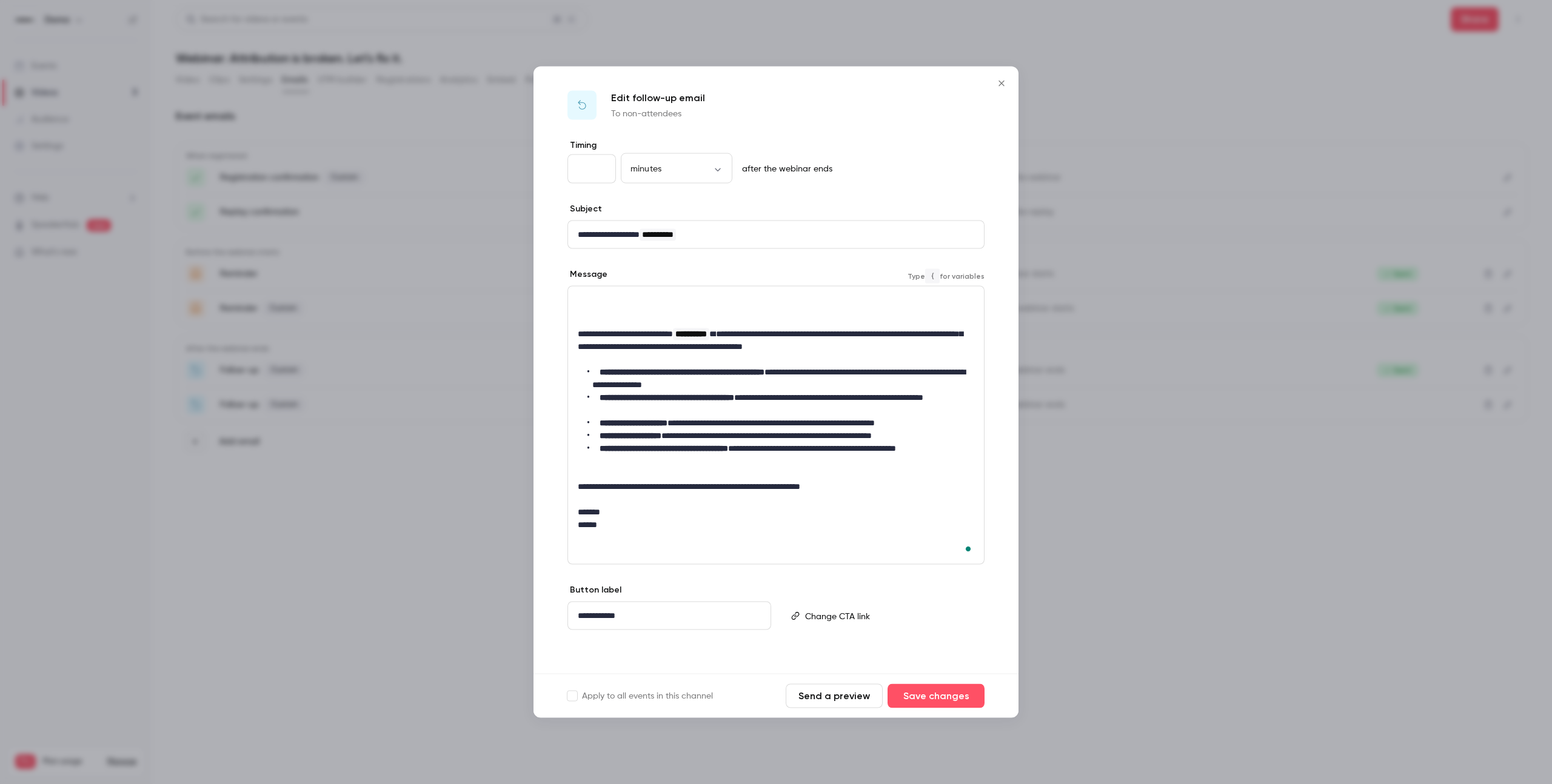 click on "**********" at bounding box center (689, 487) 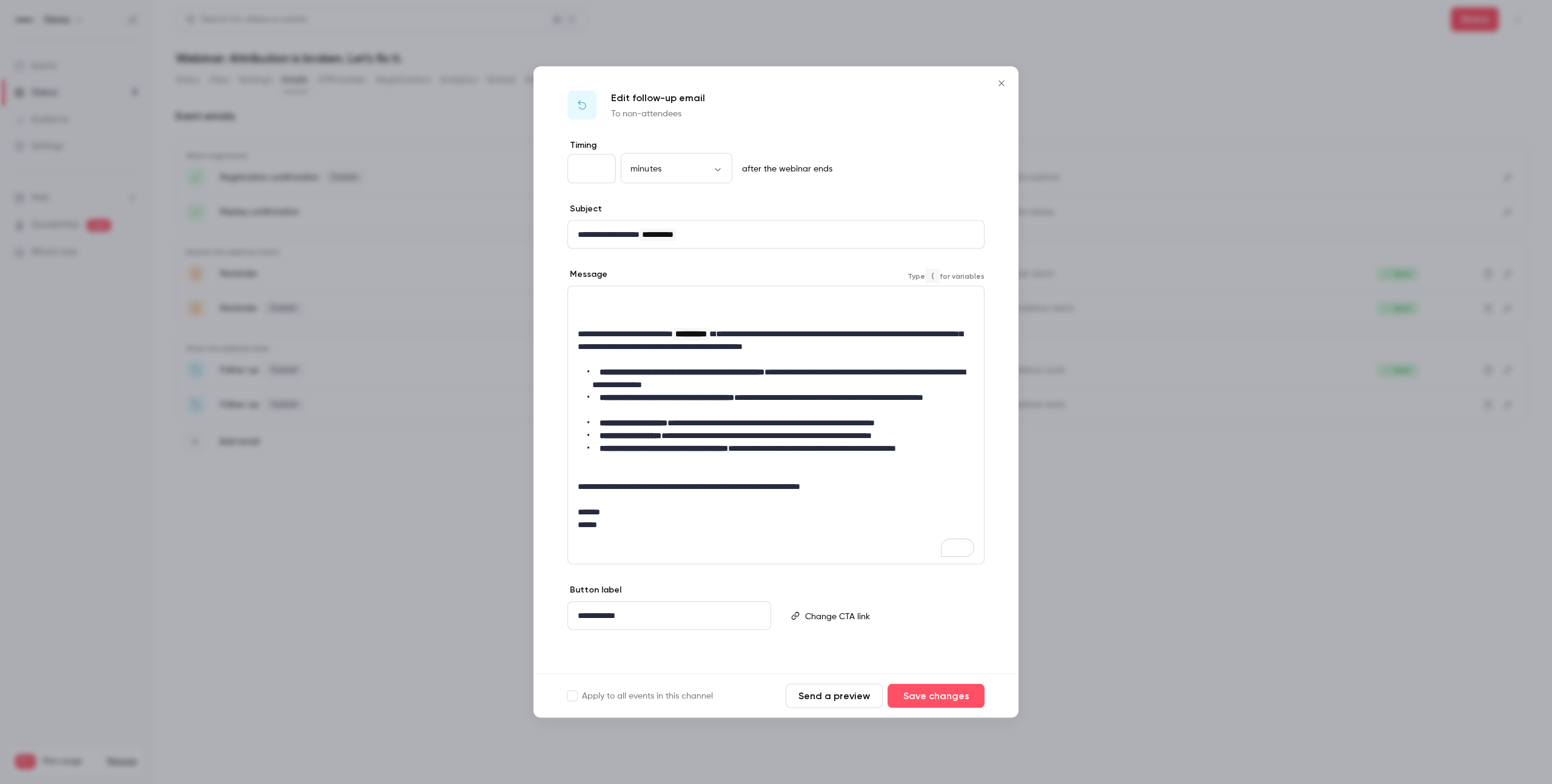 click on "**********" at bounding box center [689, 487] 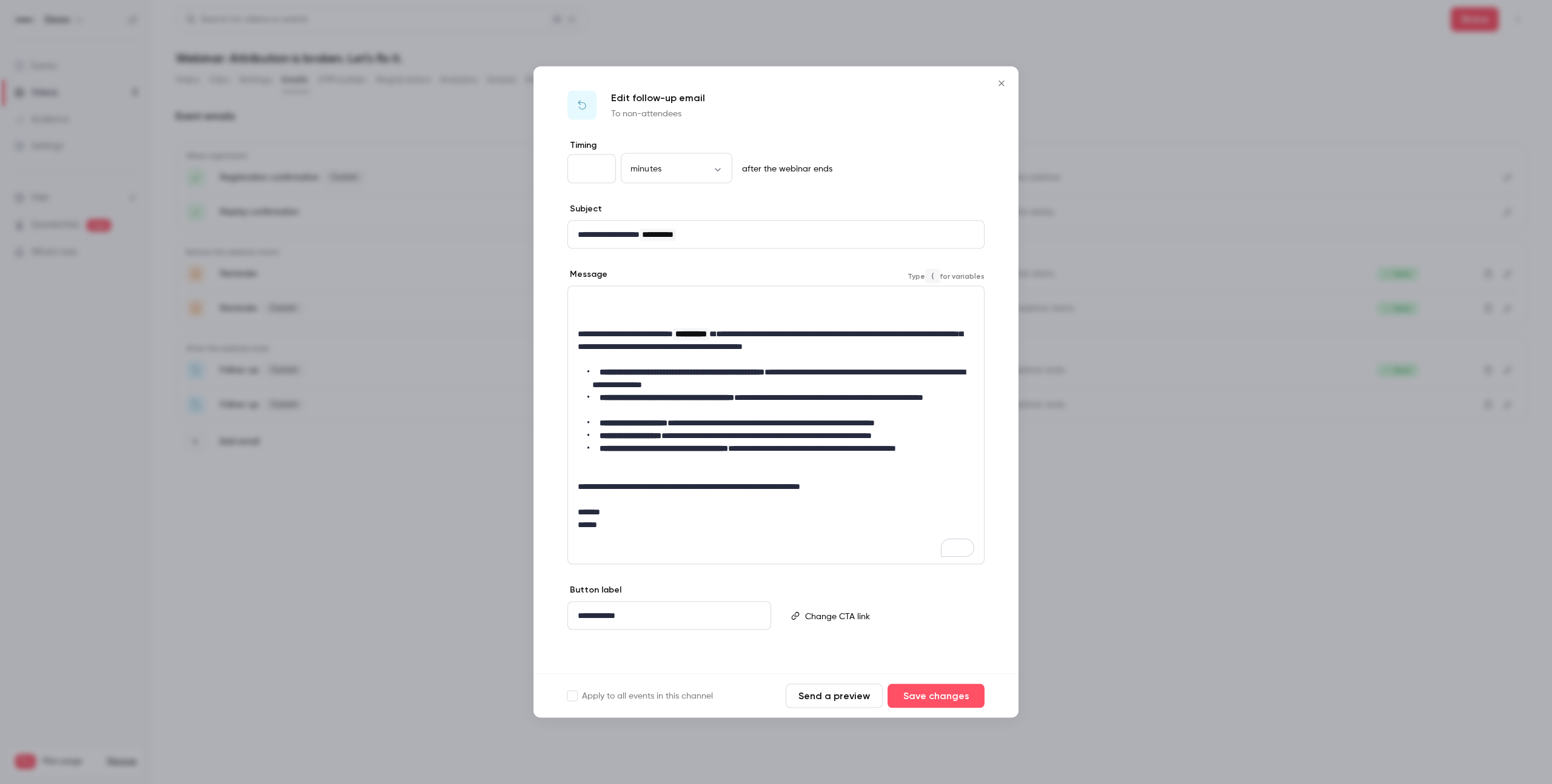 click on "**********" at bounding box center [689, 487] 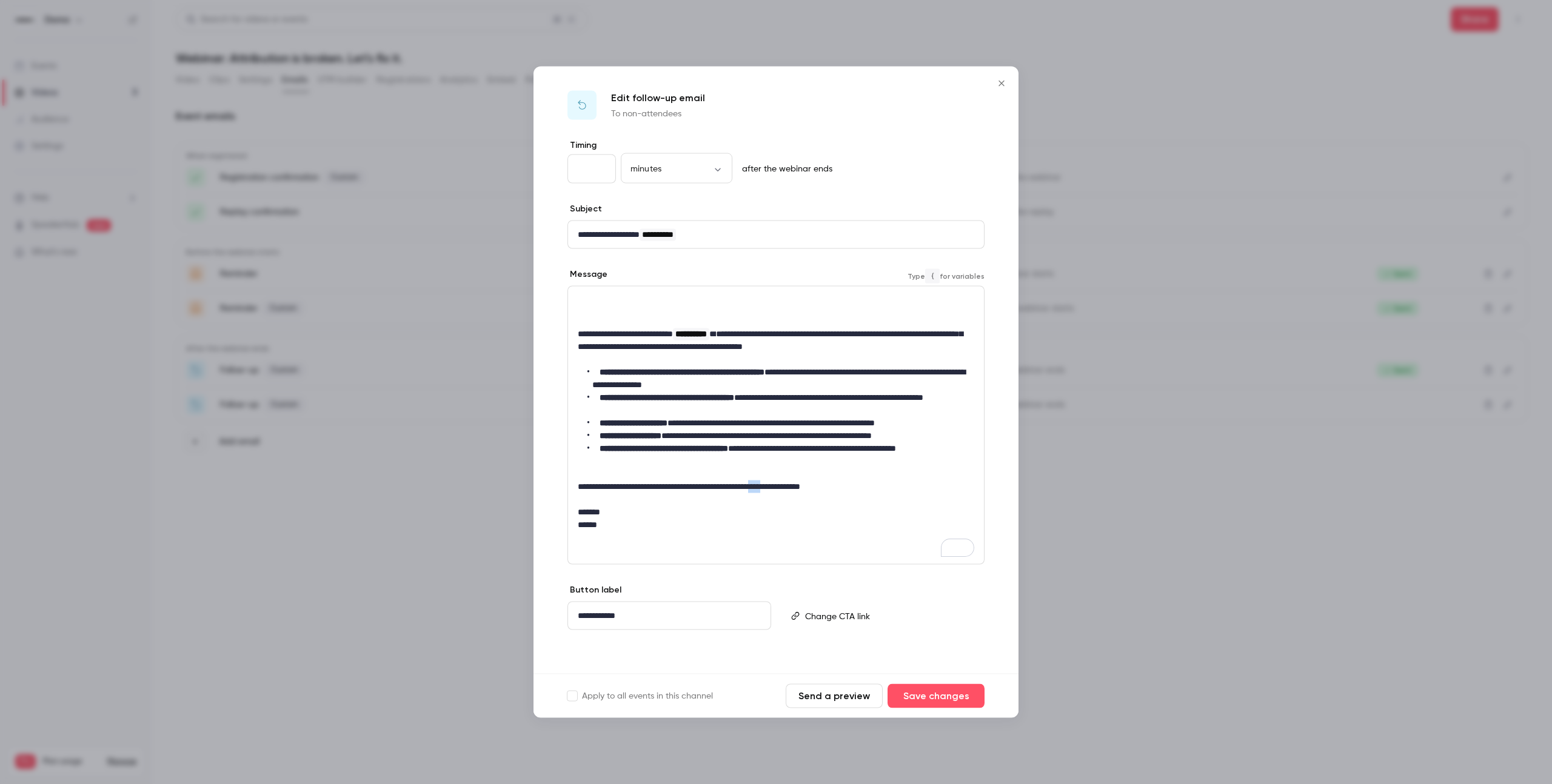 click on "**********" at bounding box center [689, 487] 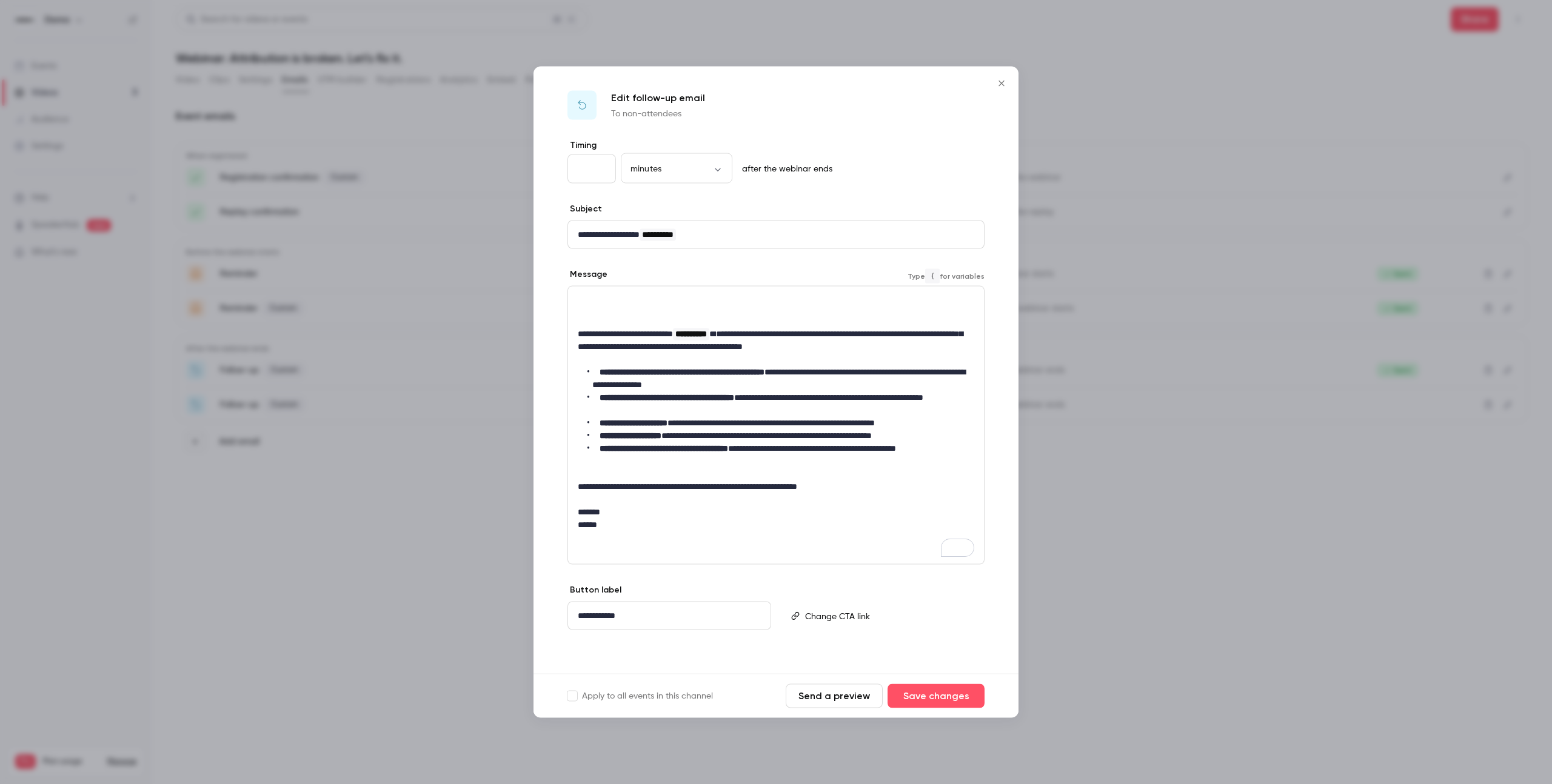 click on "**********" at bounding box center (625, 334) 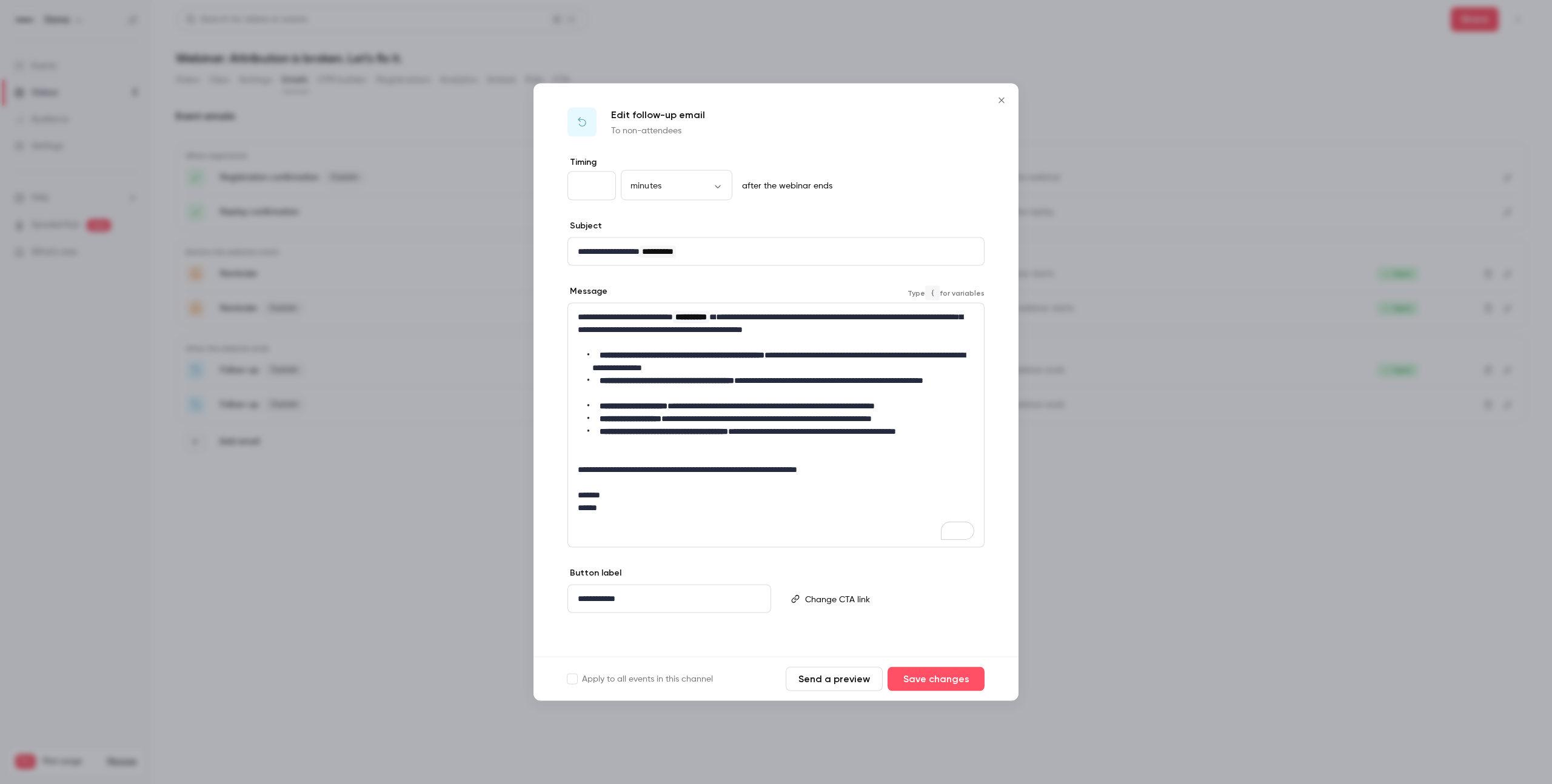 click on "**********" at bounding box center [776, 251] 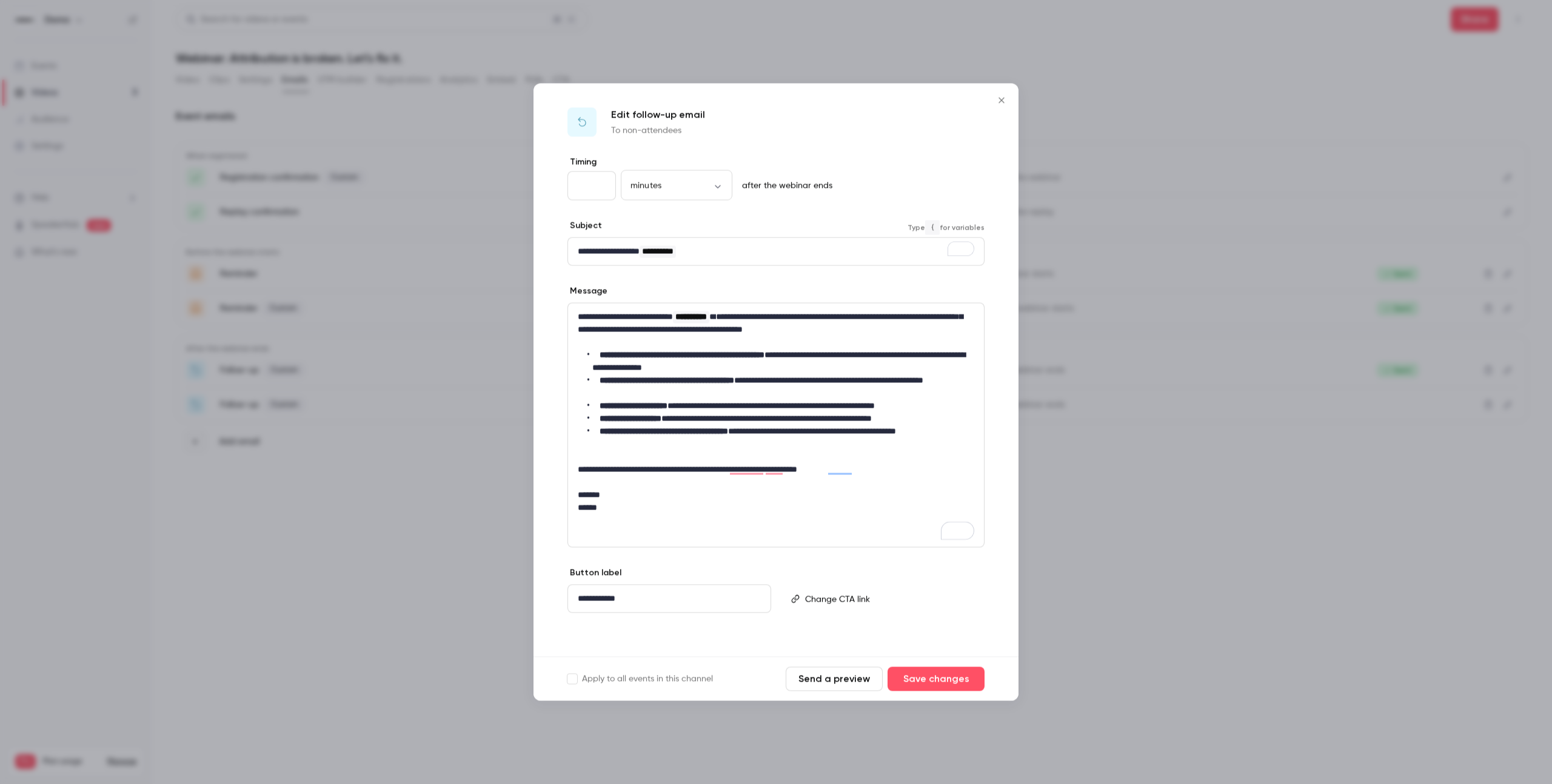 type 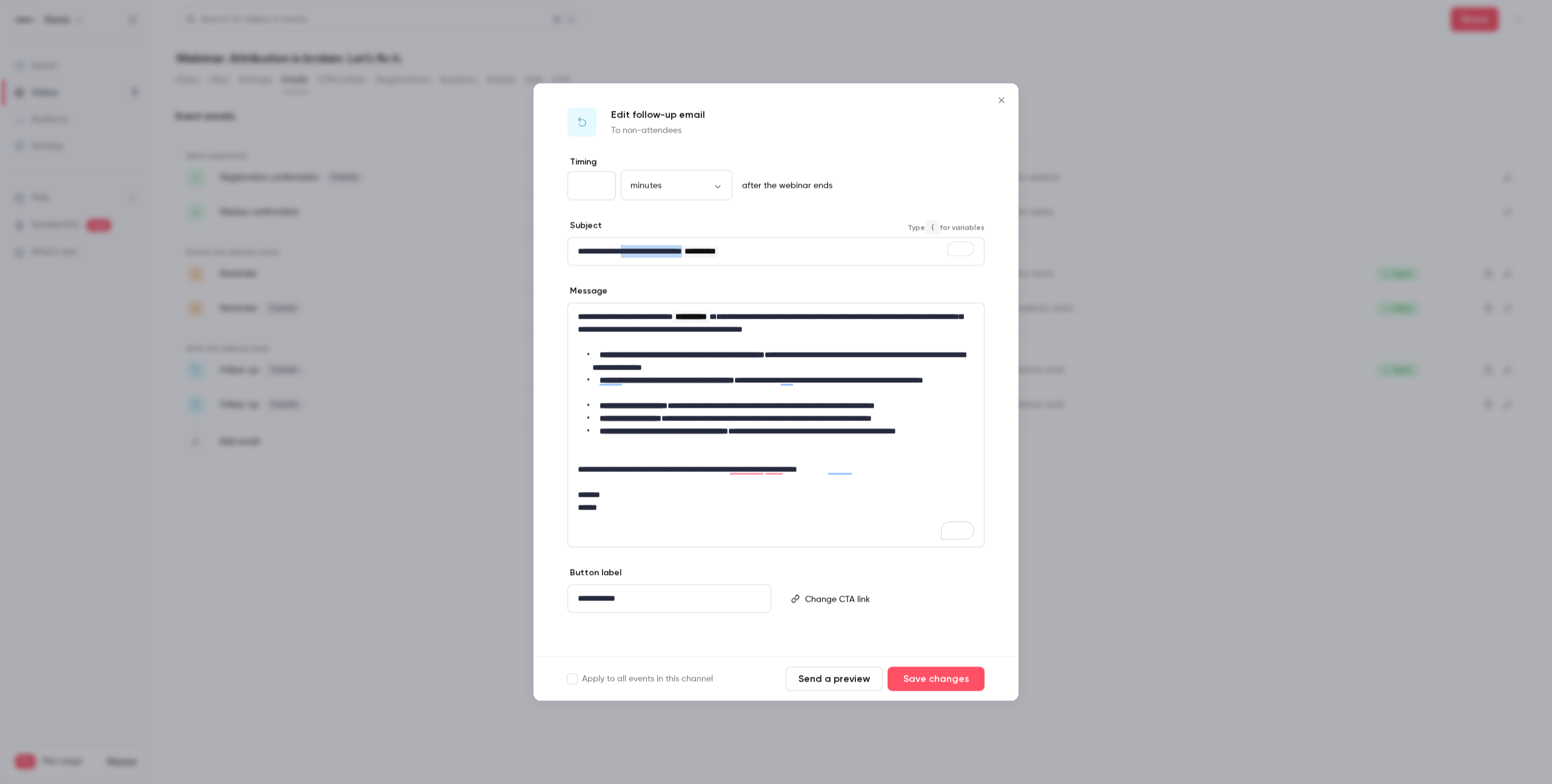 click on "**********" at bounding box center [700, 252] 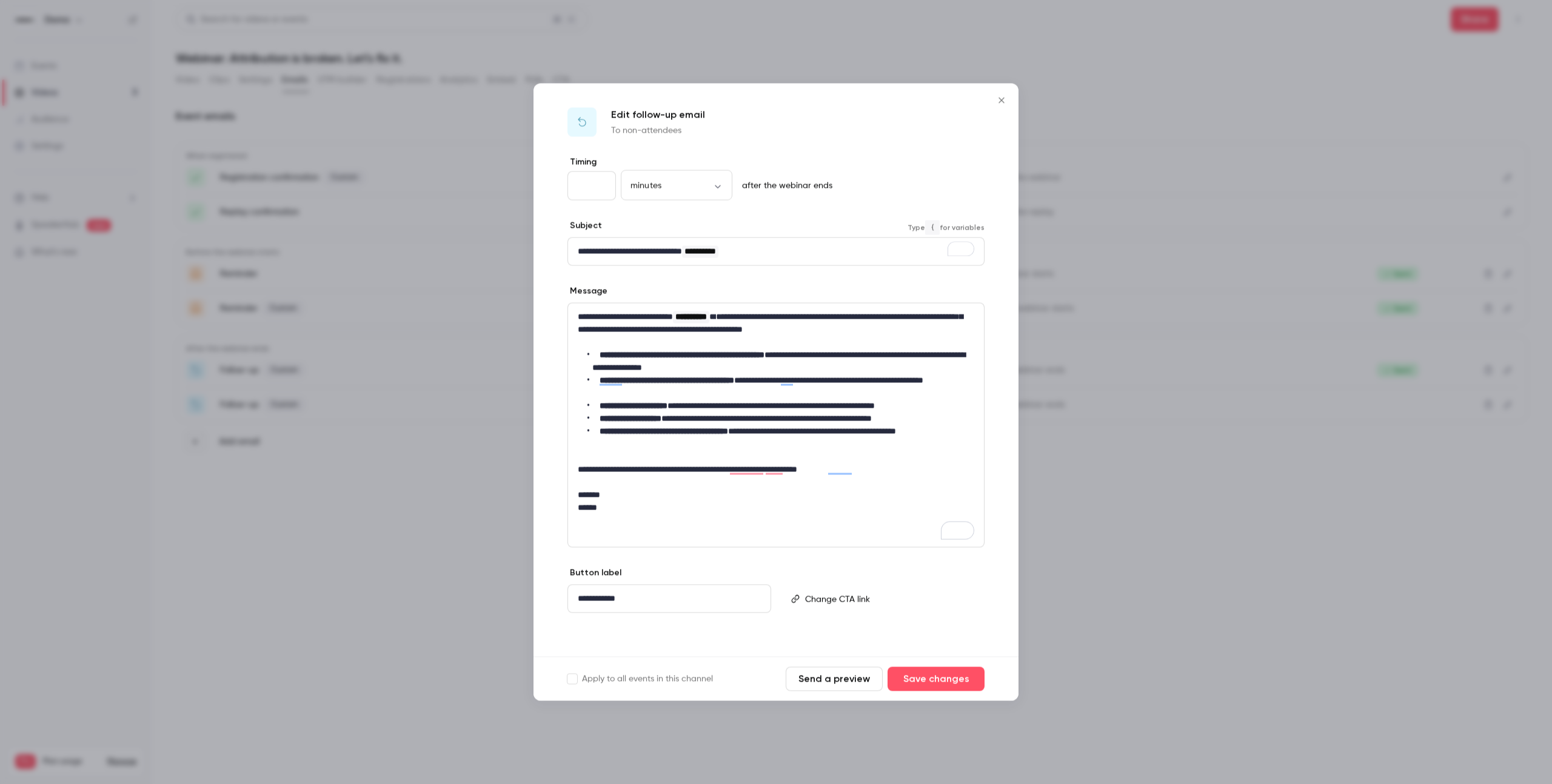 click on "**********" at bounding box center (776, 251) 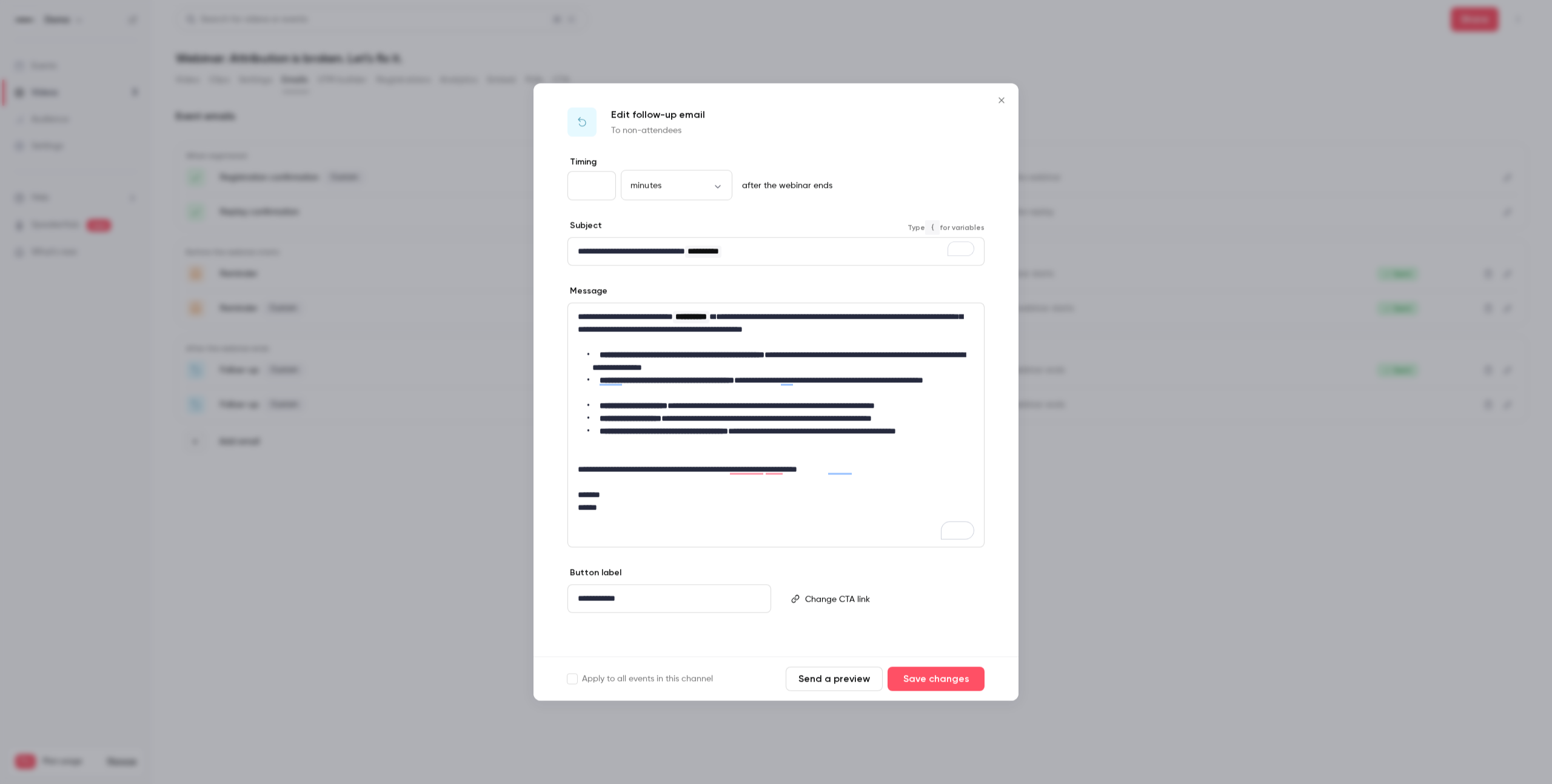 click on "**********" at bounding box center [770, 323] 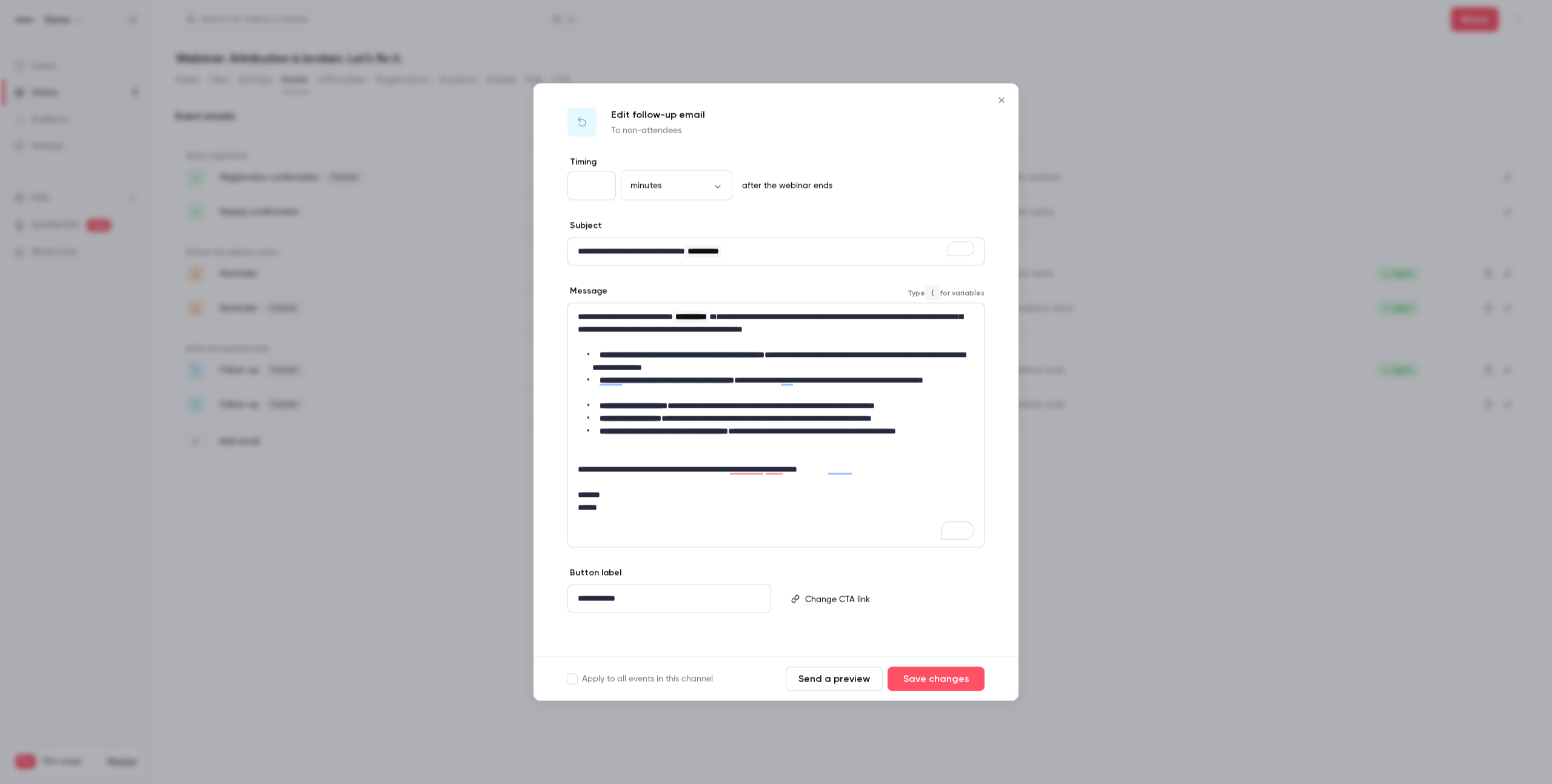 click on "**********" at bounding box center [770, 323] 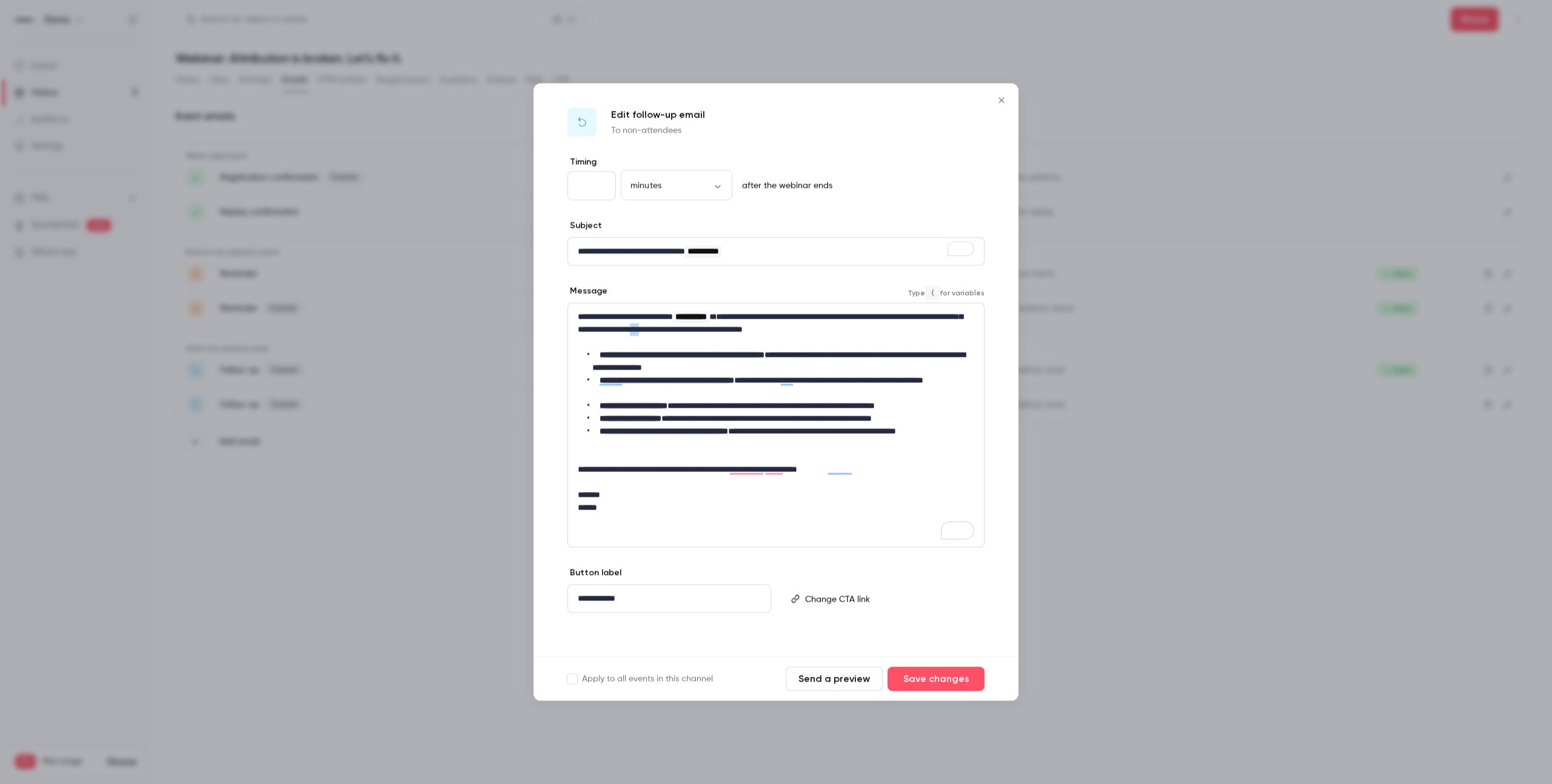 click on "**********" at bounding box center [770, 323] 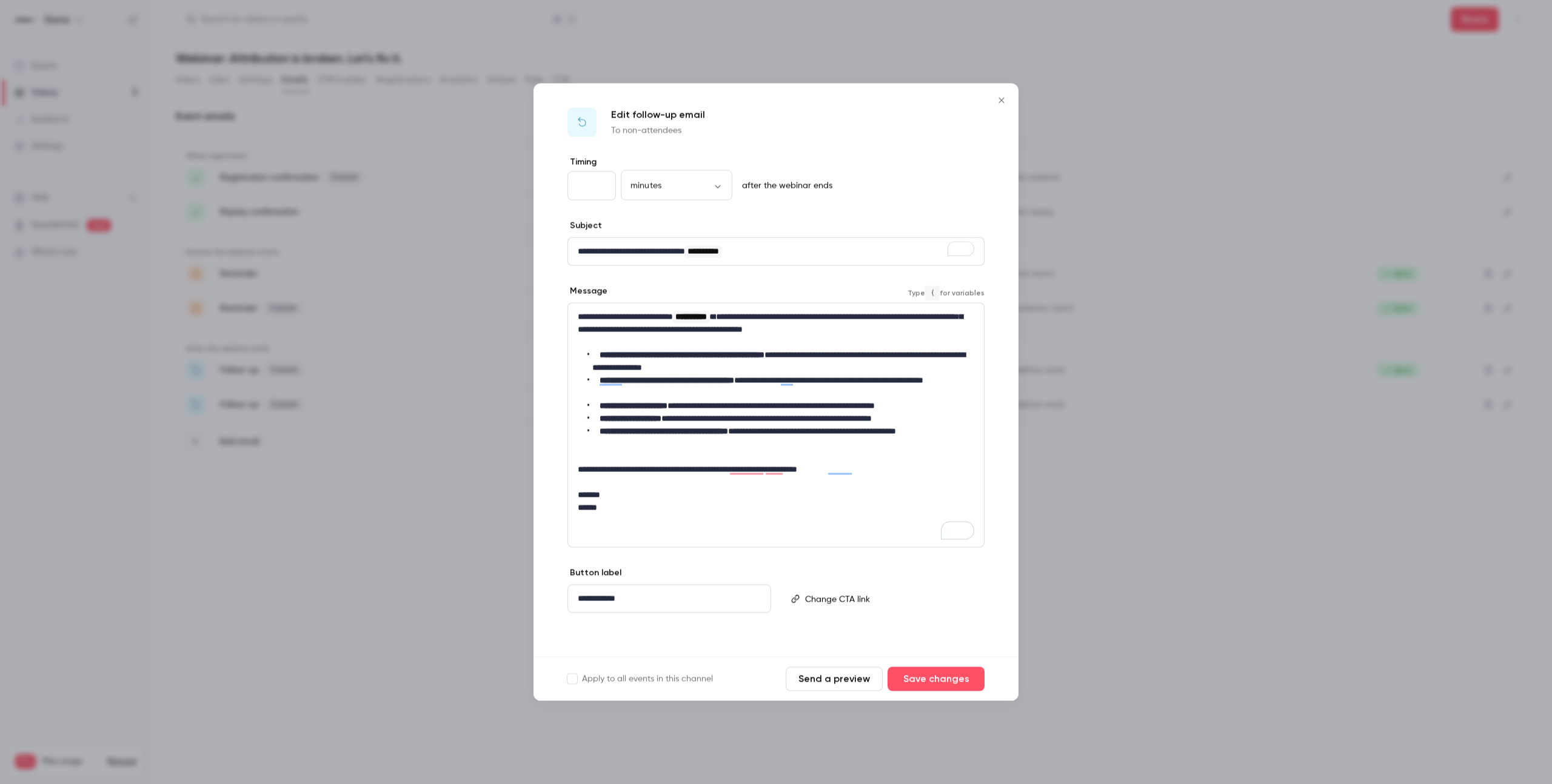 click on "**********" at bounding box center [770, 323] 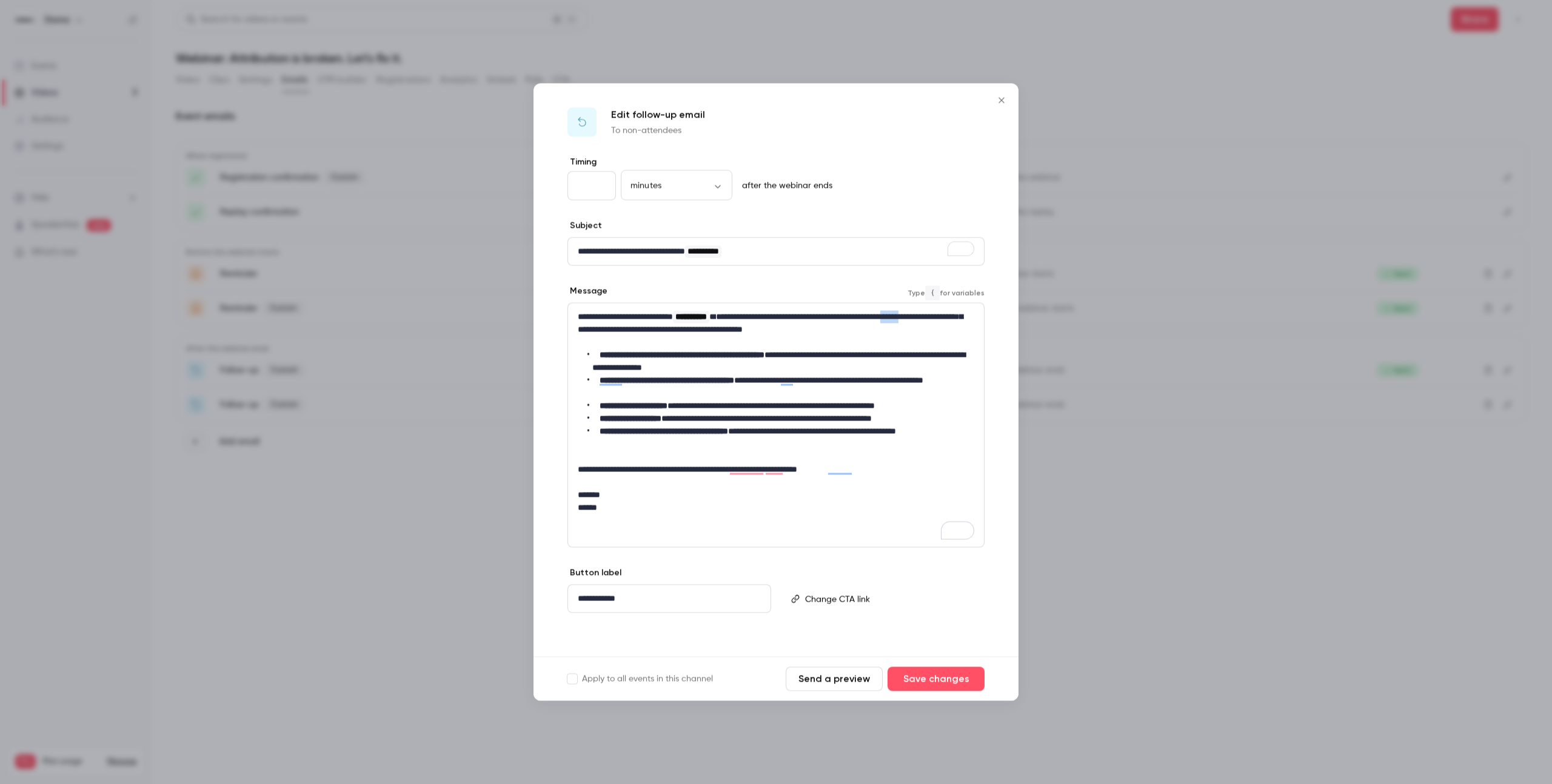 click on "**********" at bounding box center [770, 323] 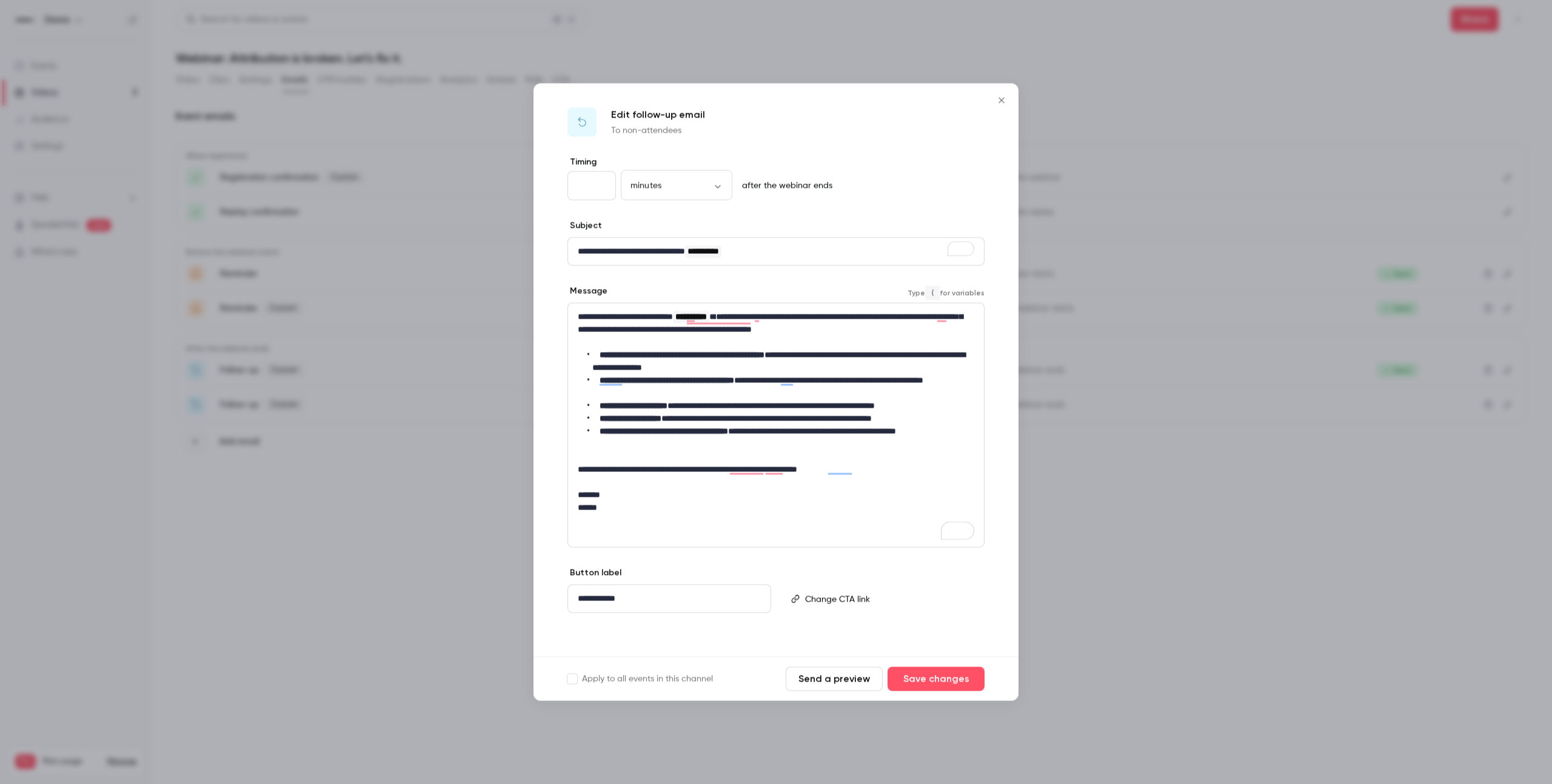 click on "**********" at bounding box center (770, 323) 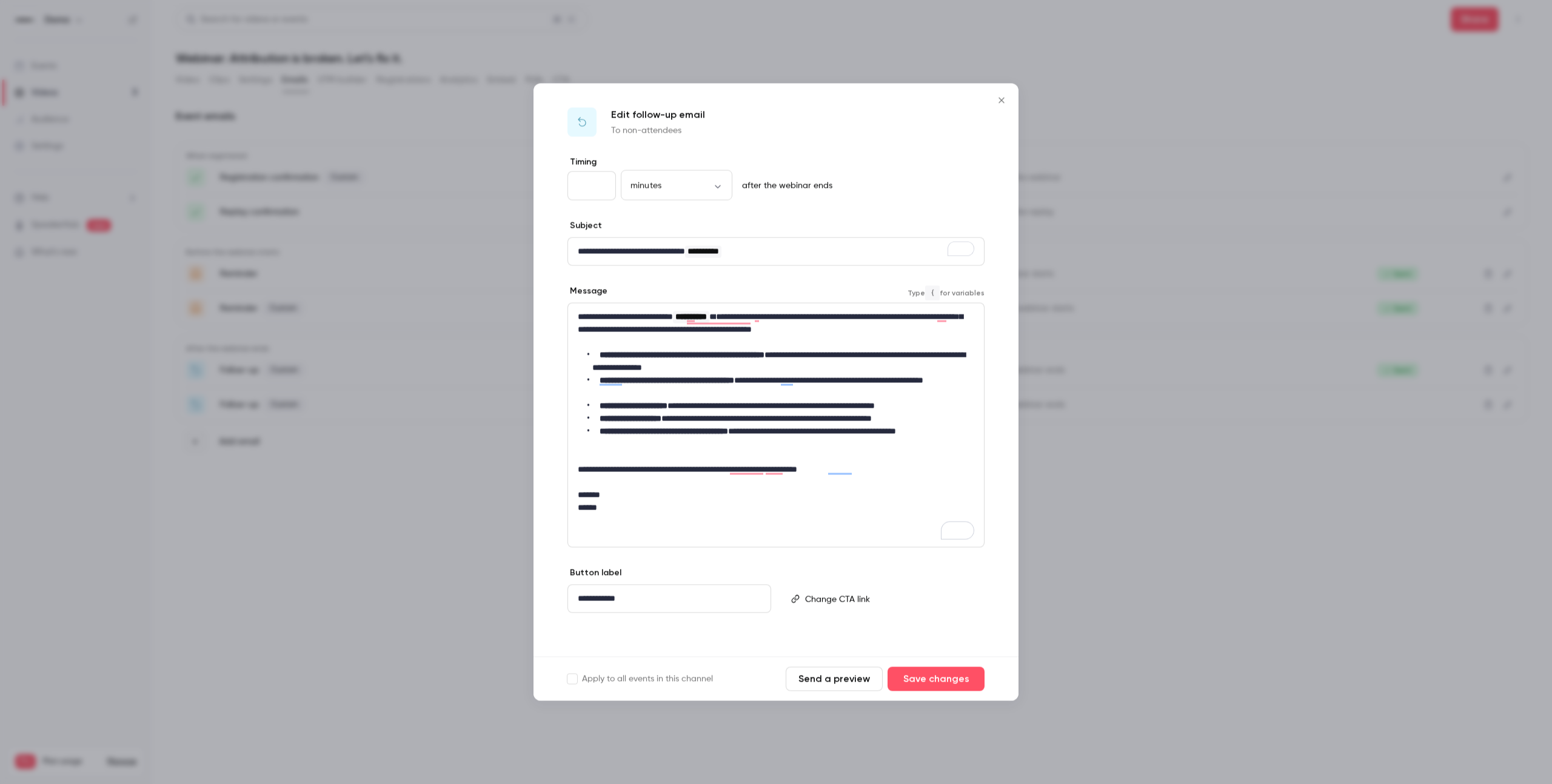 click on "**********" at bounding box center (770, 323) 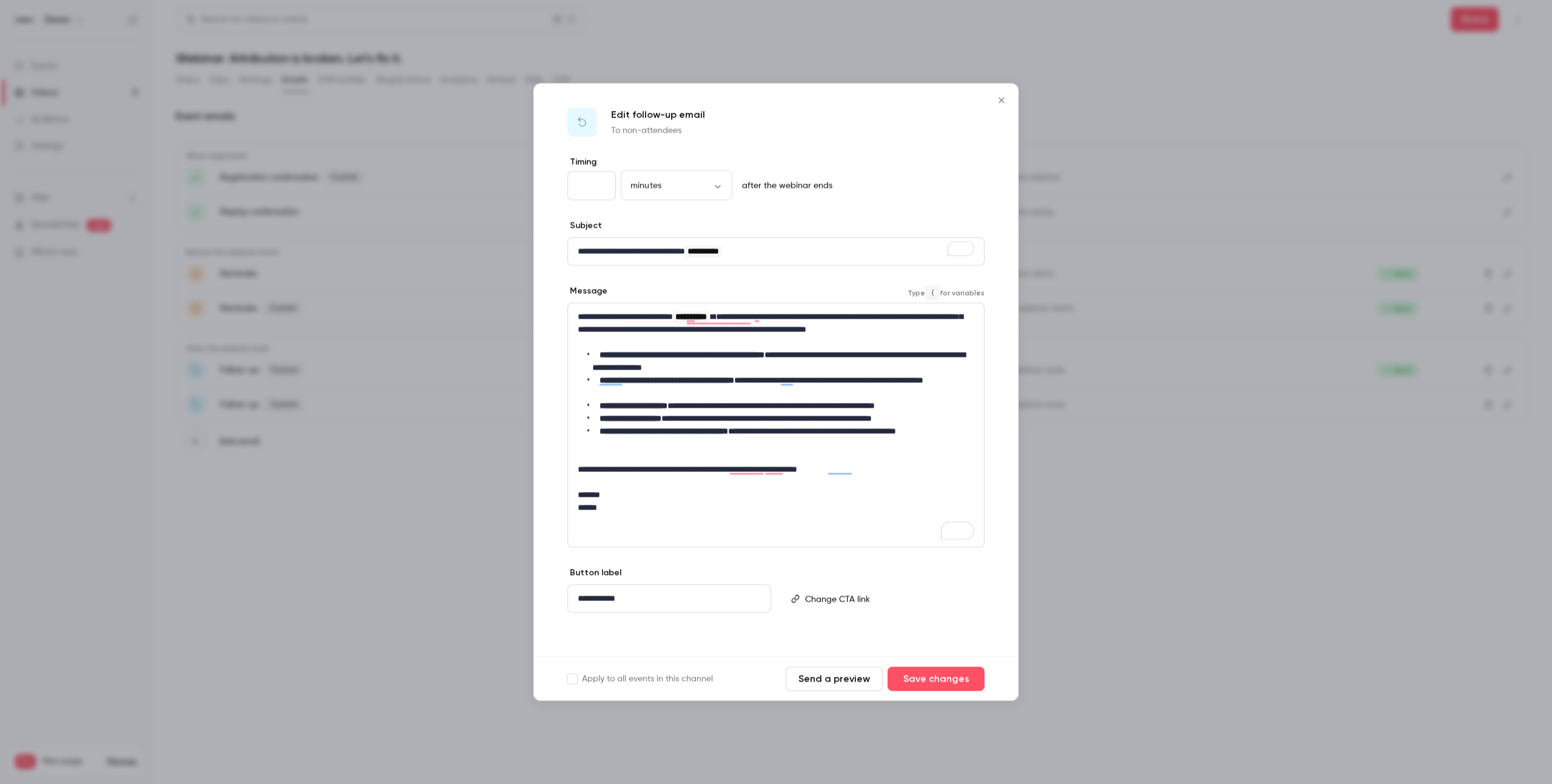 click on "**********" at bounding box center [770, 323] 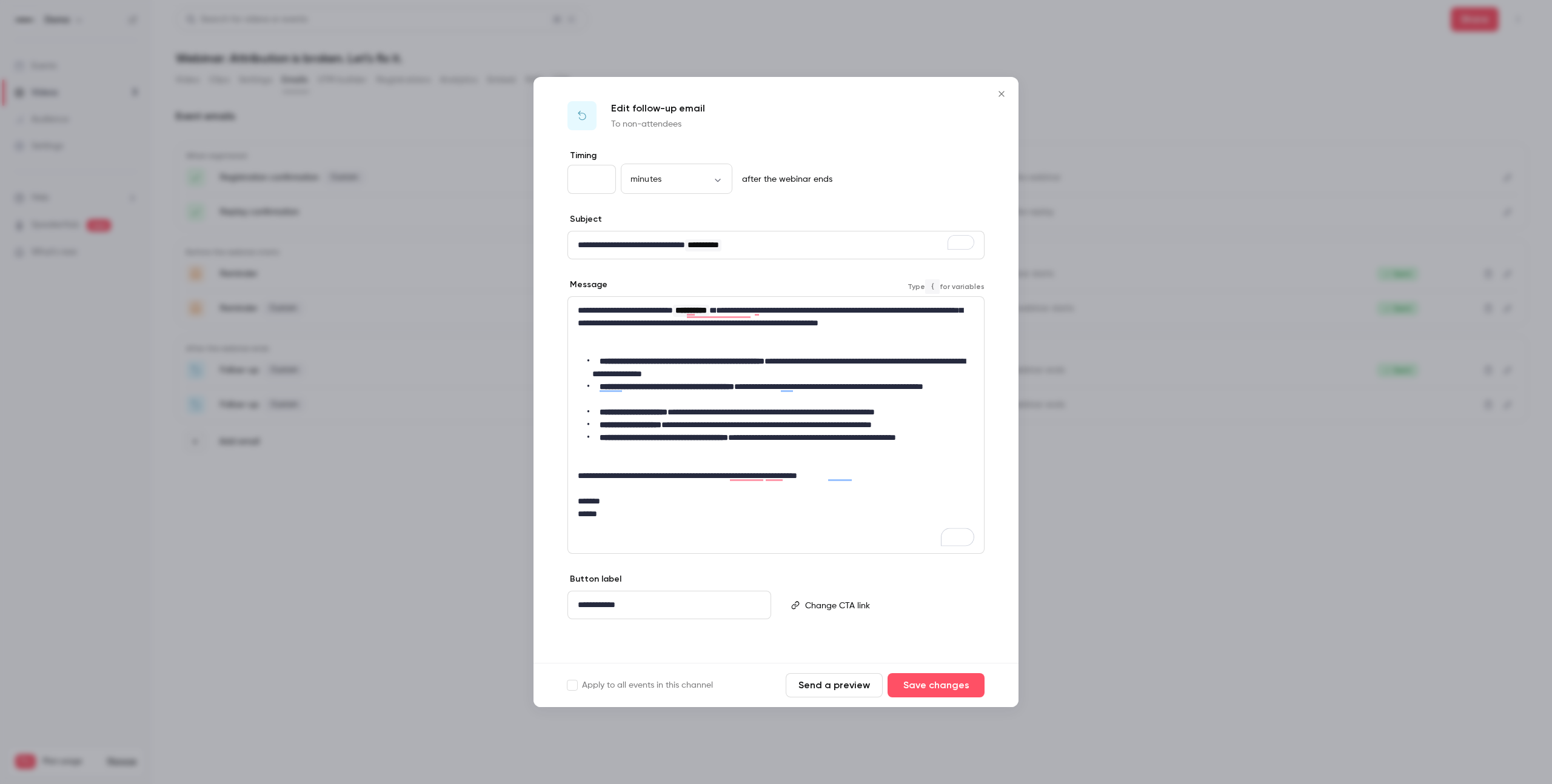click on "**********" at bounding box center (770, 316) 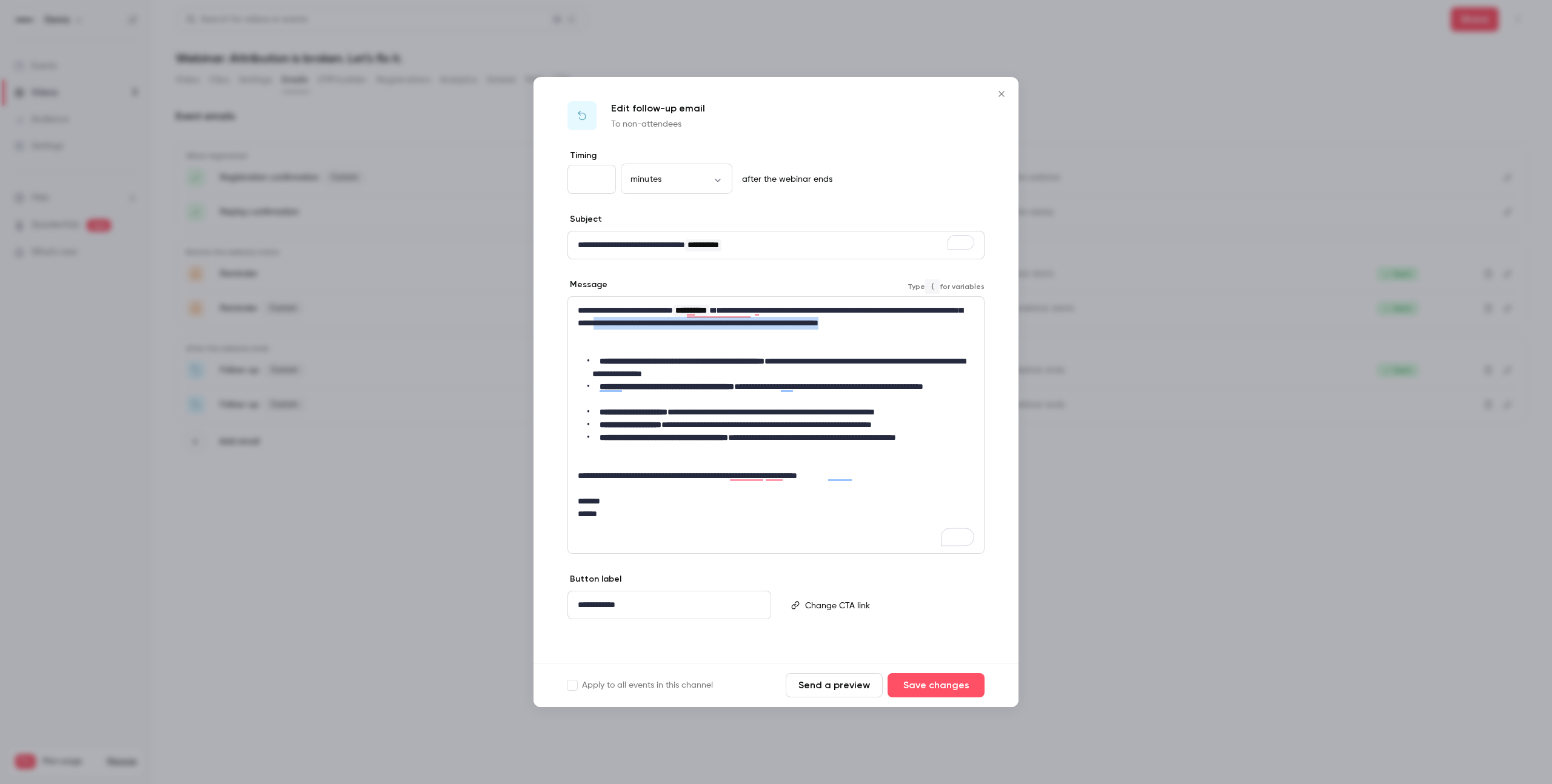 click on "**********" at bounding box center (776, 323) 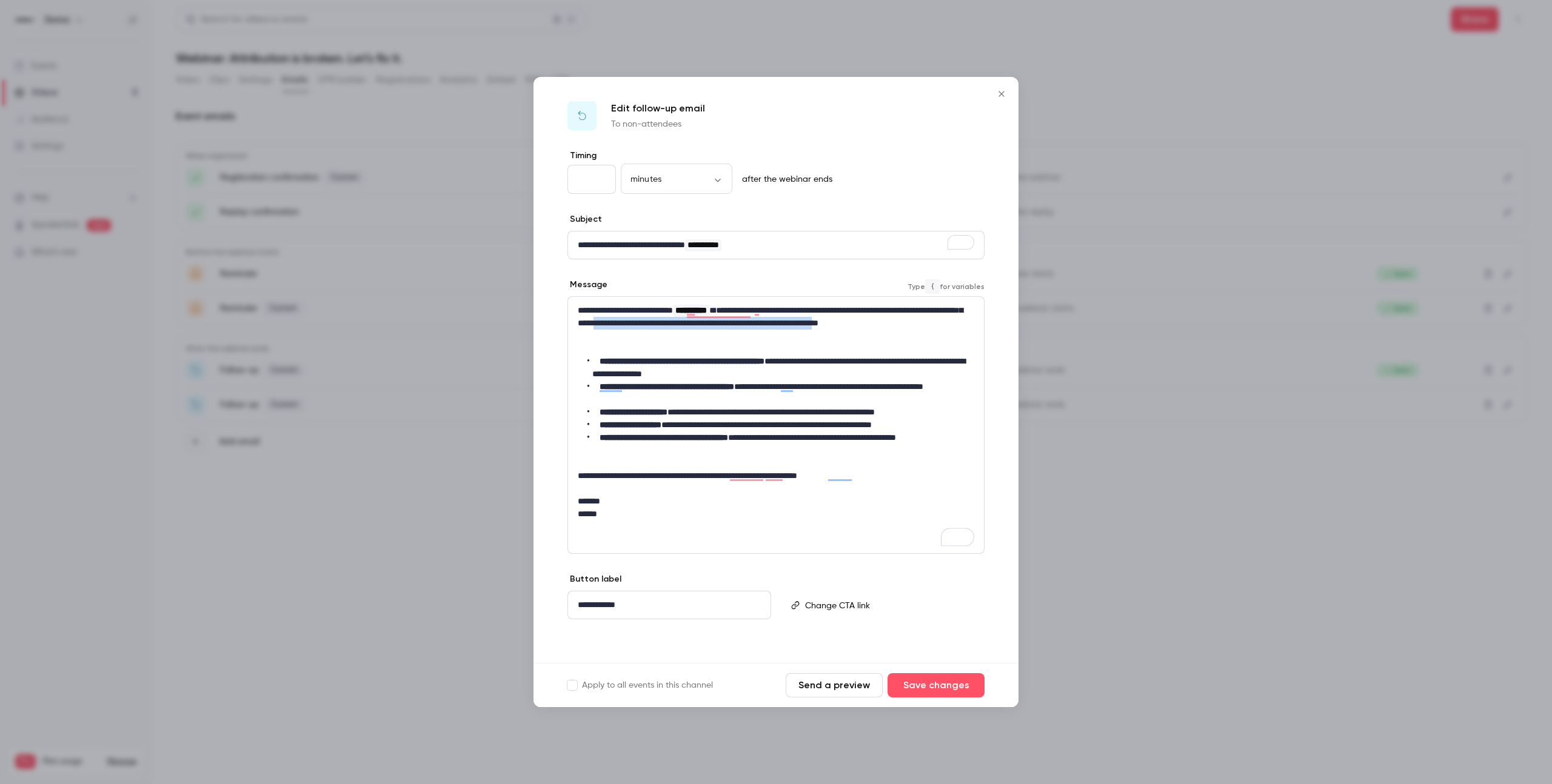 click on "**********" at bounding box center (770, 316) 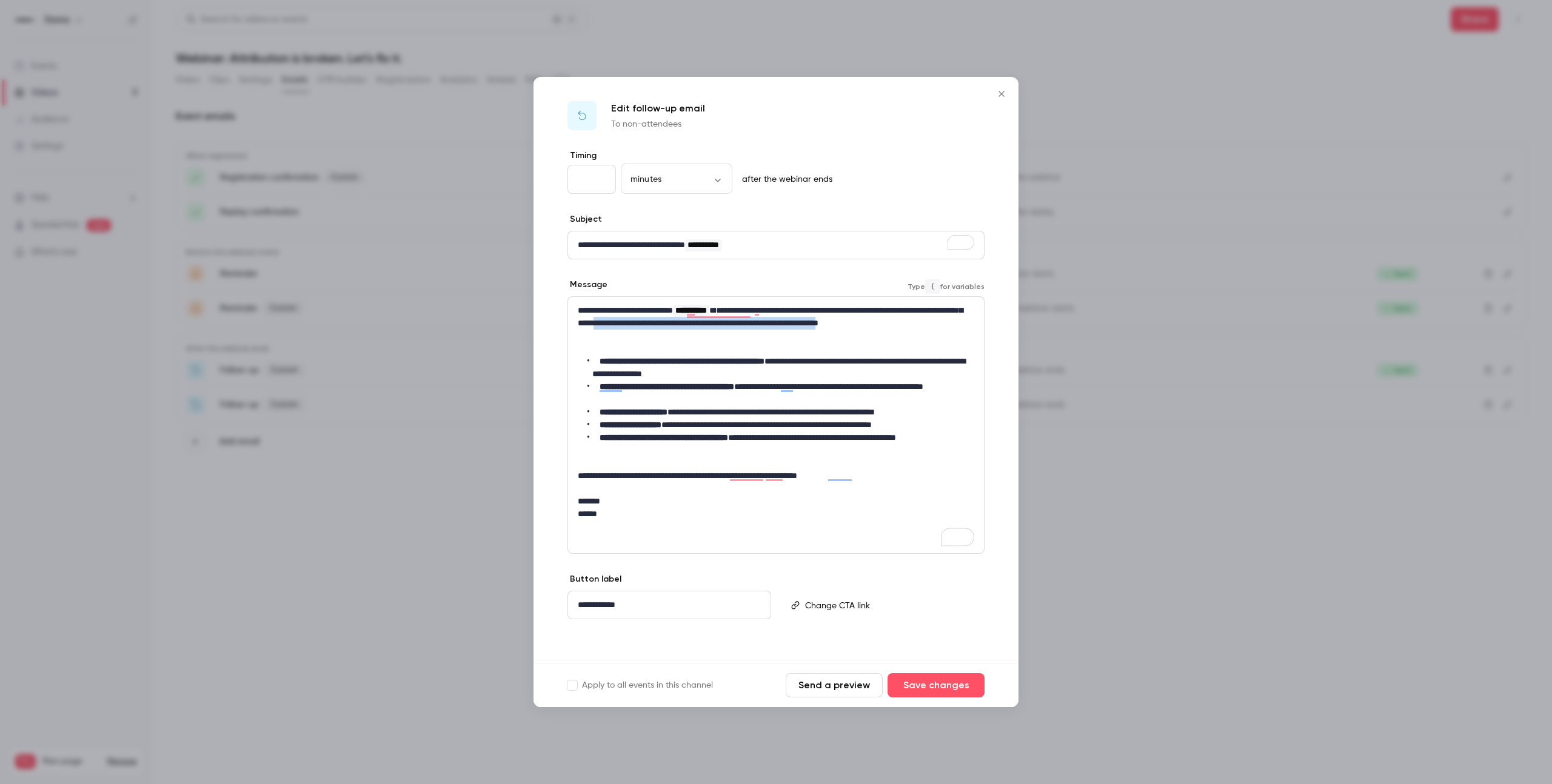 click on "**********" at bounding box center (770, 316) 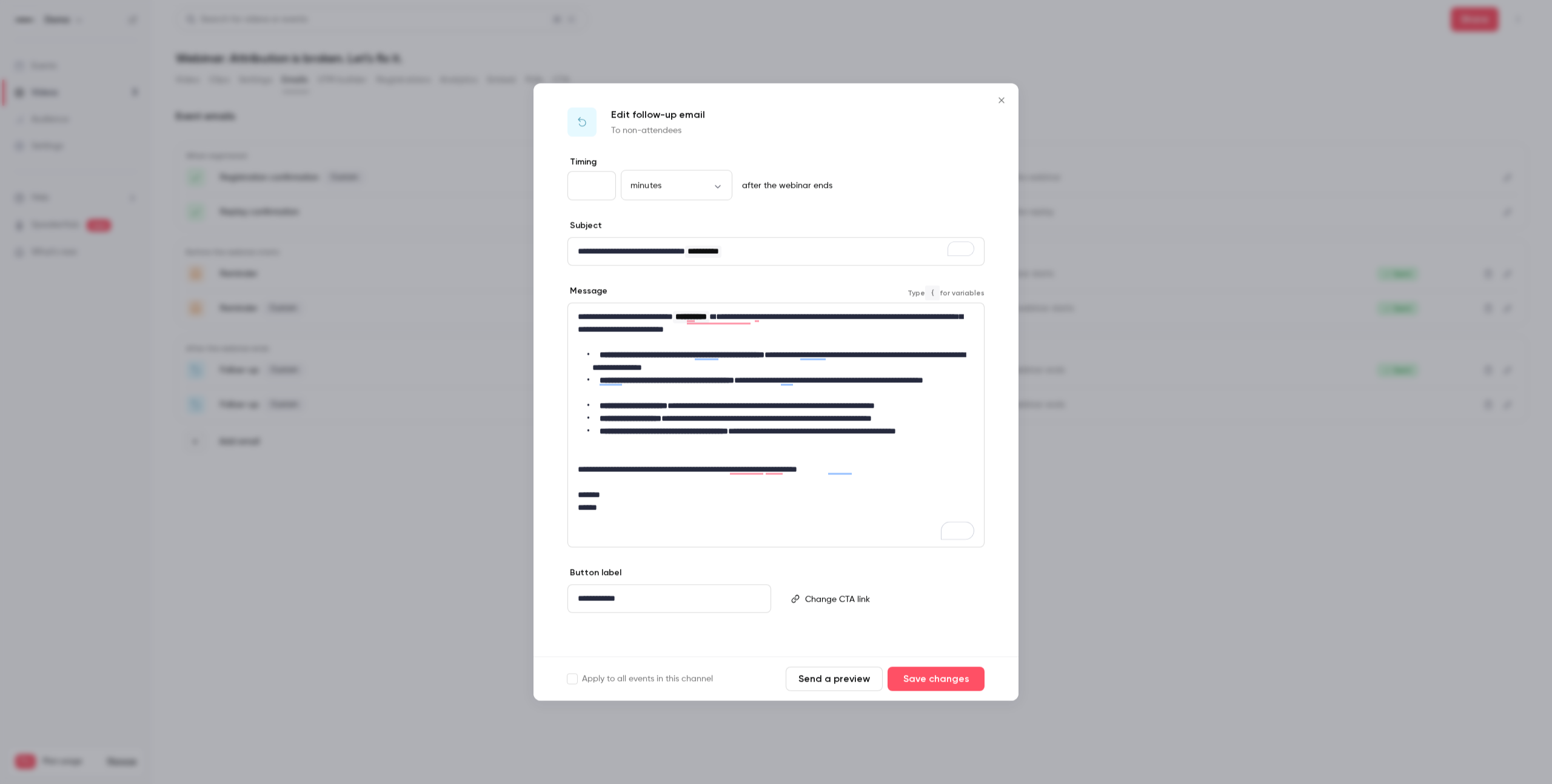 click on "**********" at bounding box center [770, 323] 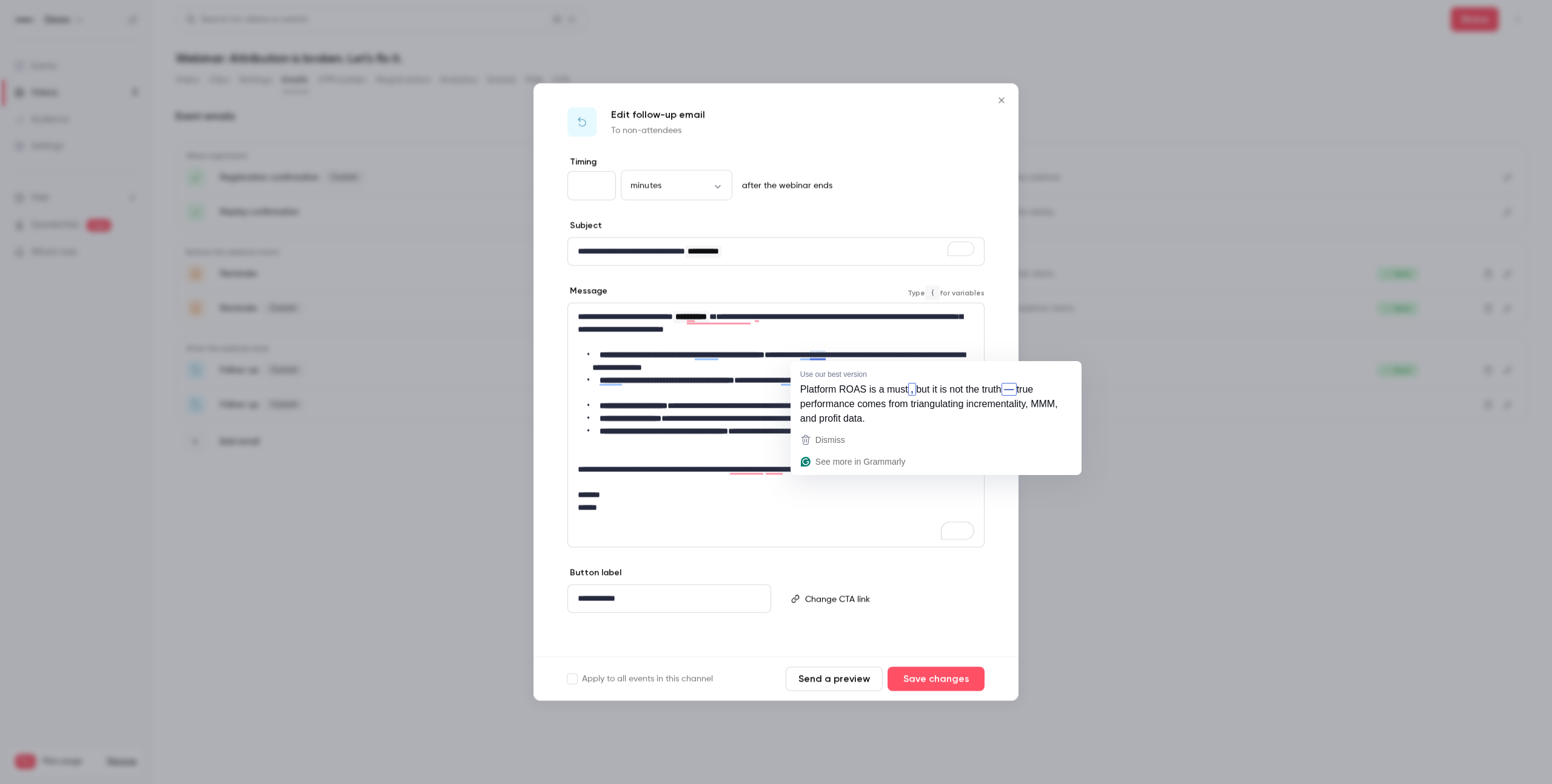 click at bounding box center (776, 342) 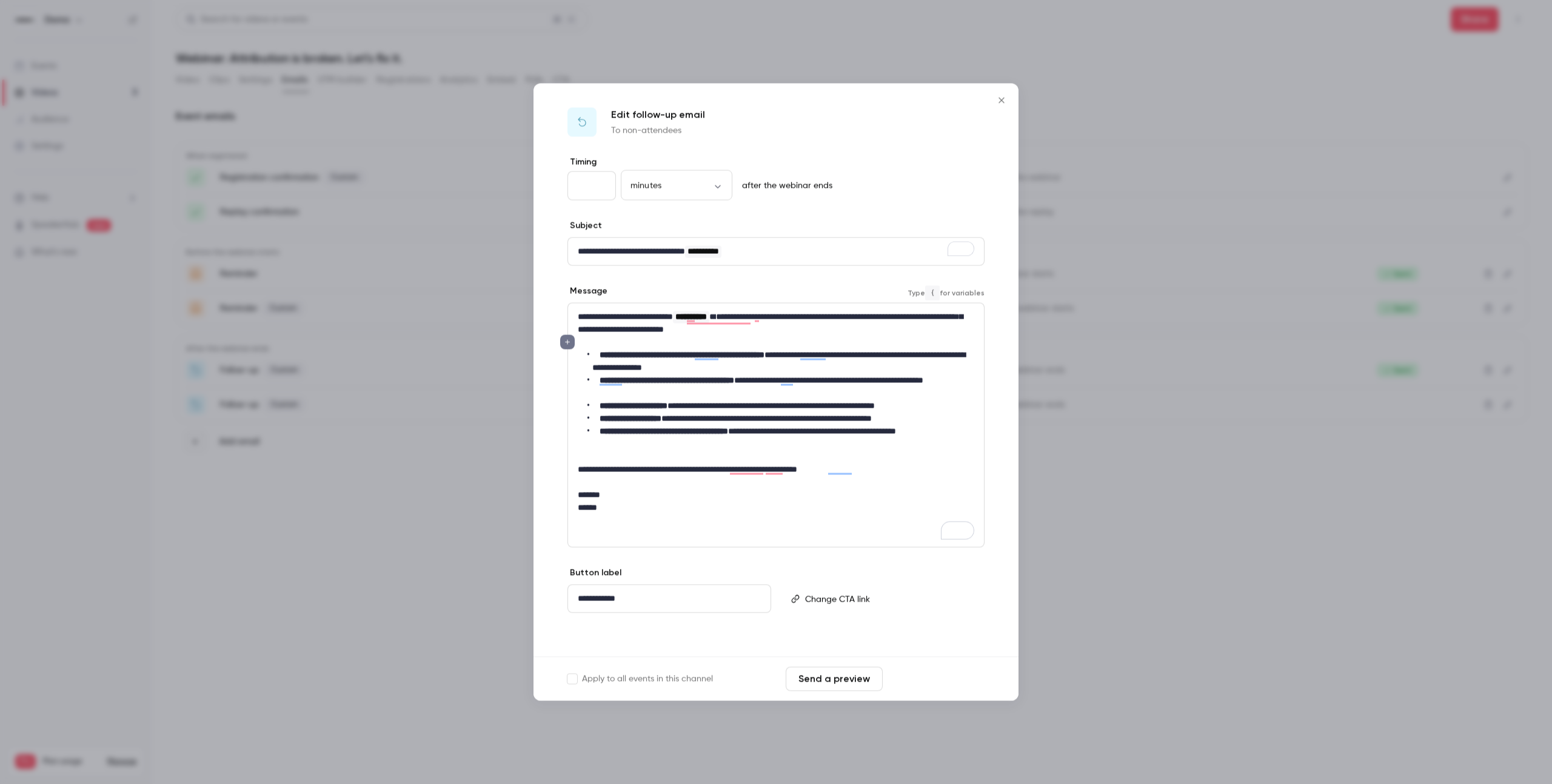 click on "Save changes" at bounding box center (936, 679) 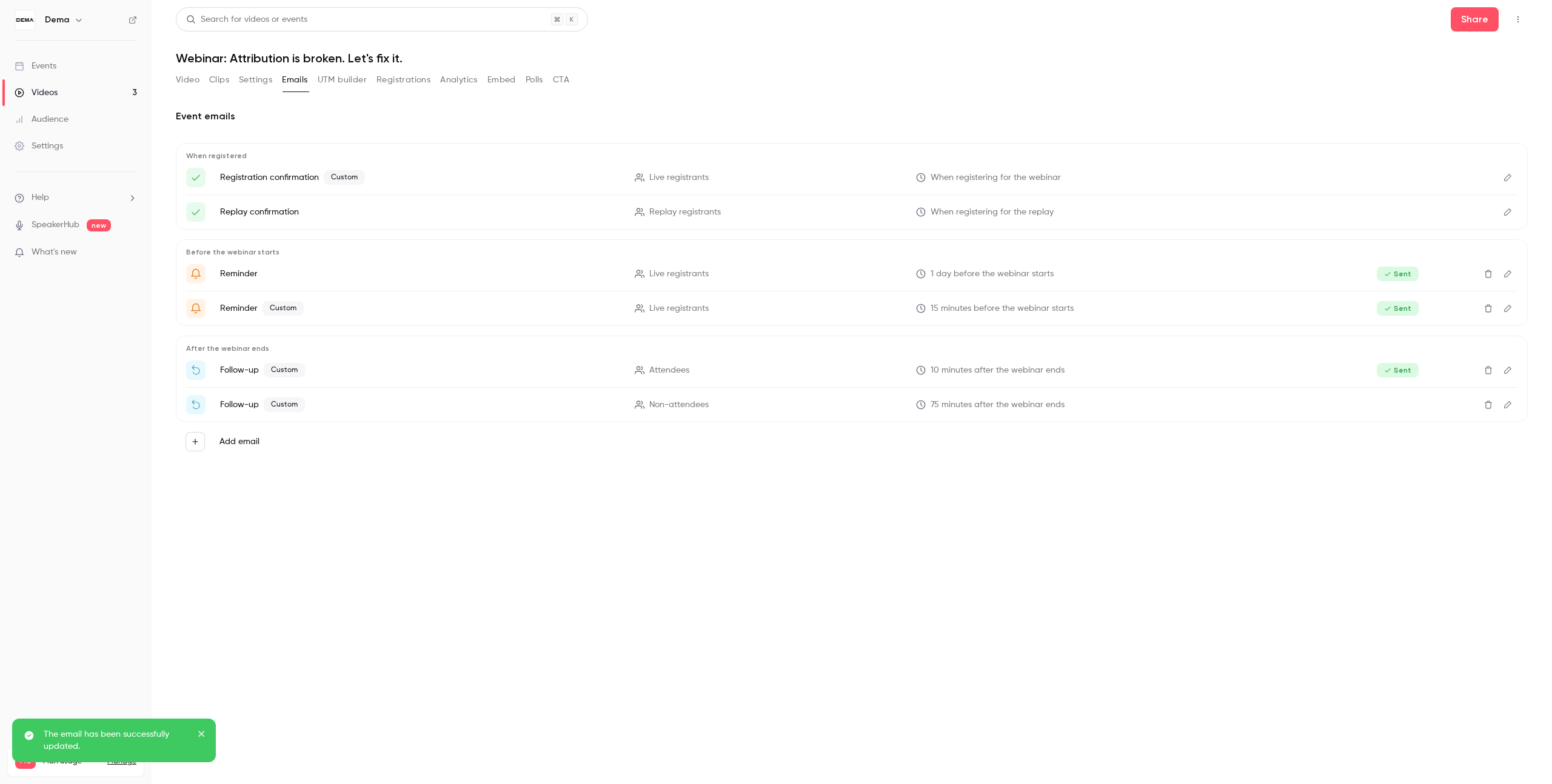 click on "Video Clips Settings Emails UTM builder Registrations Analytics Embed Polls CTA Event emails When registered Registration confirmation Custom Live registrants When registering for the webinar Replay confirmation Replay registrants When registering for the replay Before the webinar starts Reminder Live registrants 1 day before the webinar starts Sent Reminder Custom Live registrants 15 minutes before the webinar starts Sent After the webinar ends Follow-up Custom Attendees 10 minutes after the webinar ends Sent Follow-up Custom Non-attendees 75 minutes after the webinar ends Add email" at bounding box center [852, 424] 